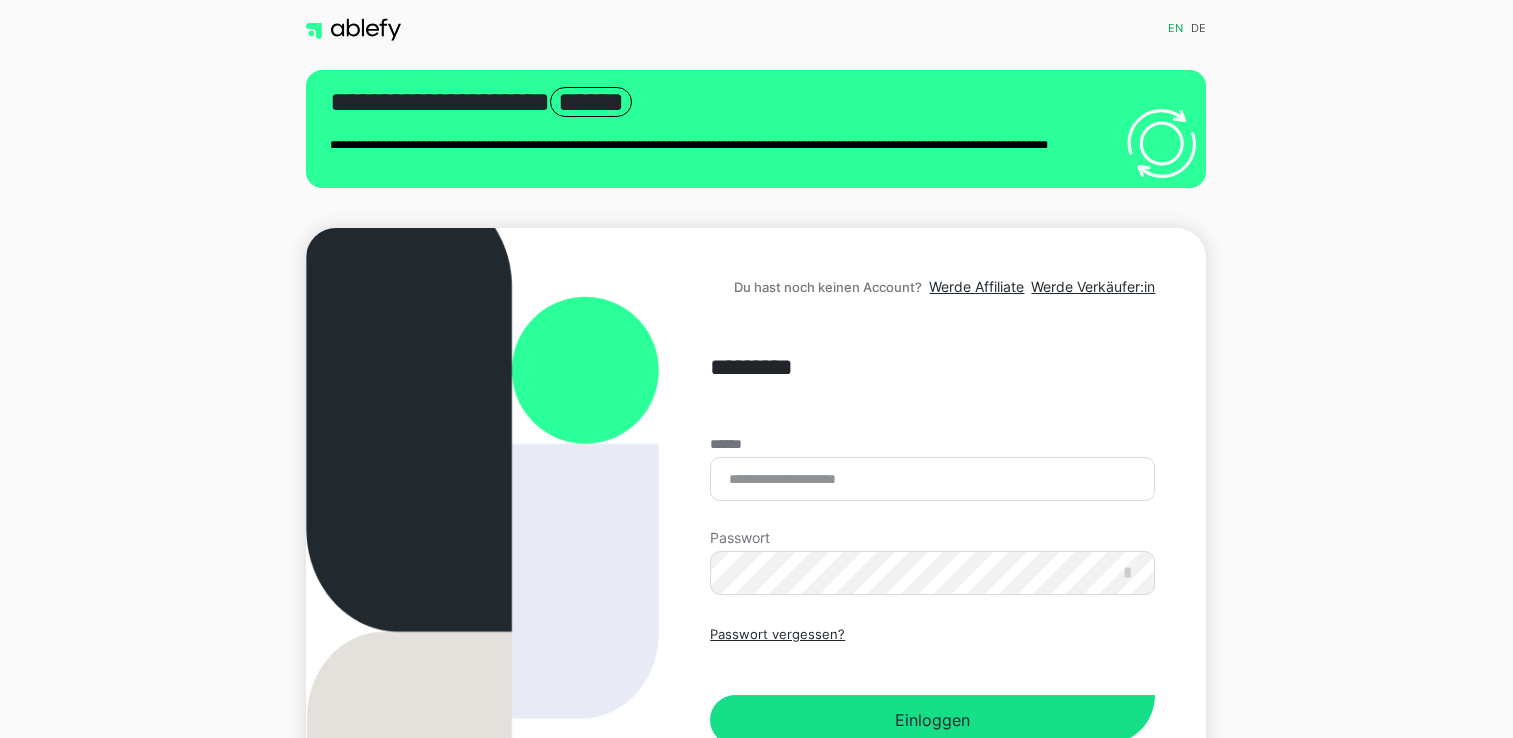 scroll, scrollTop: 0, scrollLeft: 0, axis: both 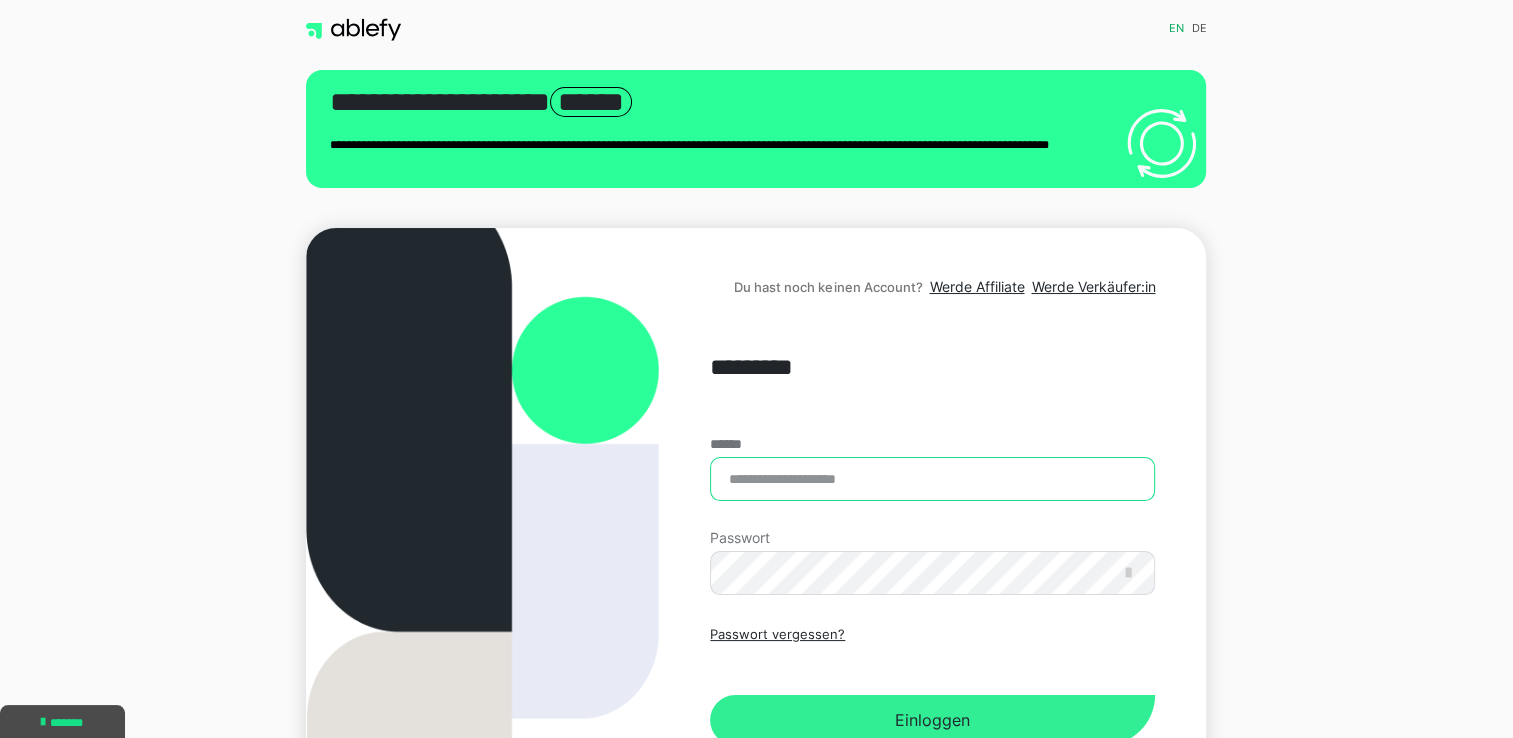 type on "**********" 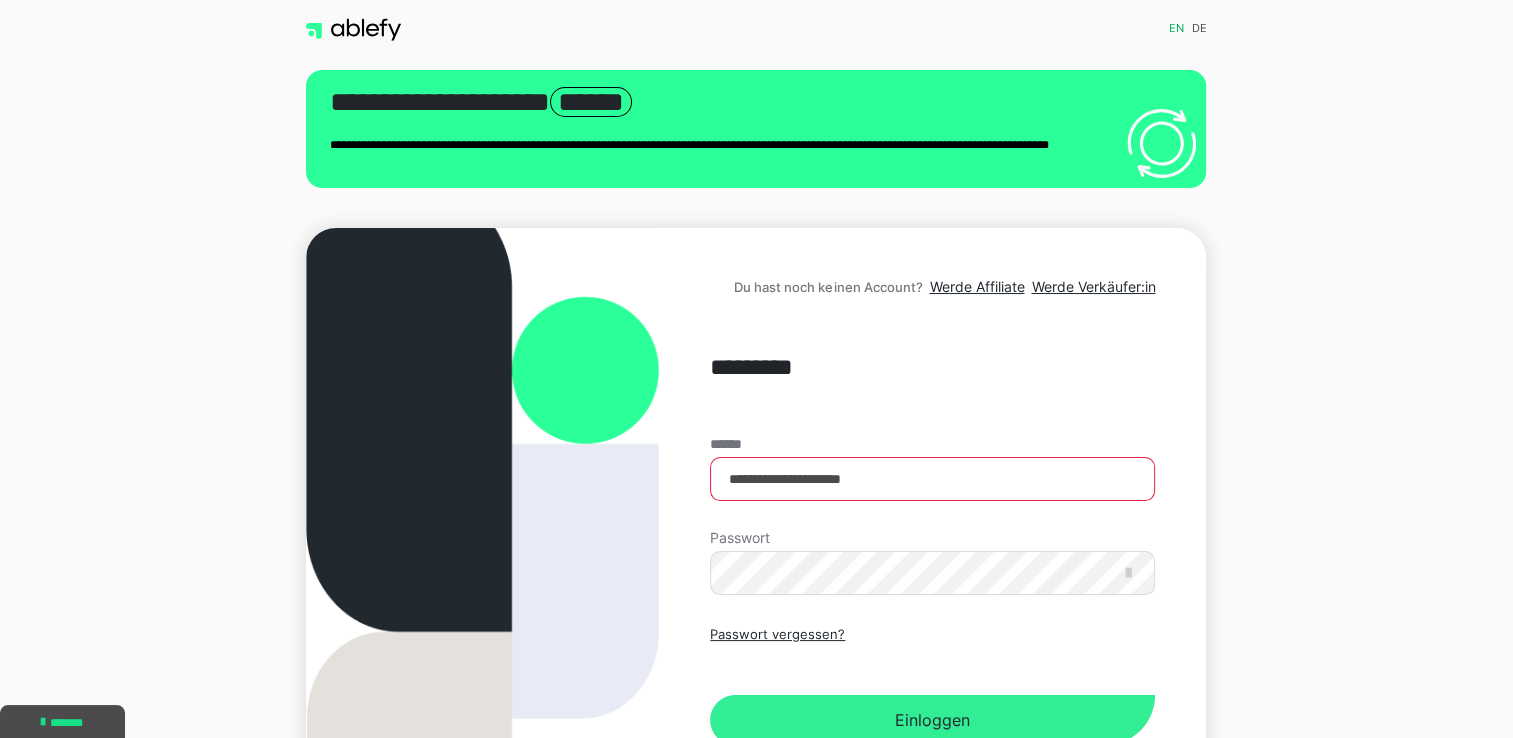 click on "Einloggen" at bounding box center (932, 720) 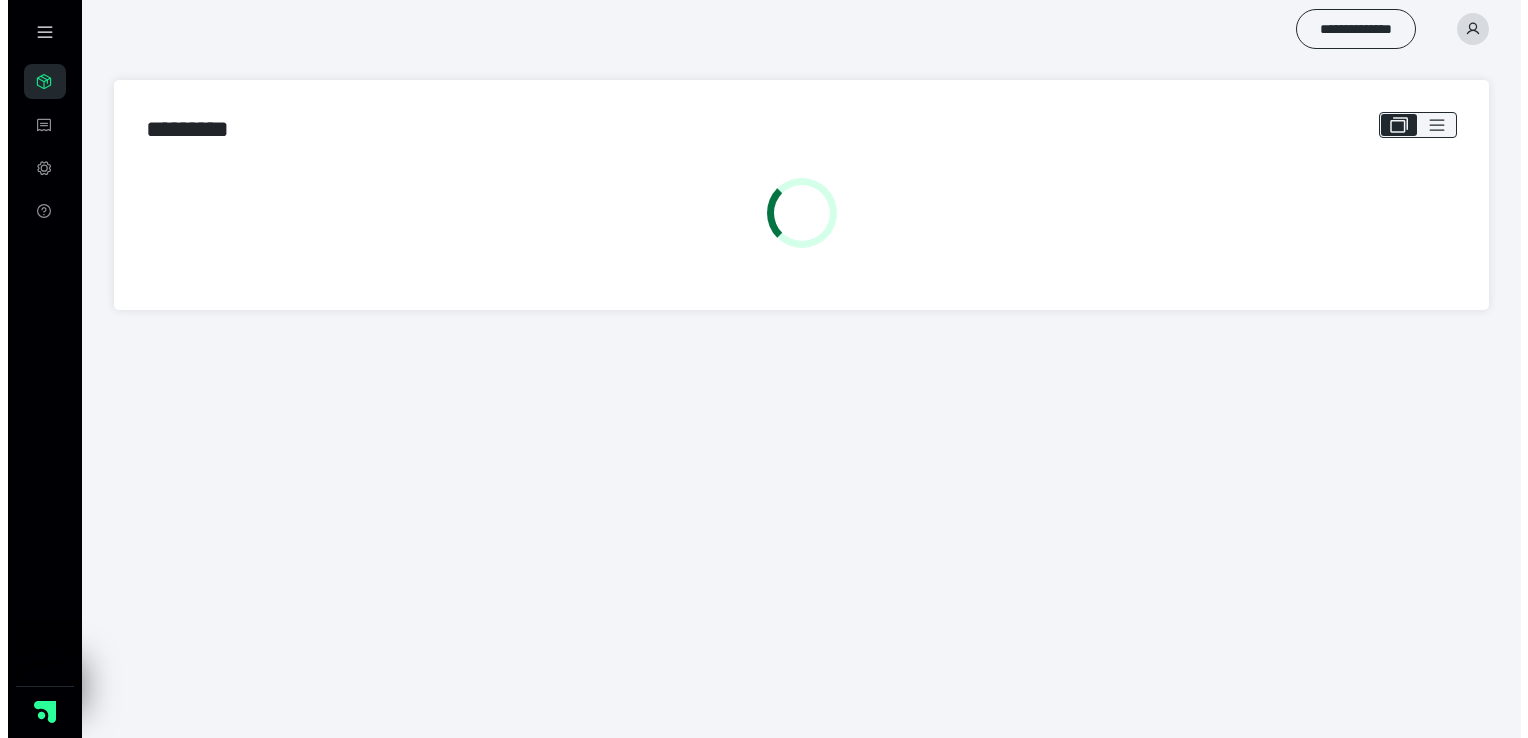 scroll, scrollTop: 0, scrollLeft: 0, axis: both 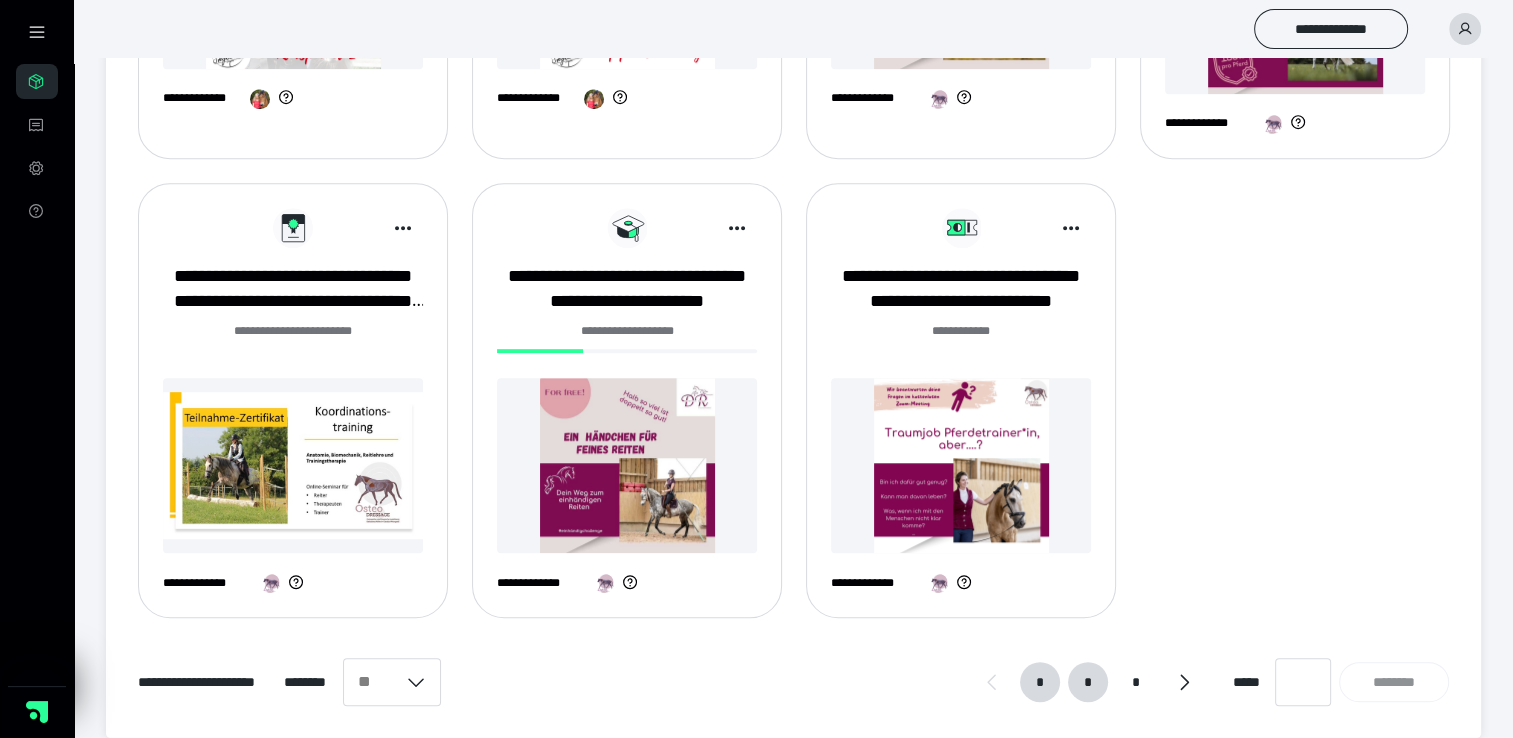 click on "*" at bounding box center [1088, 682] 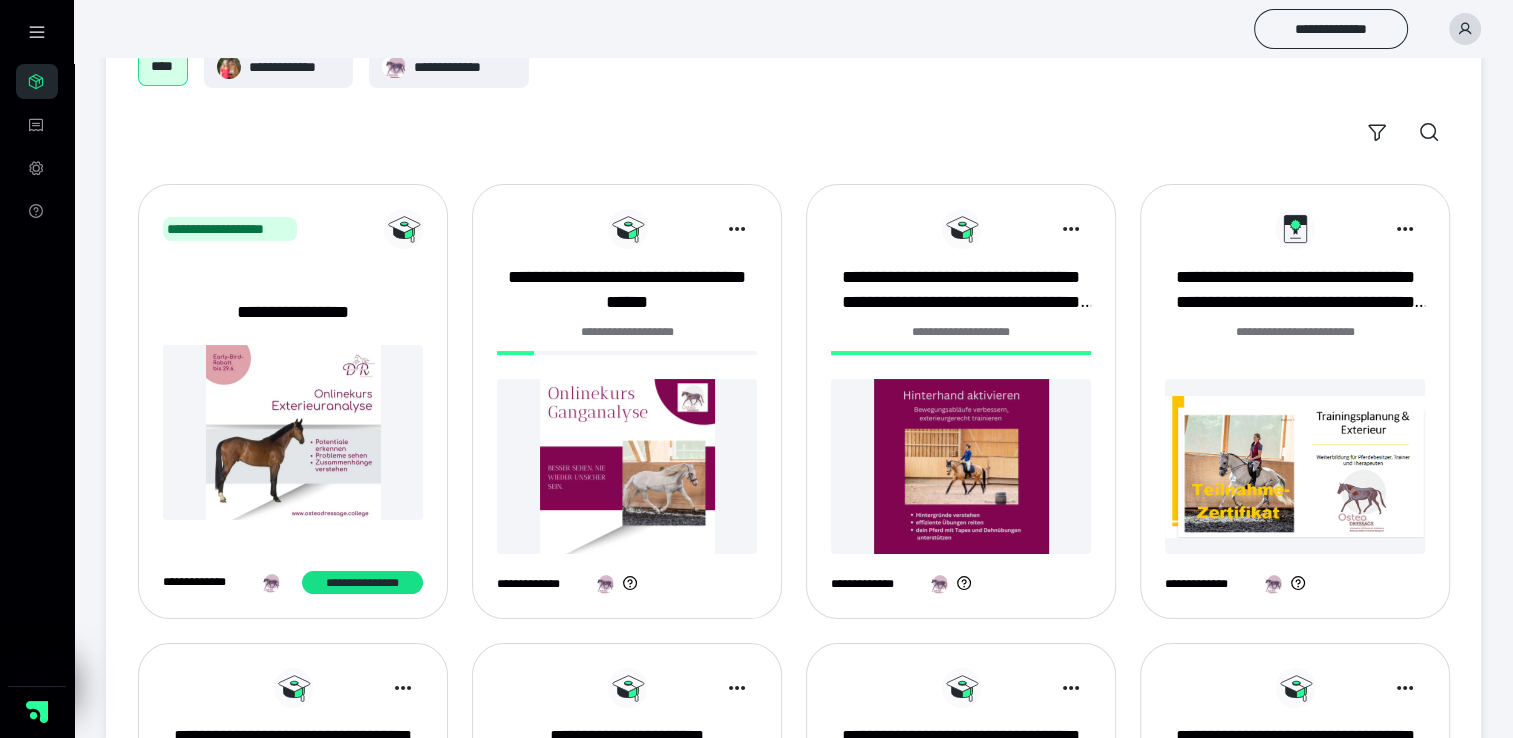 scroll, scrollTop: 131, scrollLeft: 0, axis: vertical 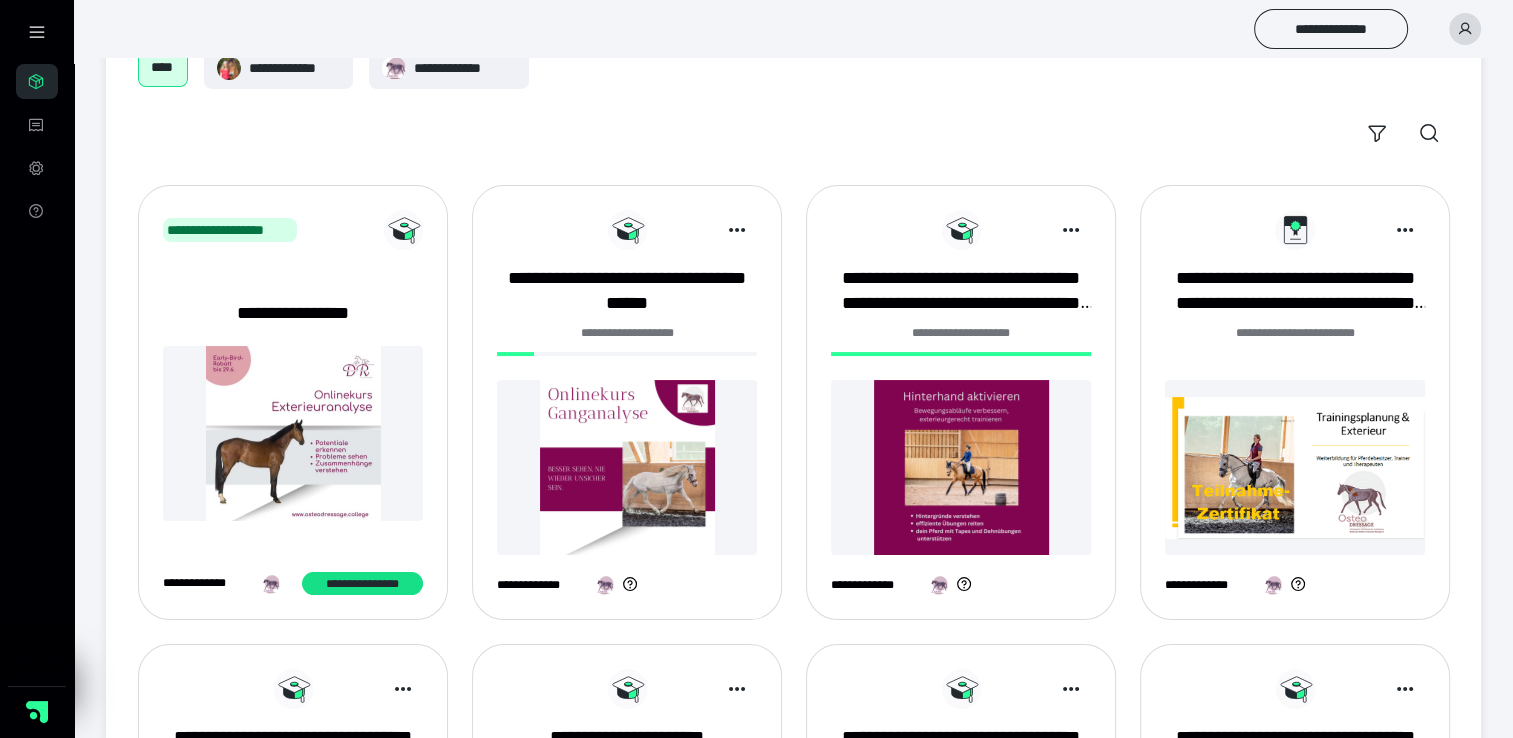 click at bounding box center (627, 467) 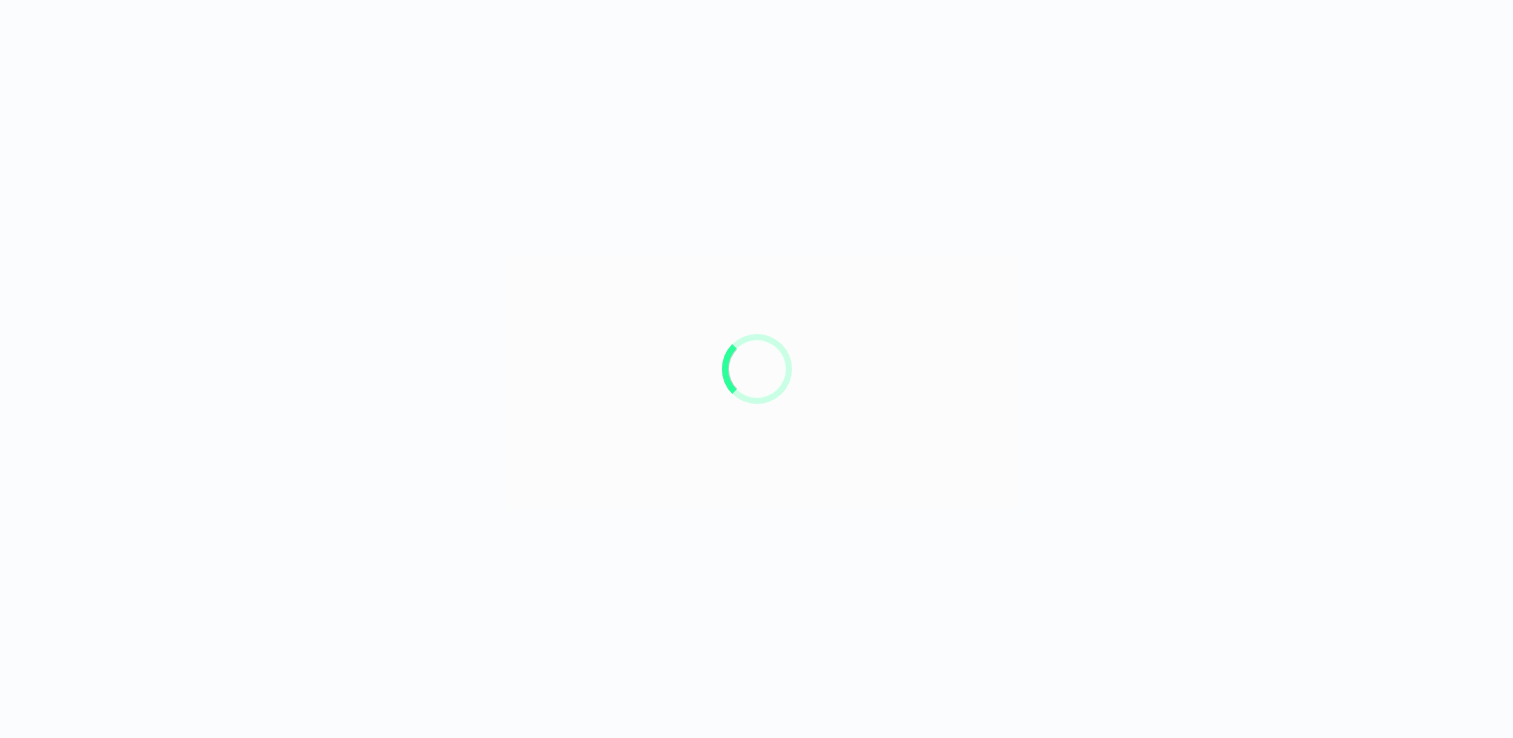 scroll, scrollTop: 0, scrollLeft: 0, axis: both 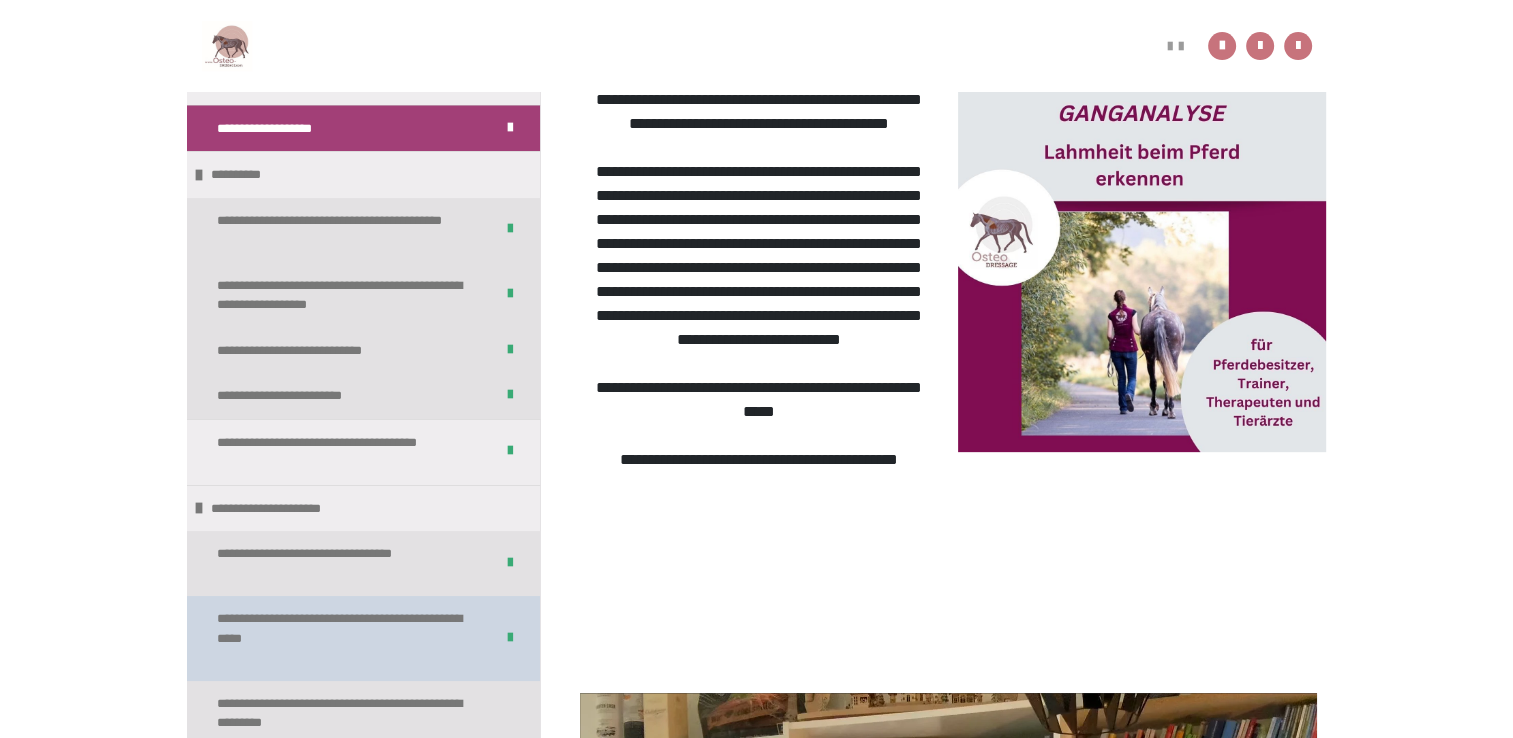 click on "**********" at bounding box center [340, 638] 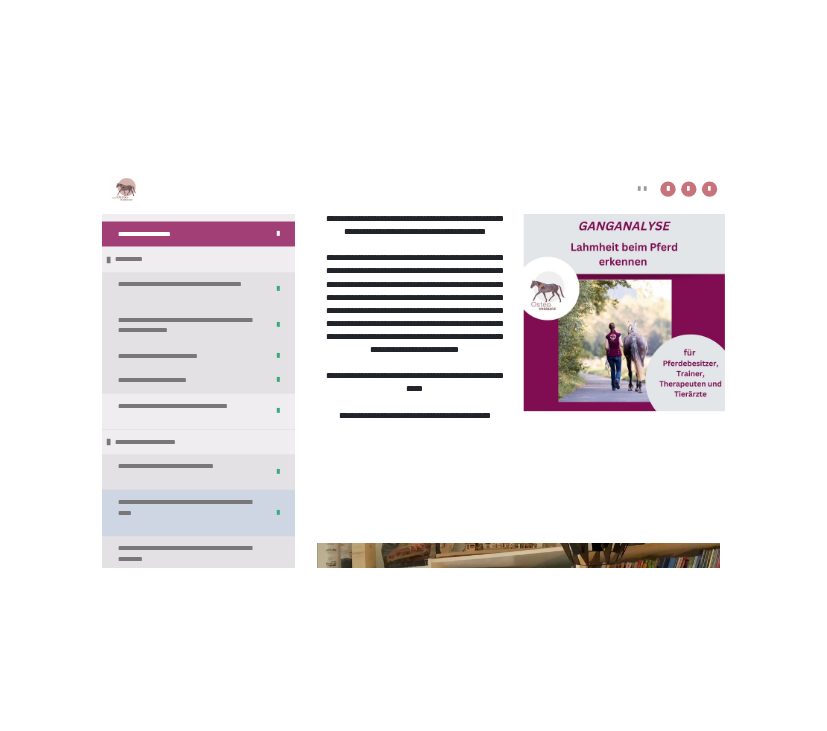 scroll, scrollTop: 458, scrollLeft: 0, axis: vertical 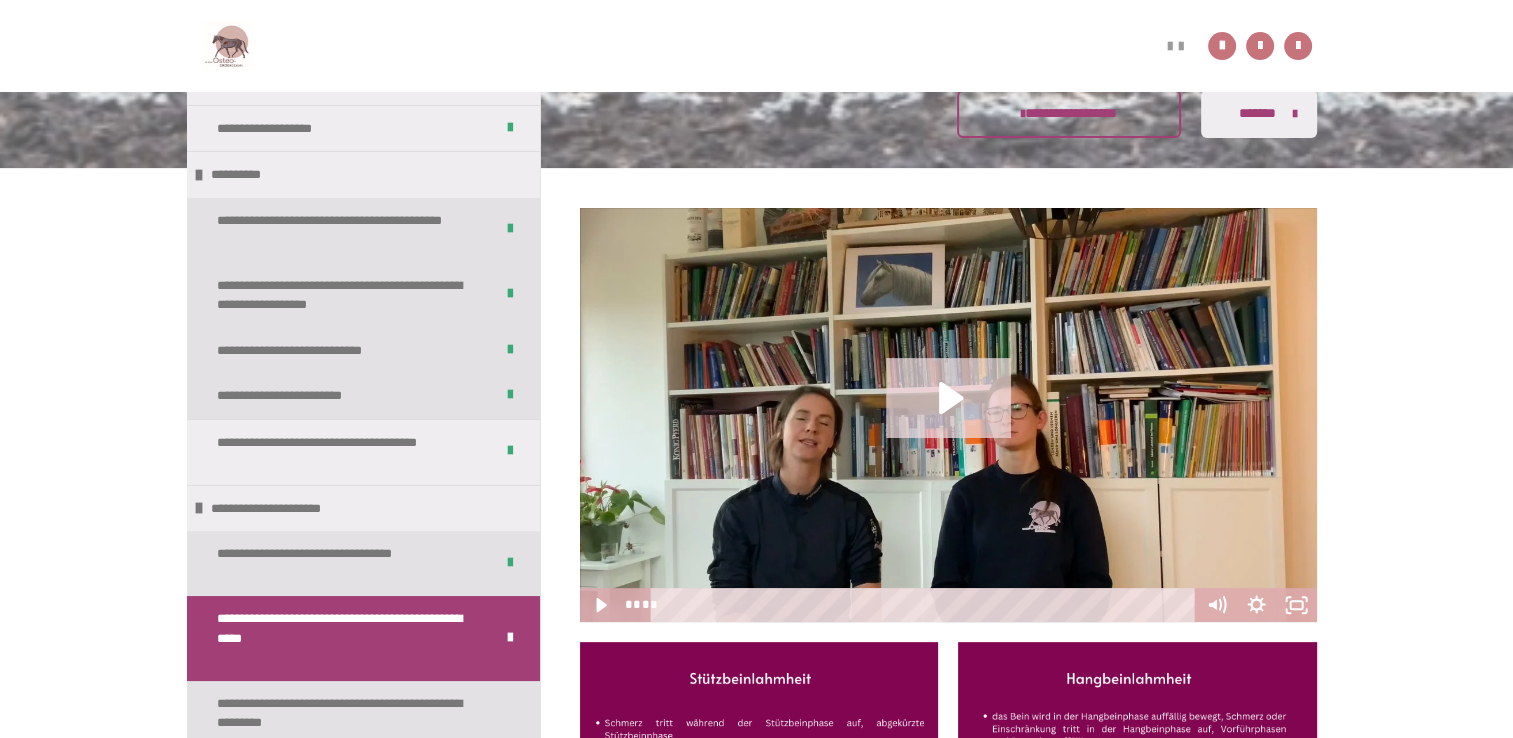 click 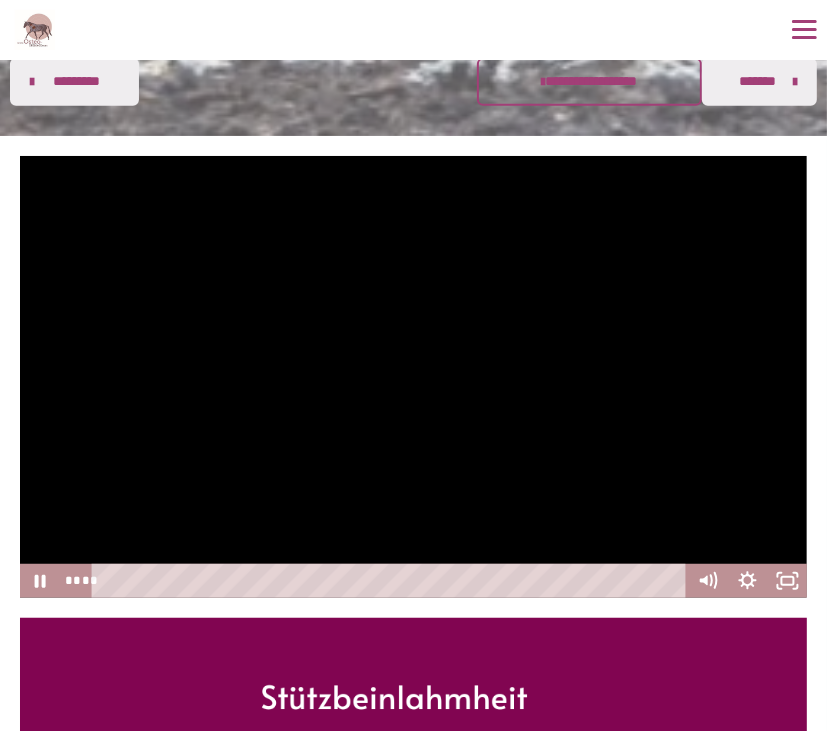 click at bounding box center (413, 377) 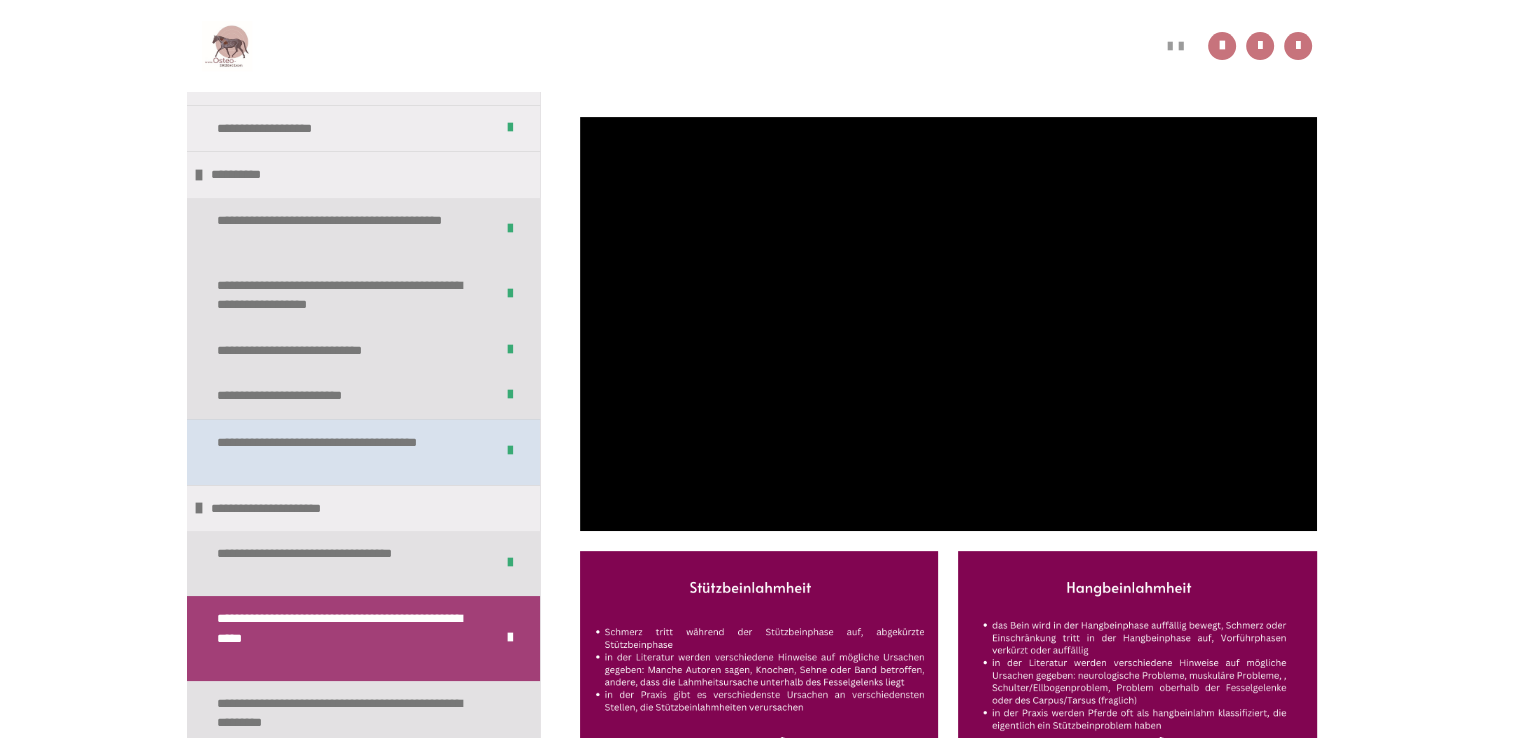 scroll, scrollTop: 589, scrollLeft: 0, axis: vertical 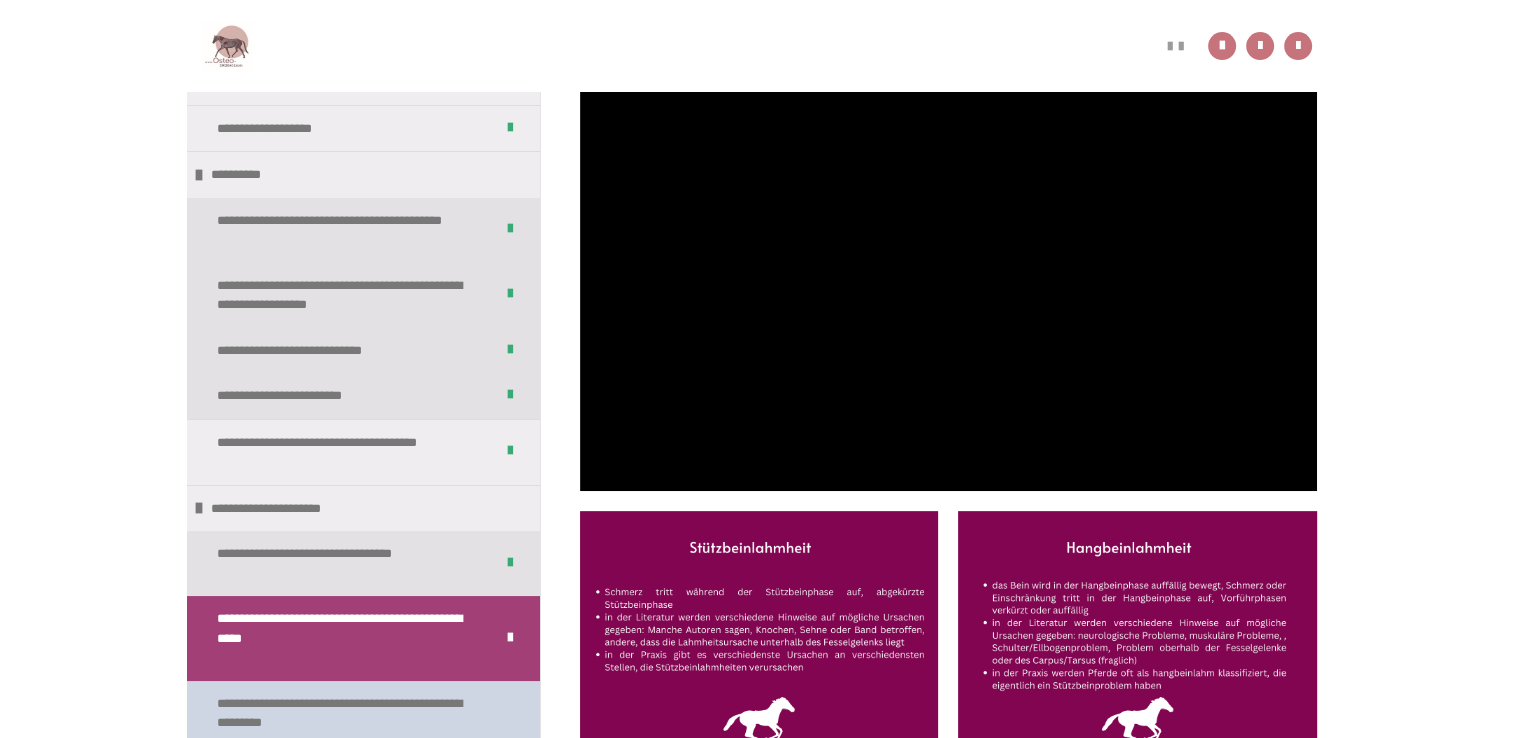 click on "**********" at bounding box center (348, 713) 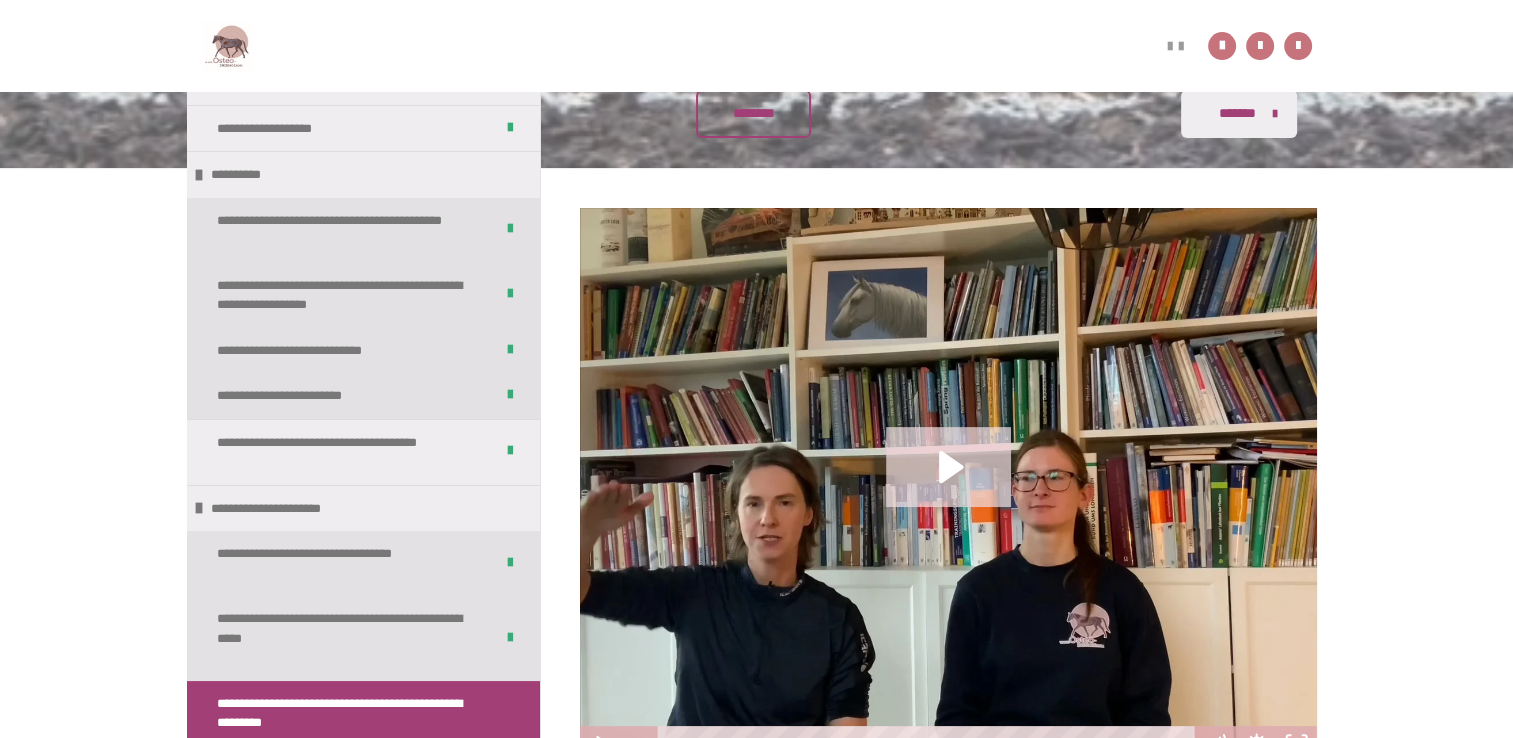 click 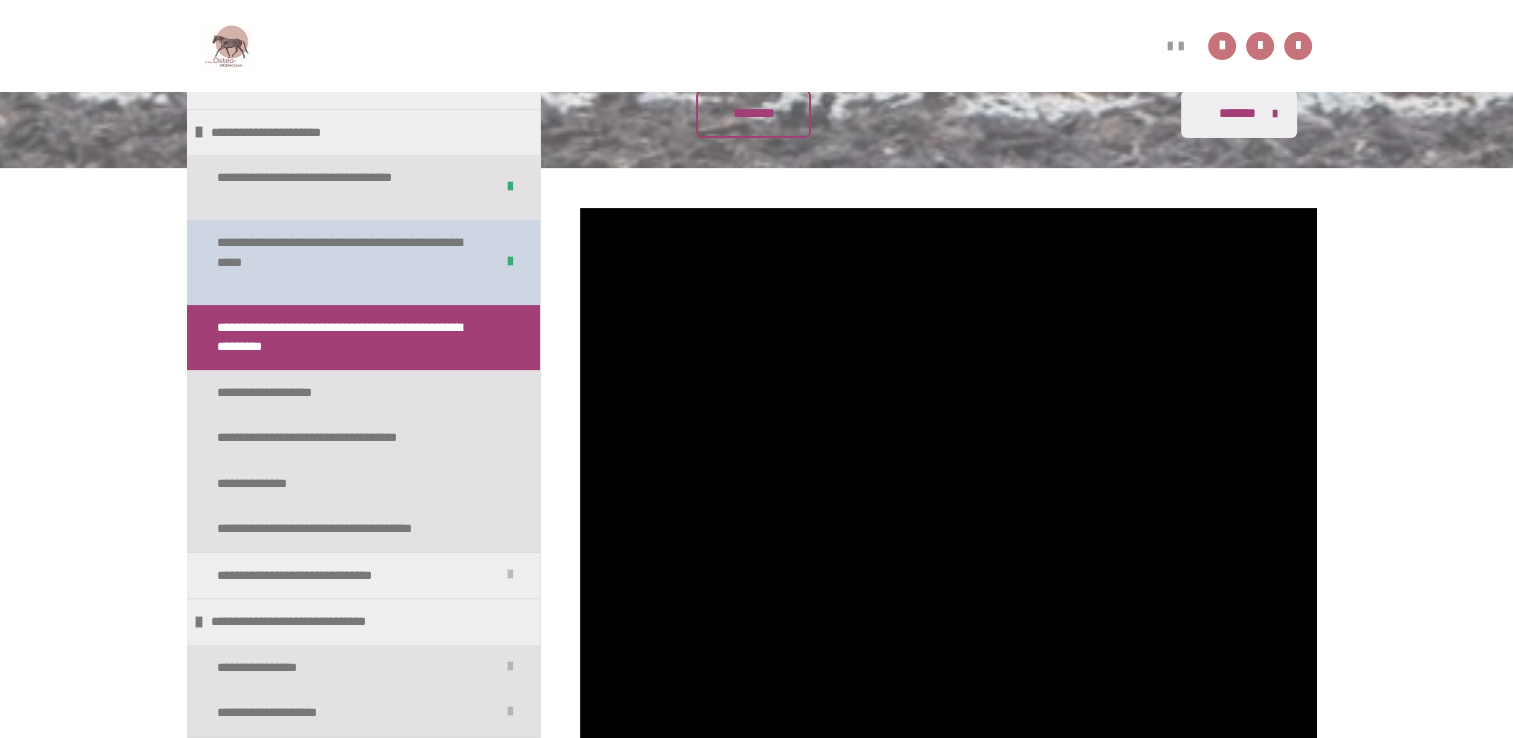 scroll, scrollTop: 375, scrollLeft: 0, axis: vertical 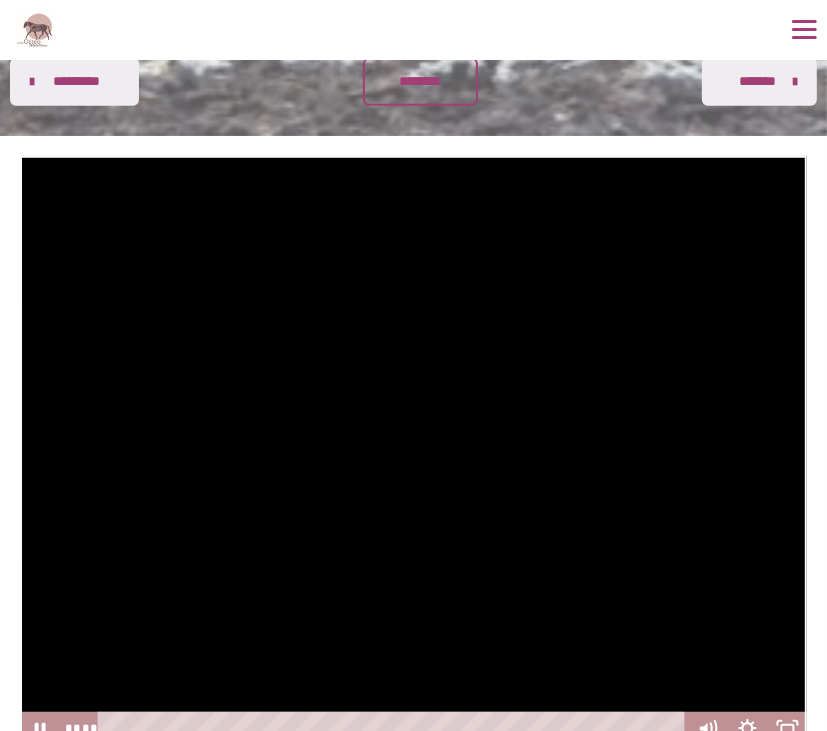 click at bounding box center [413, 451] 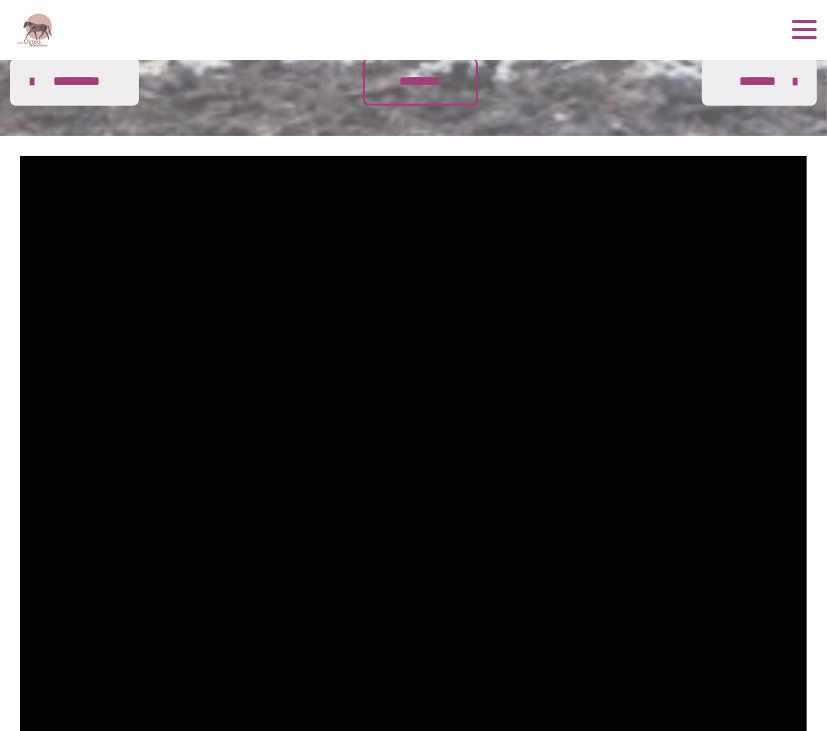 click on "**********" at bounding box center (413, 30) 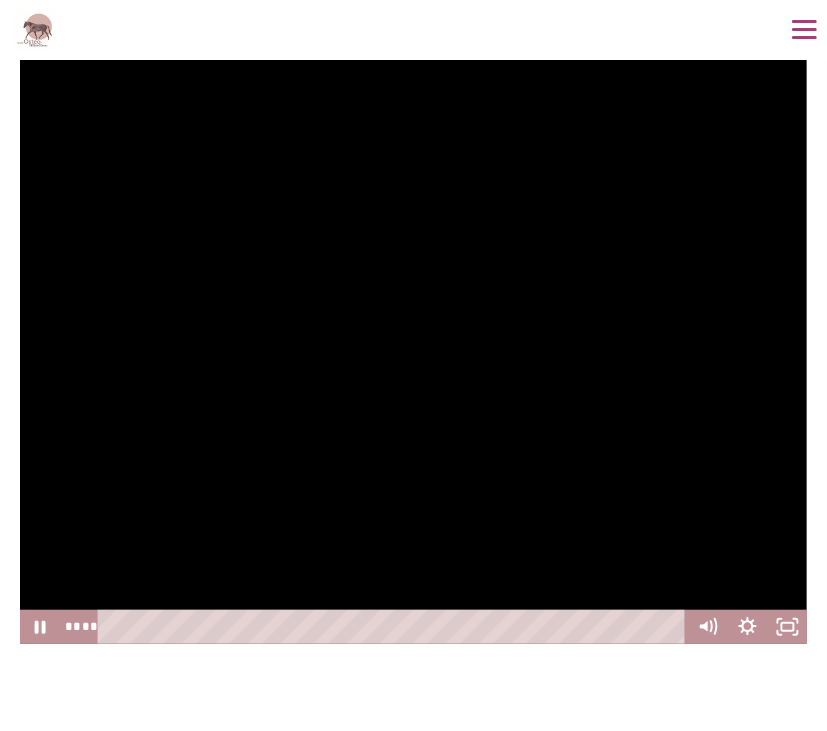 scroll, scrollTop: 582, scrollLeft: 0, axis: vertical 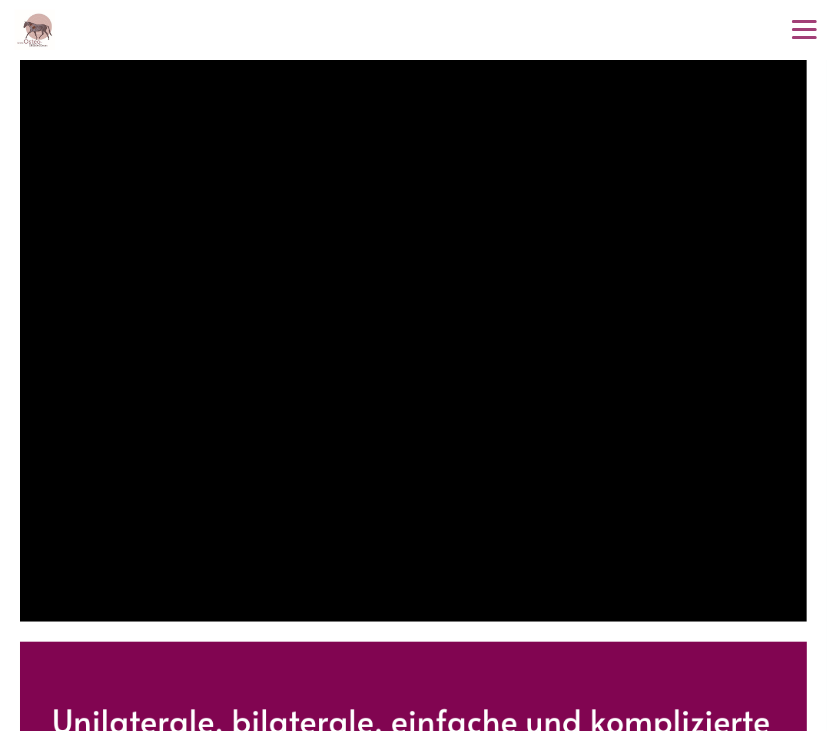 click on "**********" at bounding box center [413, 30] 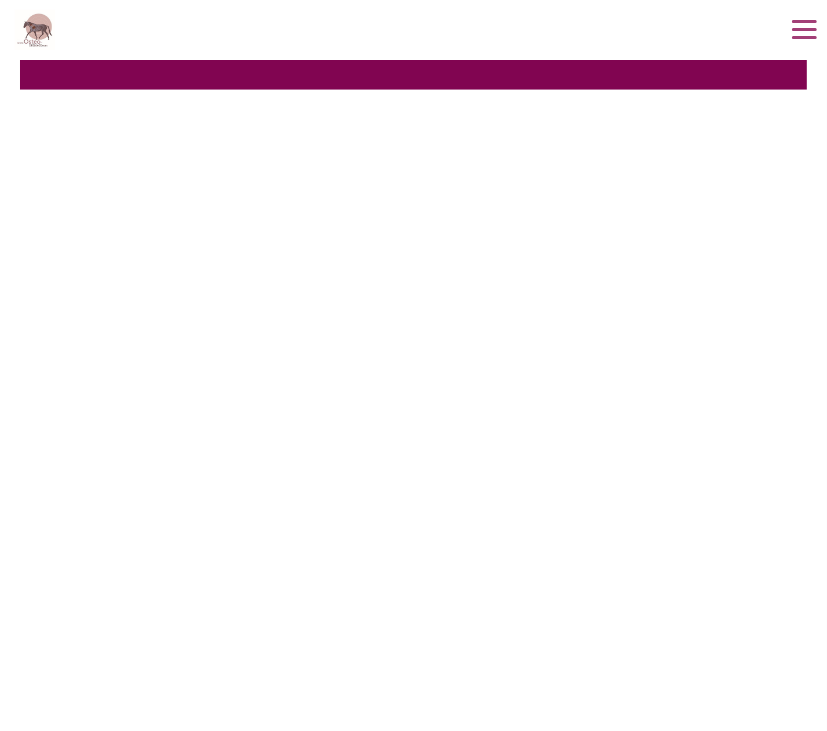 scroll, scrollTop: 1726, scrollLeft: 0, axis: vertical 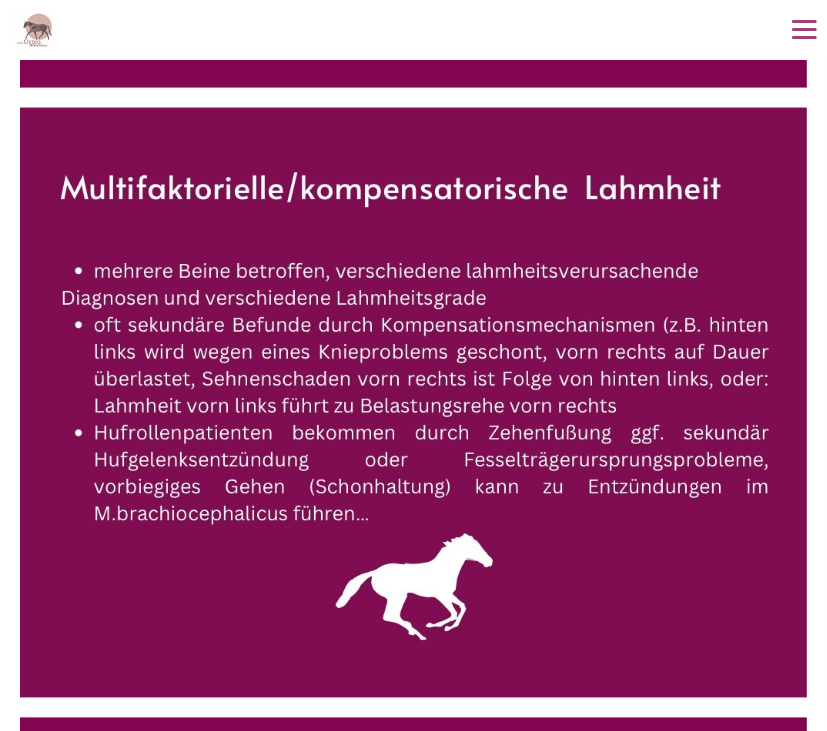 click at bounding box center [413, 403] 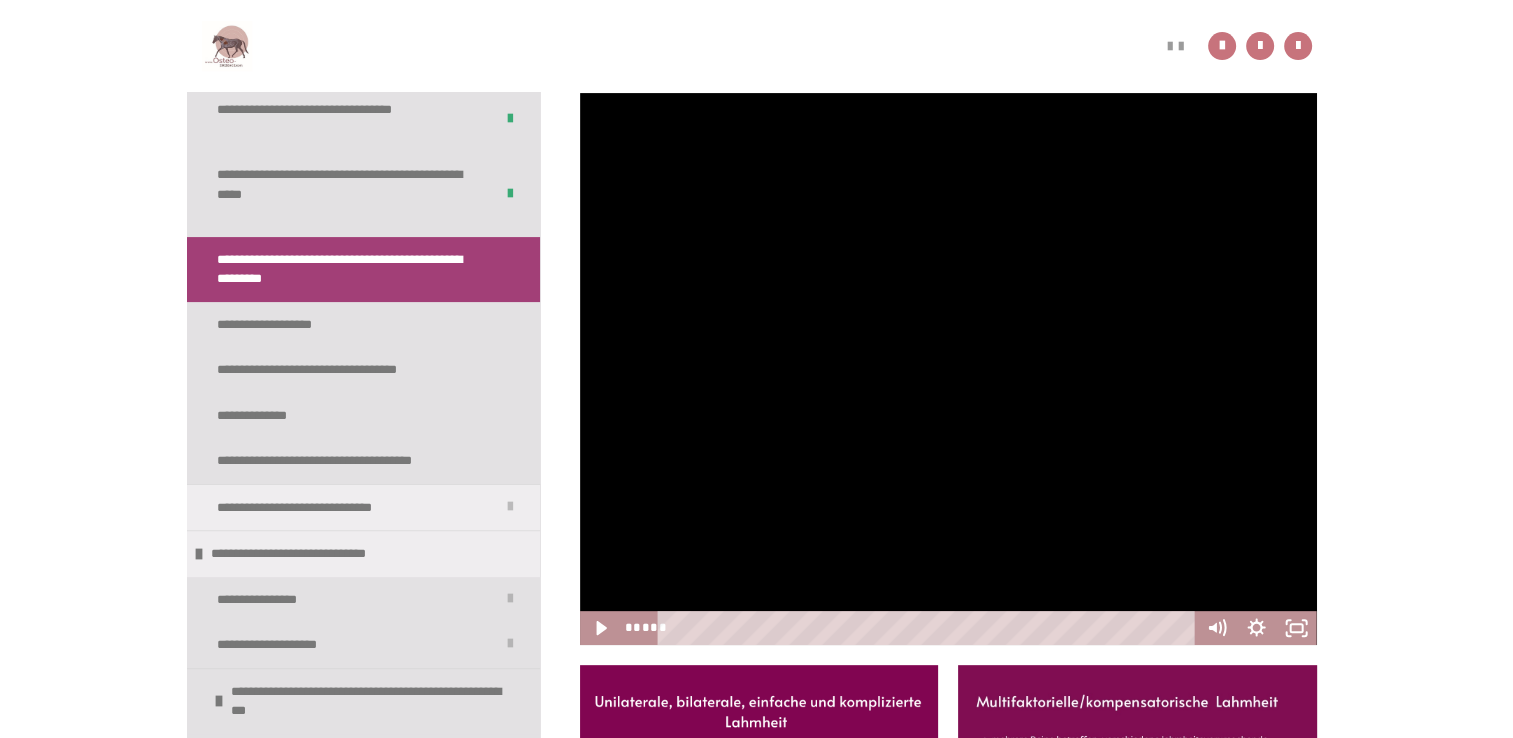 scroll, scrollTop: 375, scrollLeft: 0, axis: vertical 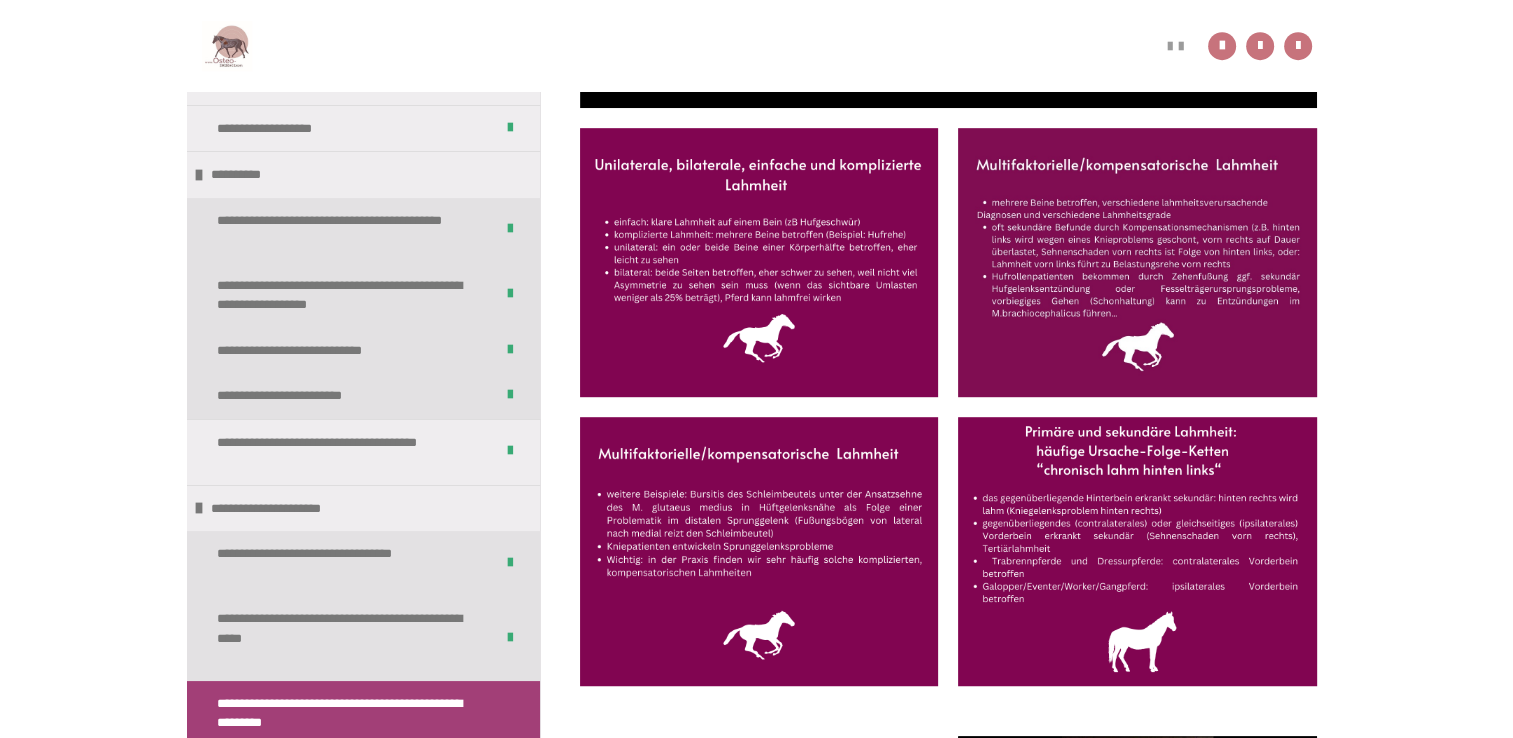 click on "**********" at bounding box center (757, 4267) 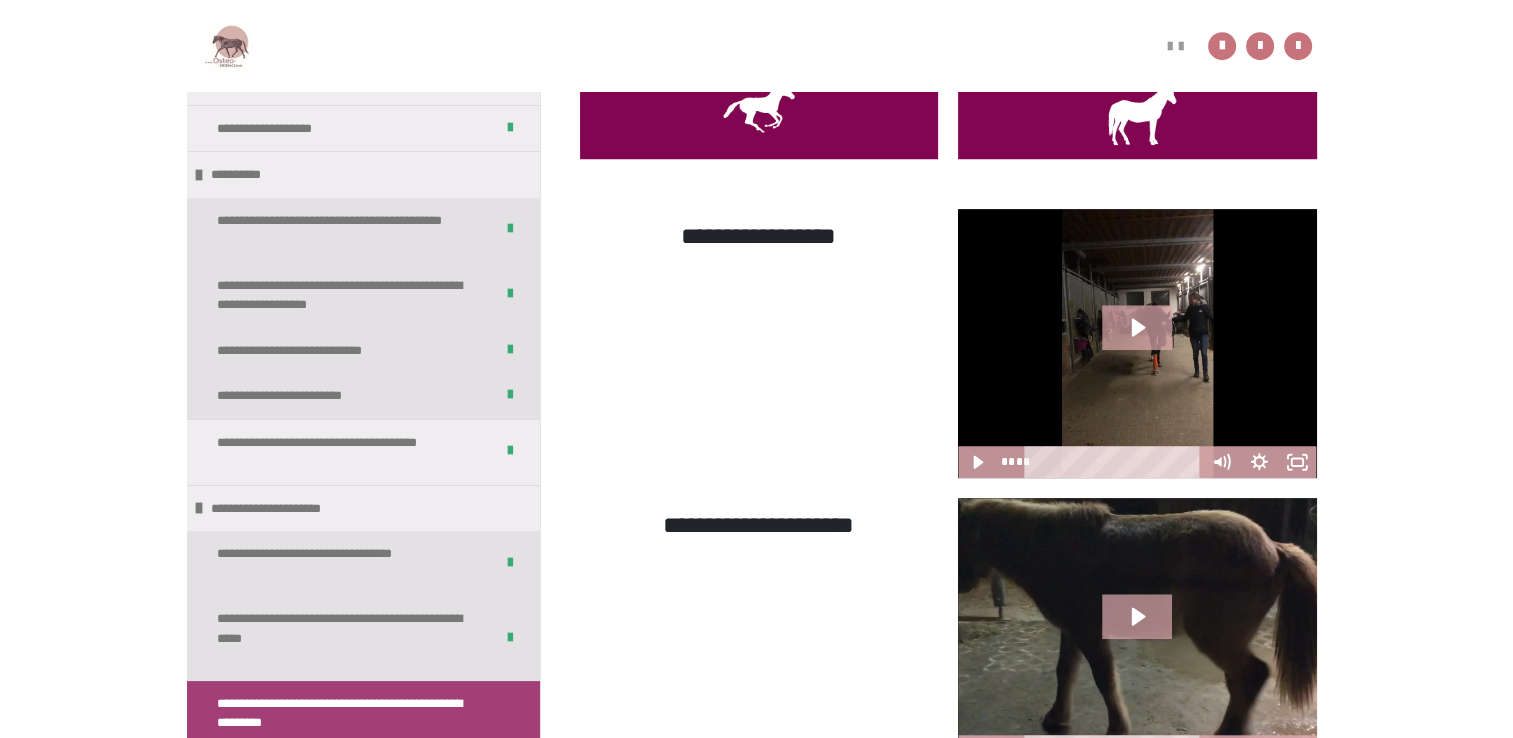 scroll, scrollTop: 1685, scrollLeft: 0, axis: vertical 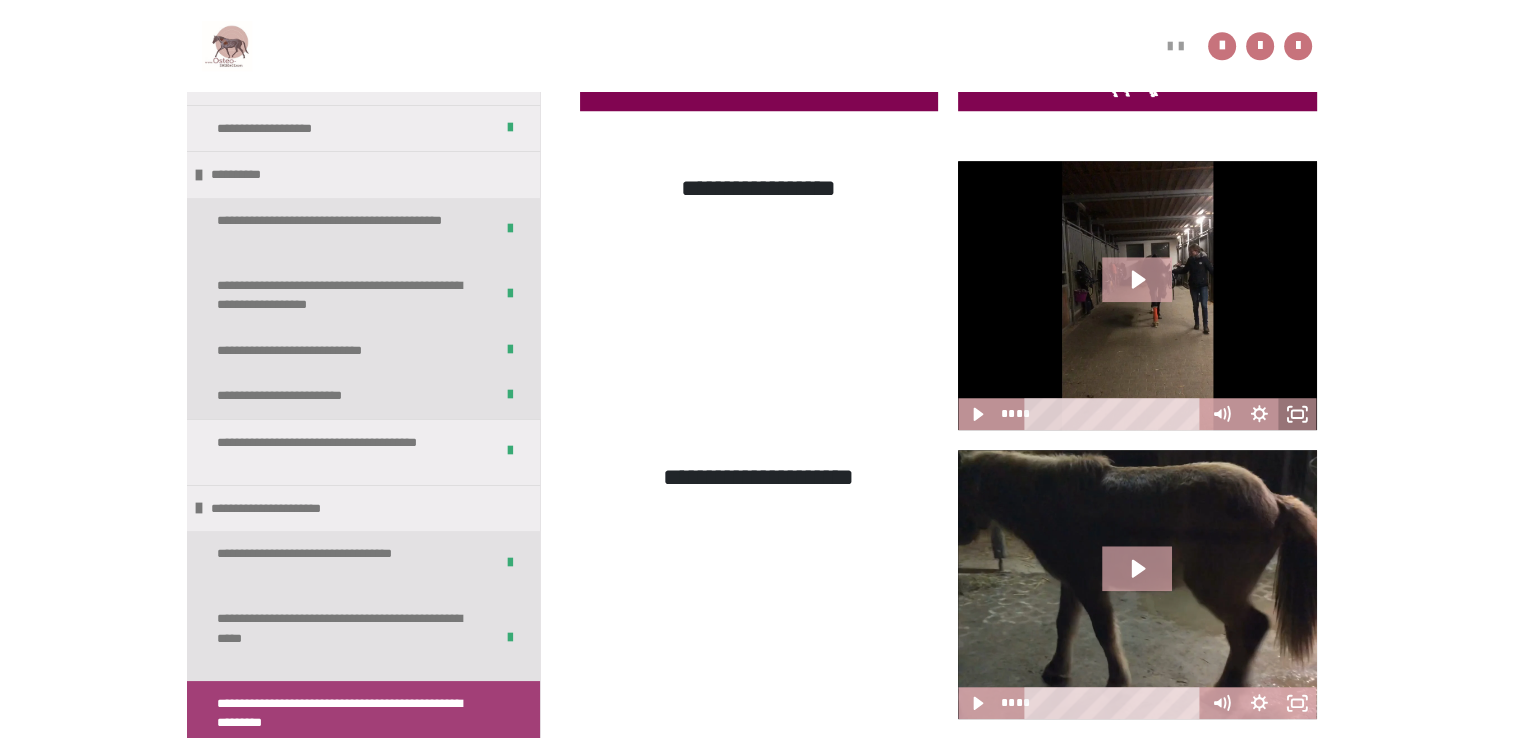 click 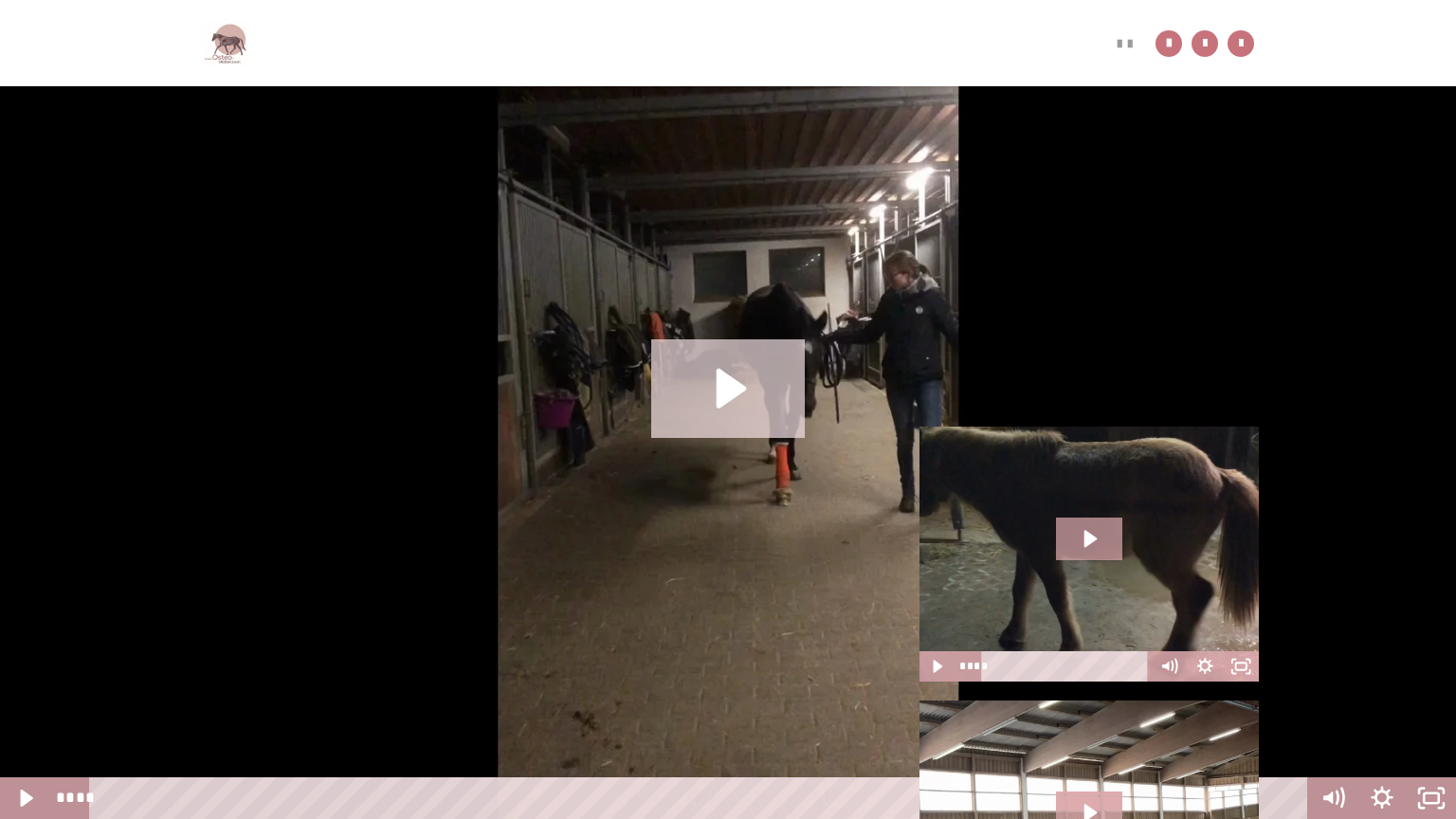 click 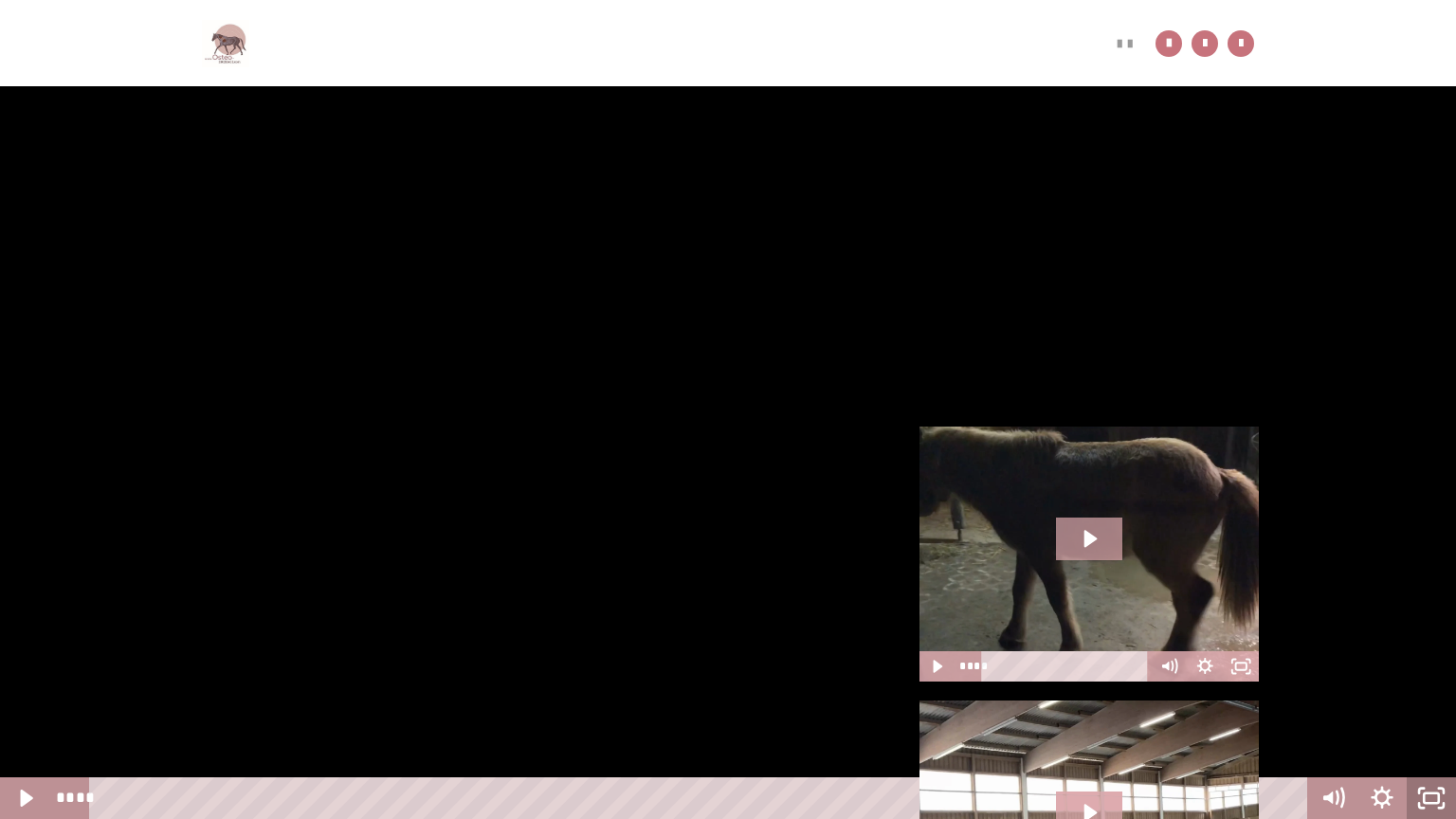 click 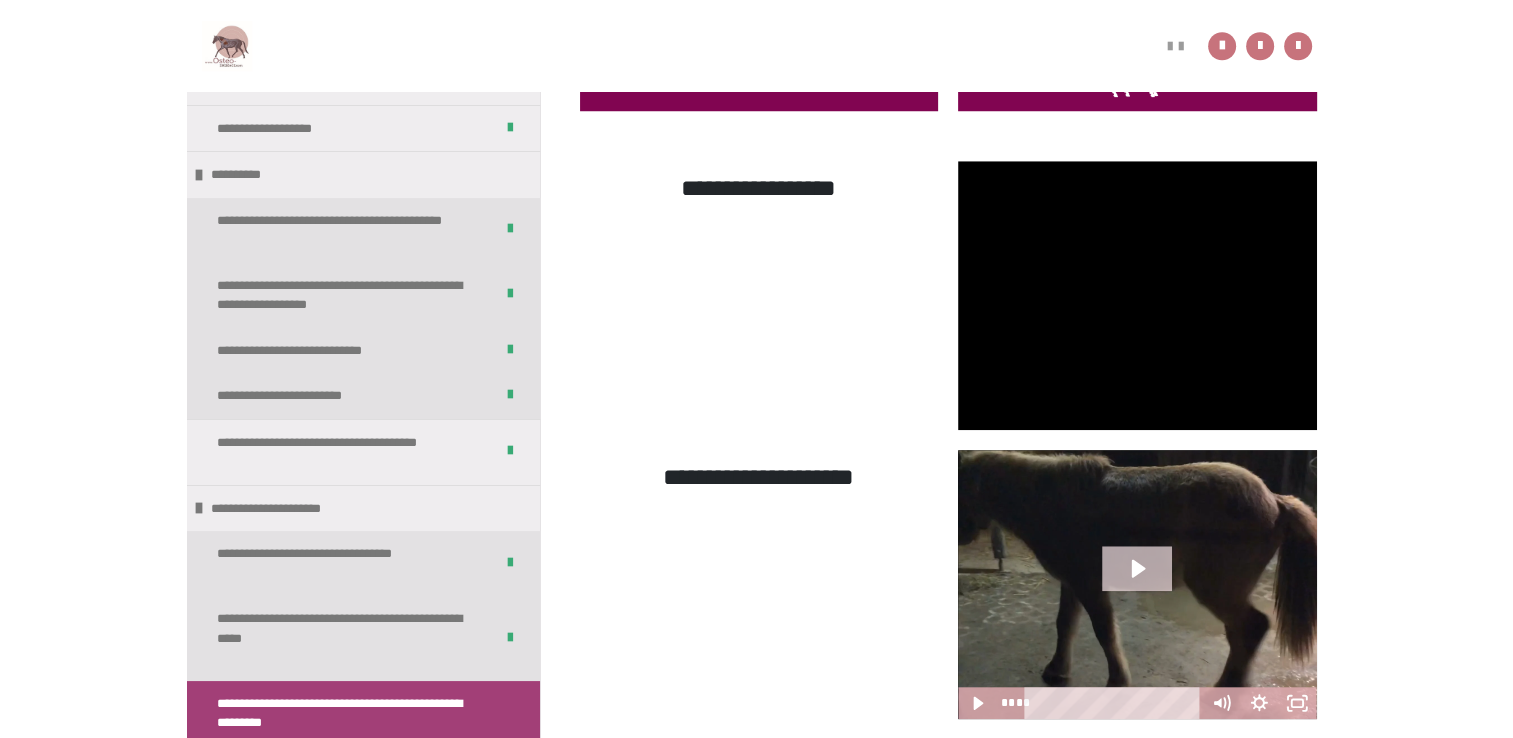 click 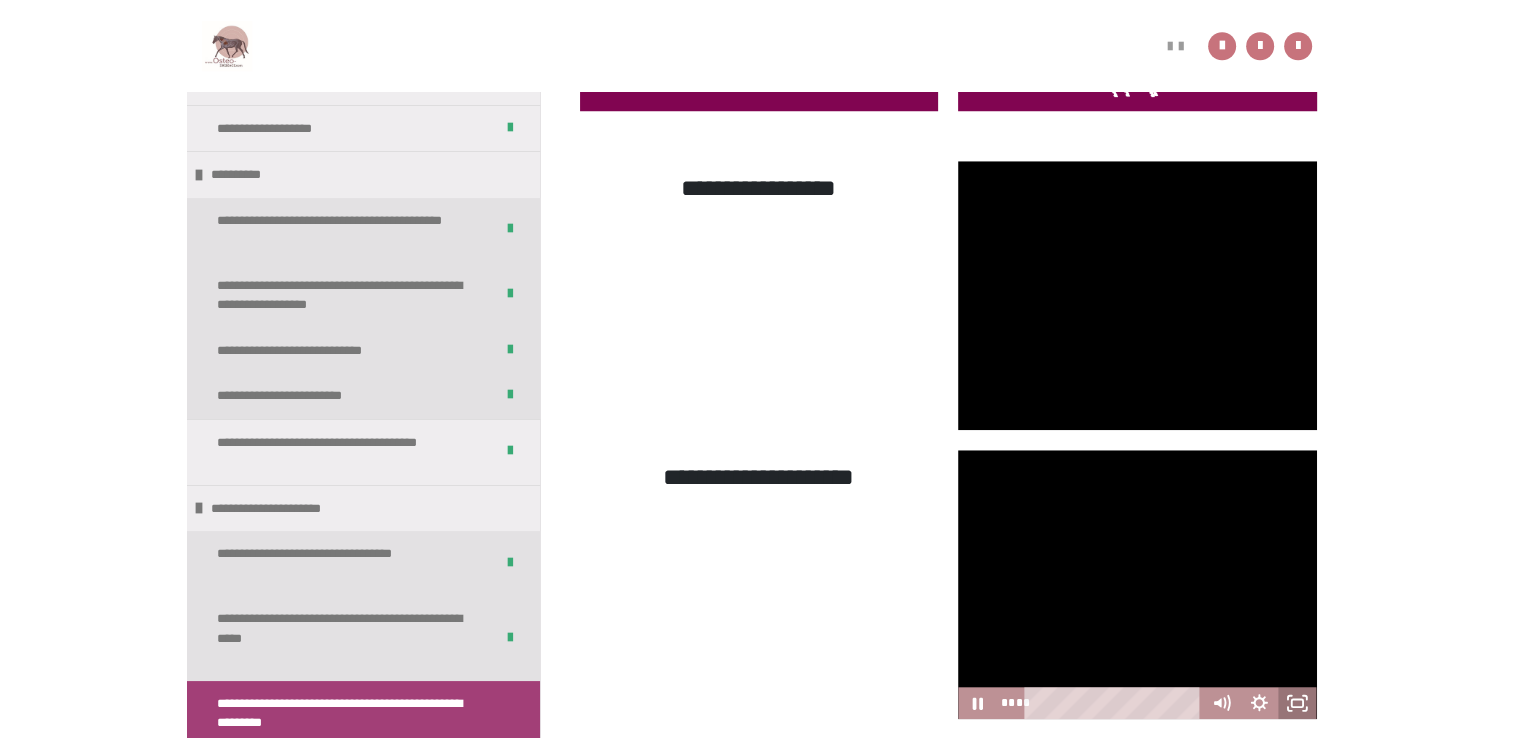 click 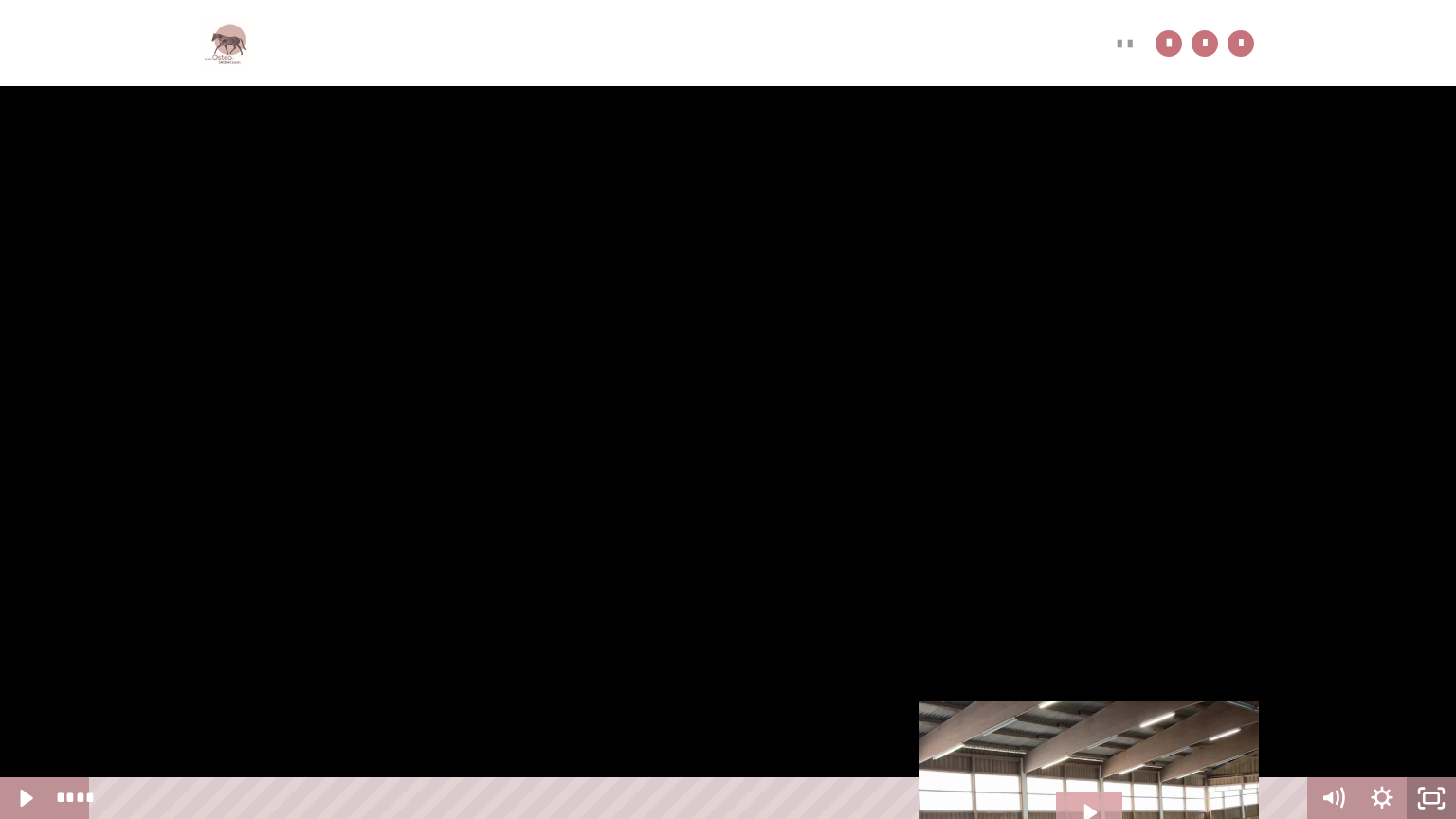 click 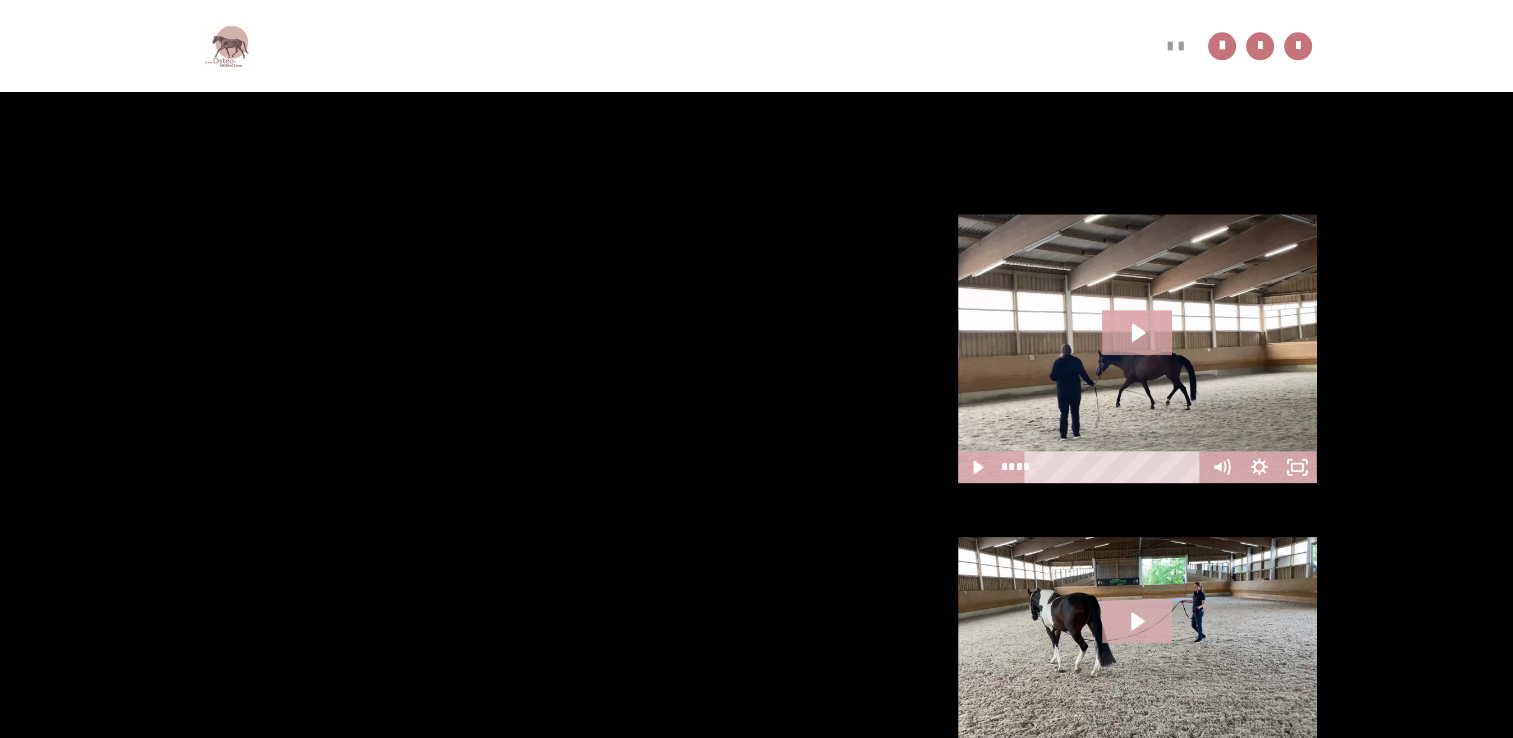 scroll, scrollTop: 2211, scrollLeft: 0, axis: vertical 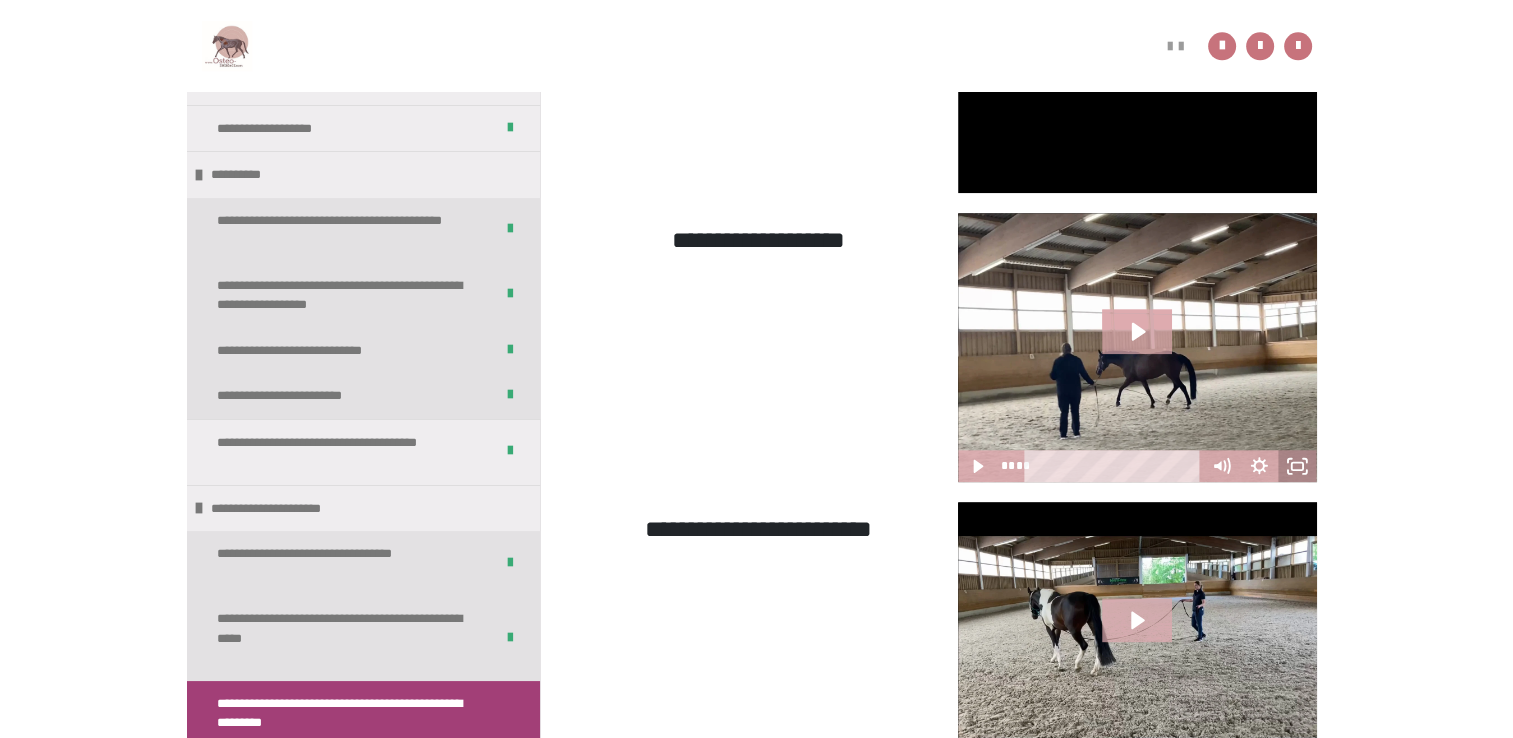 drag, startPoint x: 1311, startPoint y: 466, endPoint x: 1315, endPoint y: 540, distance: 74.10803 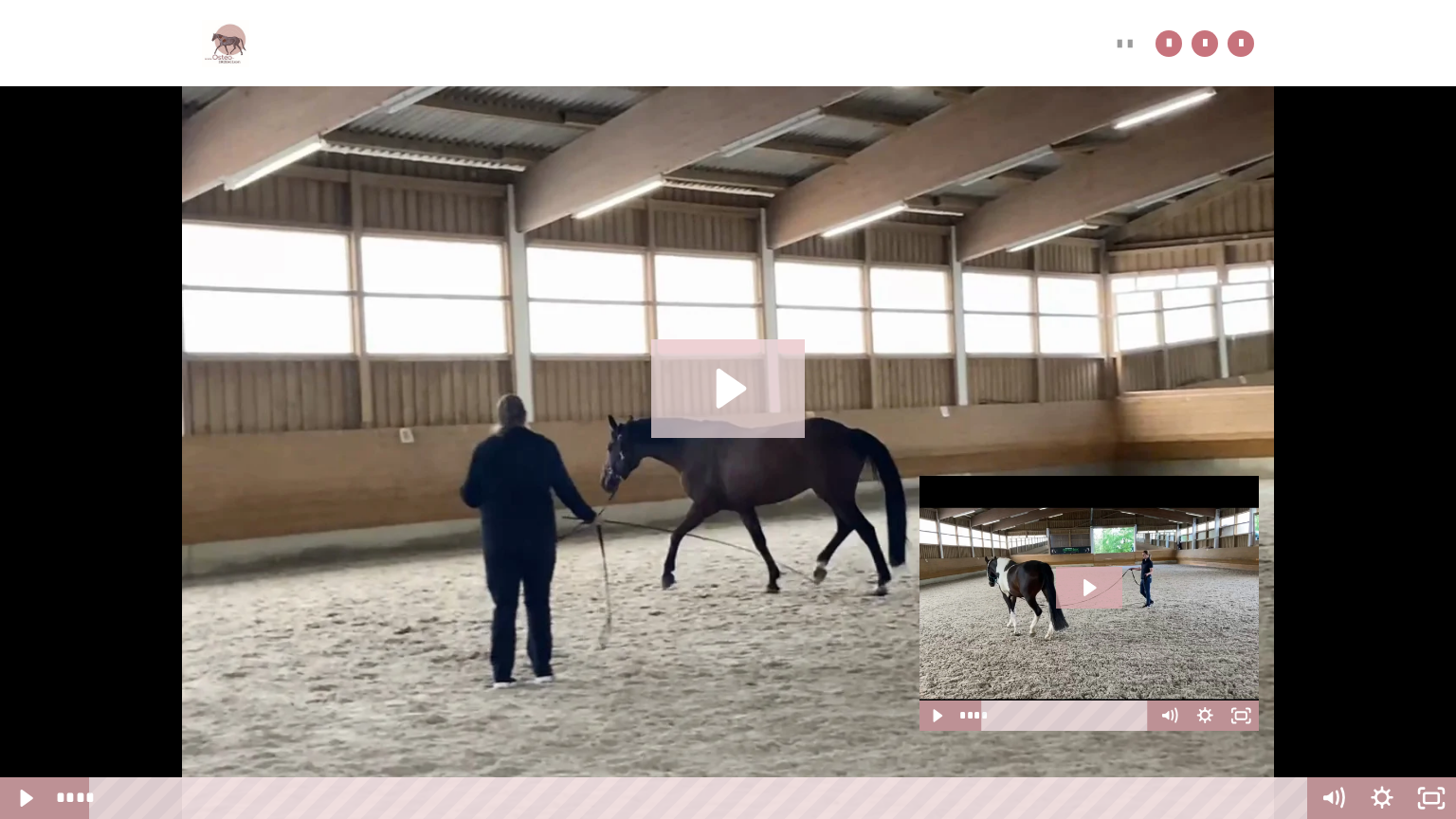 click 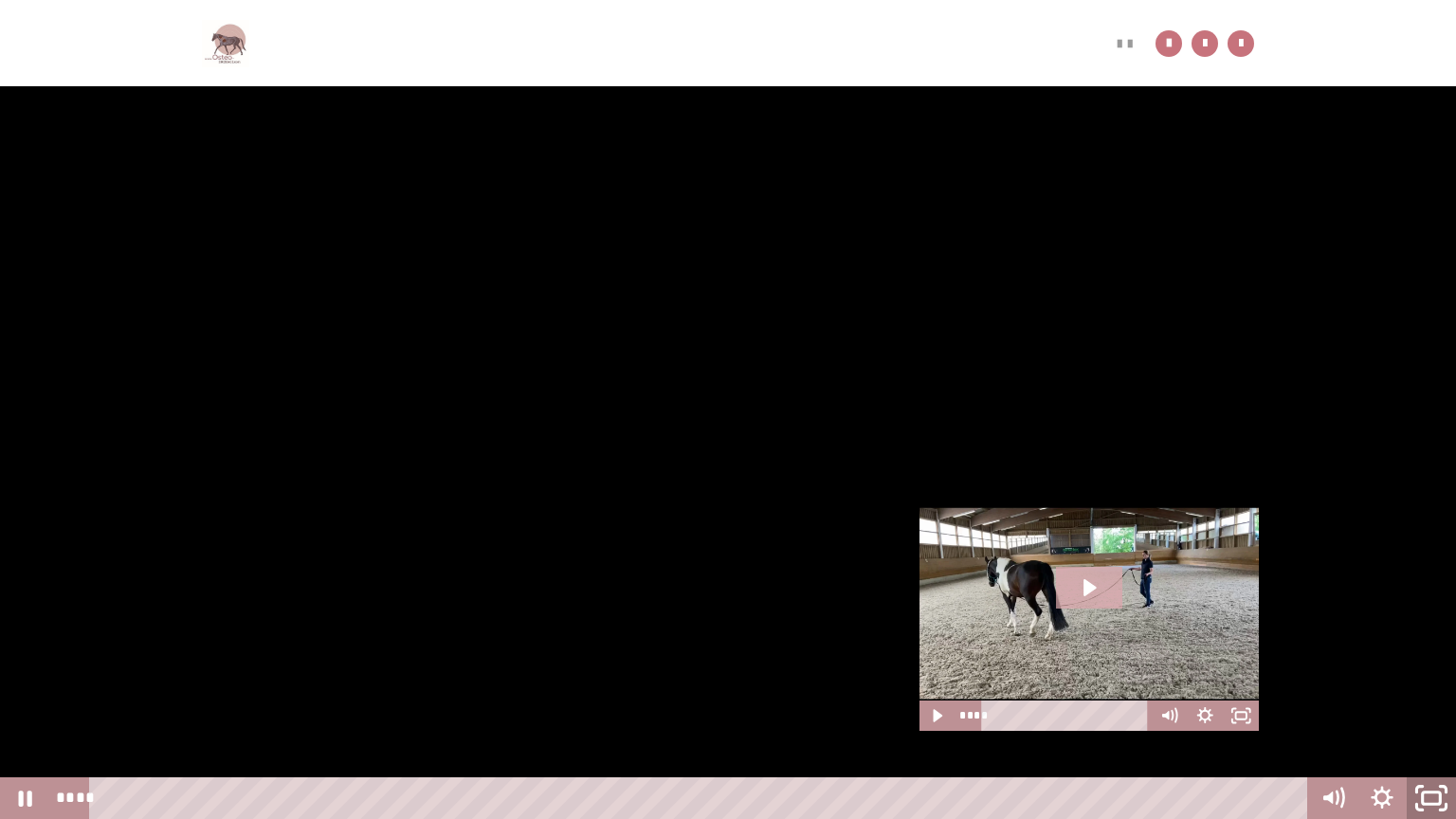 click 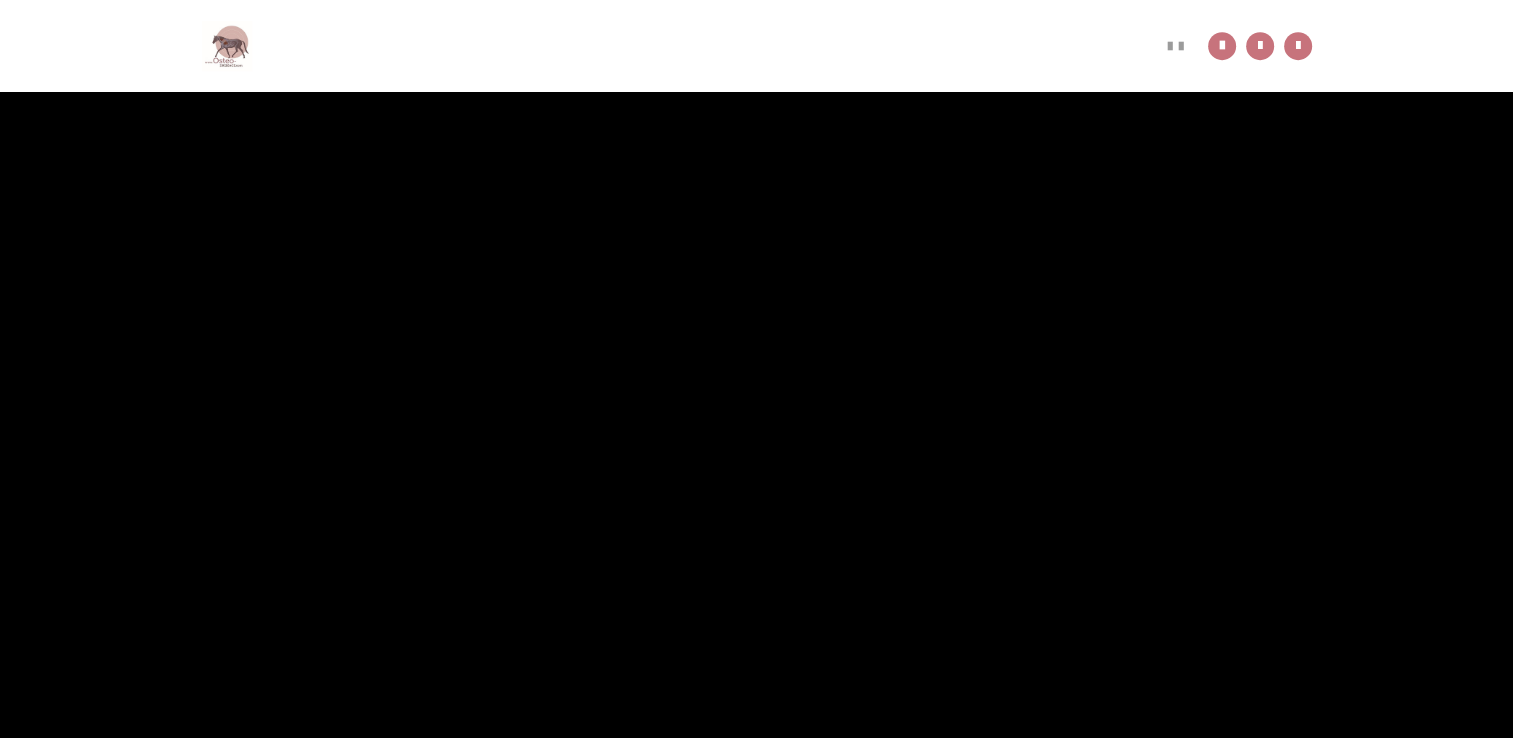 scroll, scrollTop: 1634, scrollLeft: 0, axis: vertical 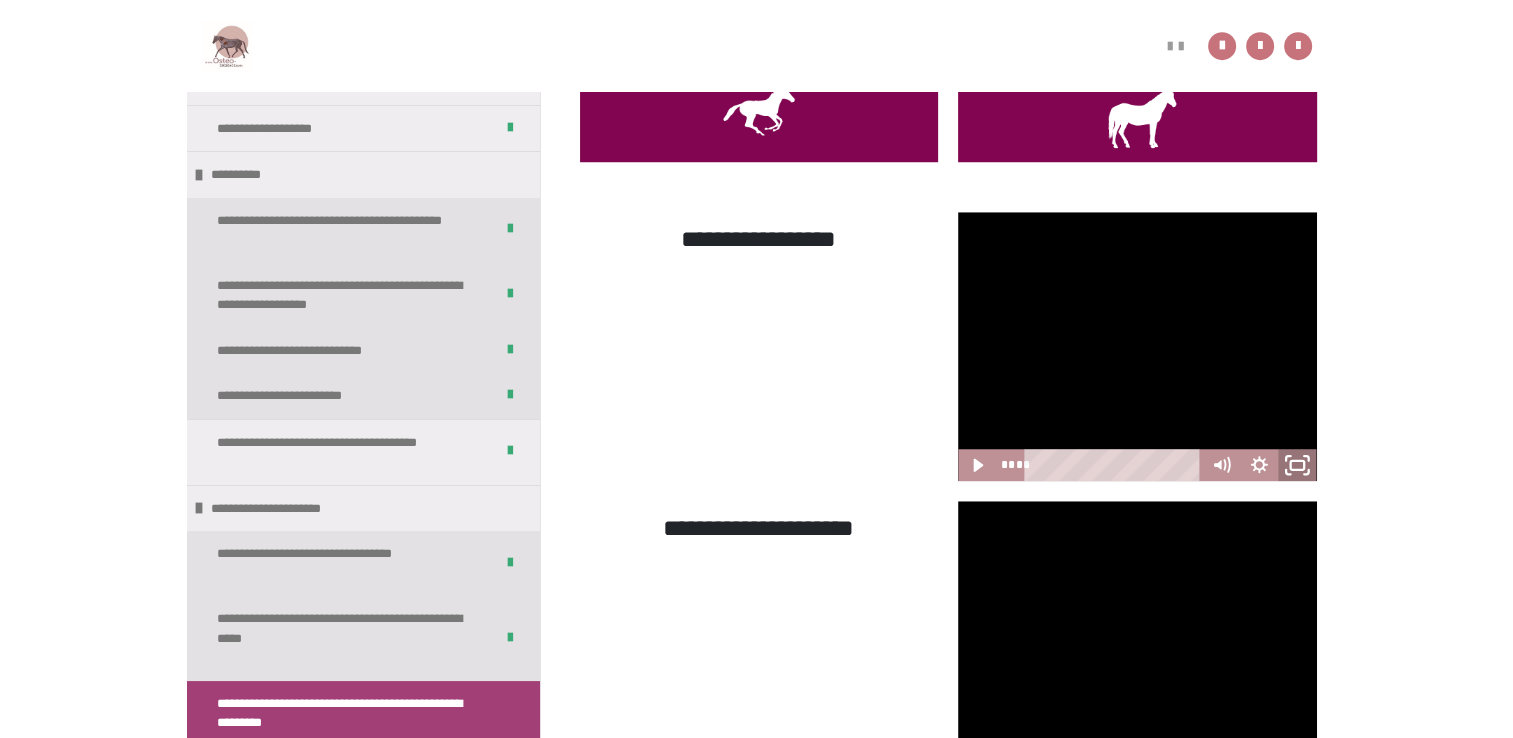 click 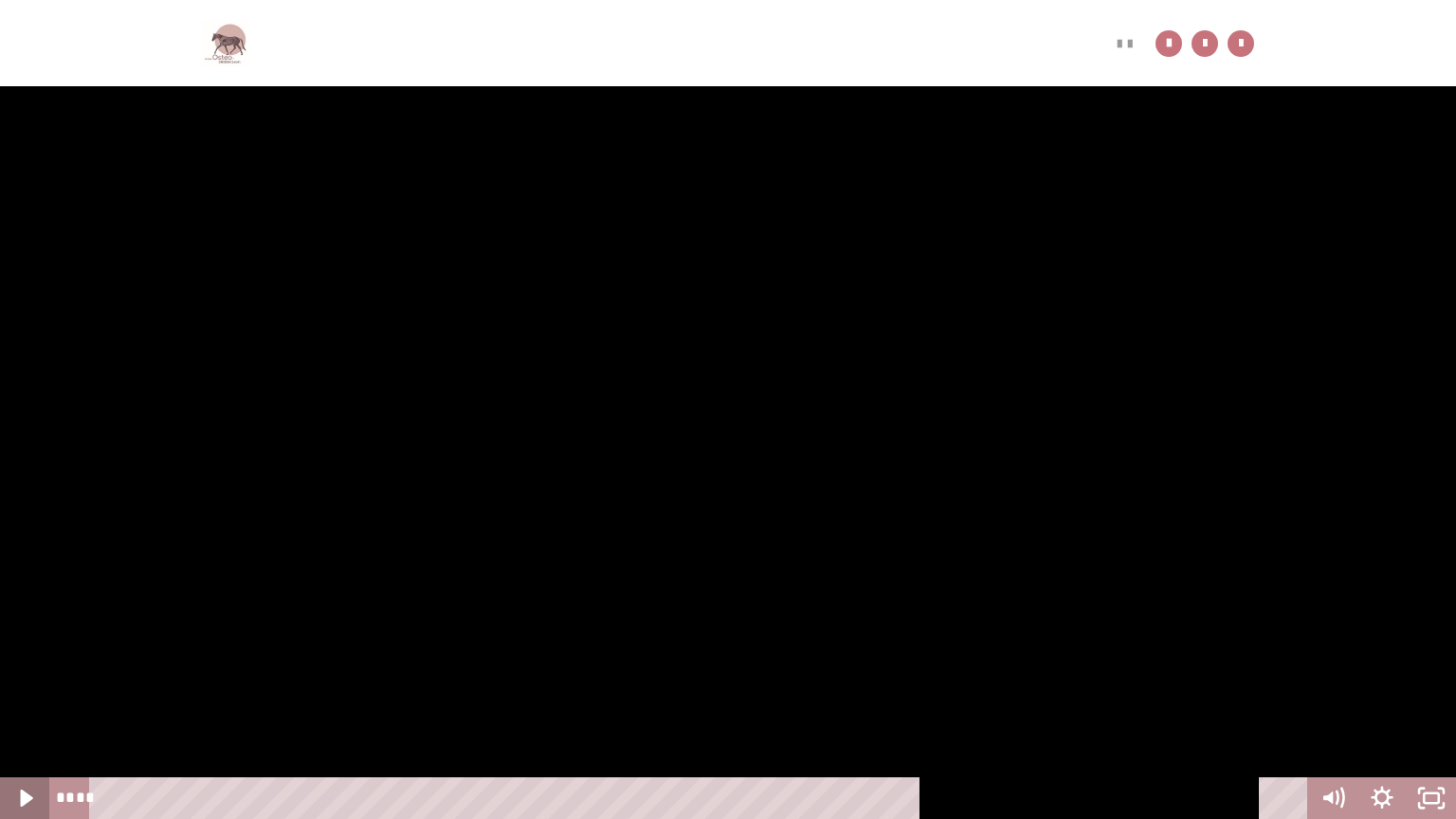 click 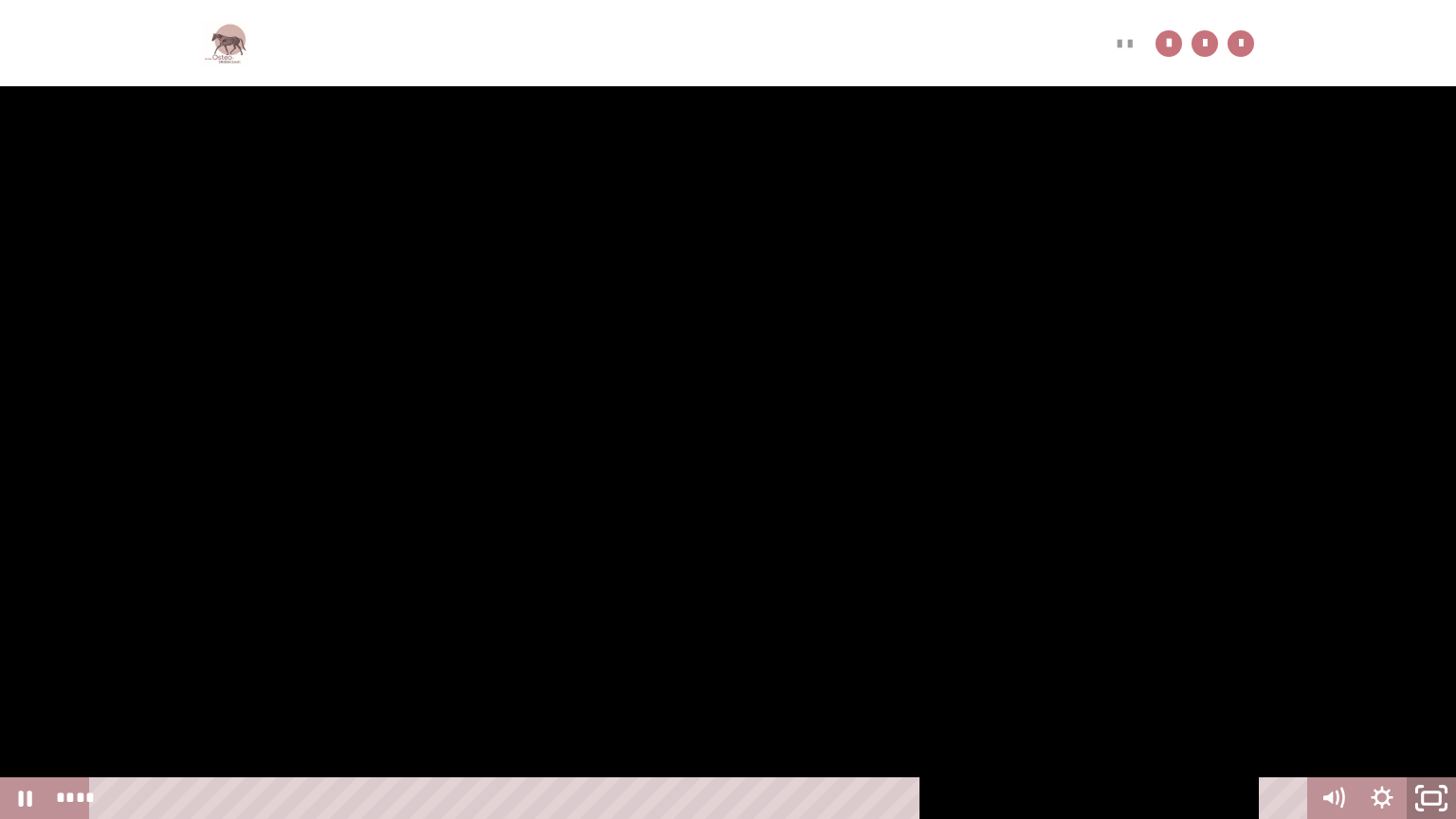 click 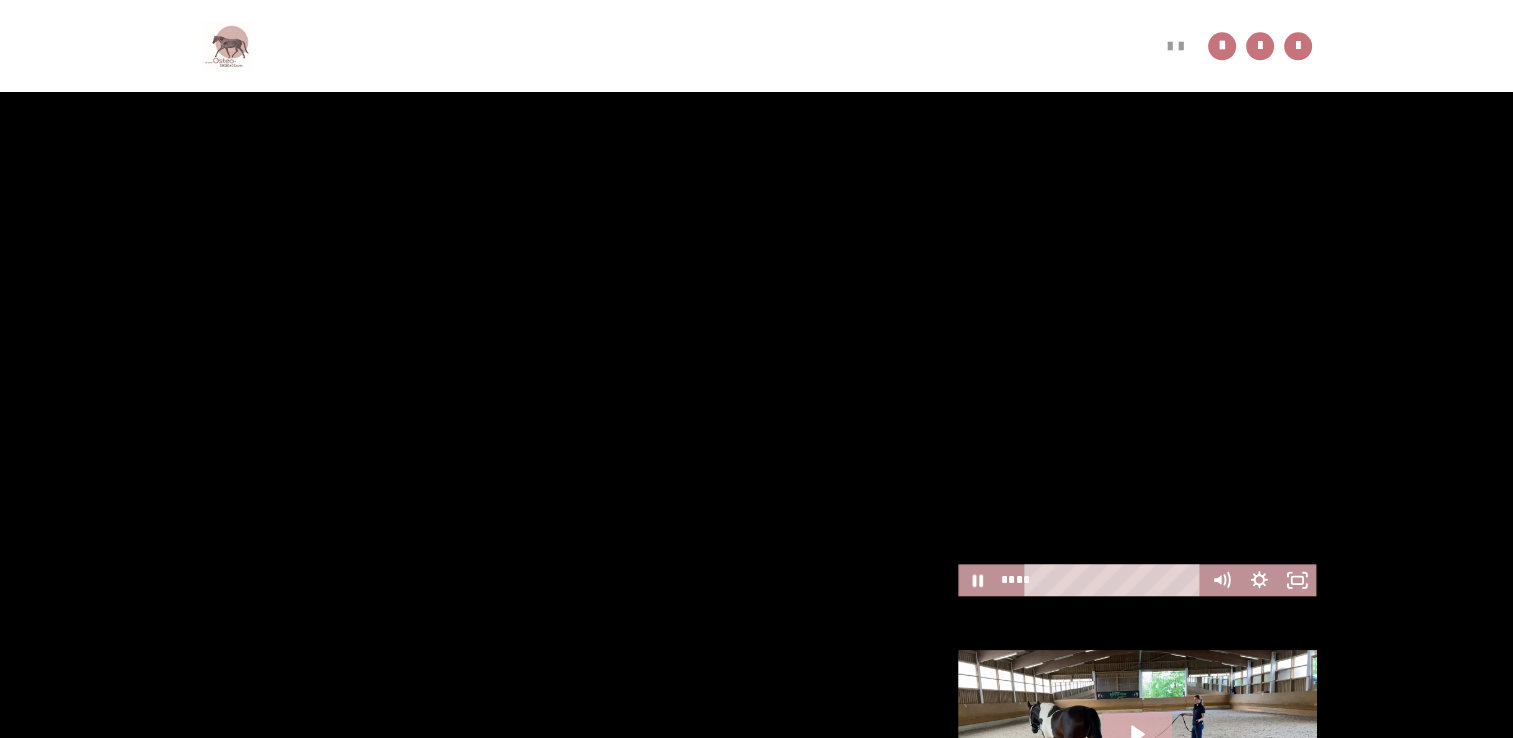 scroll, scrollTop: 2098, scrollLeft: 0, axis: vertical 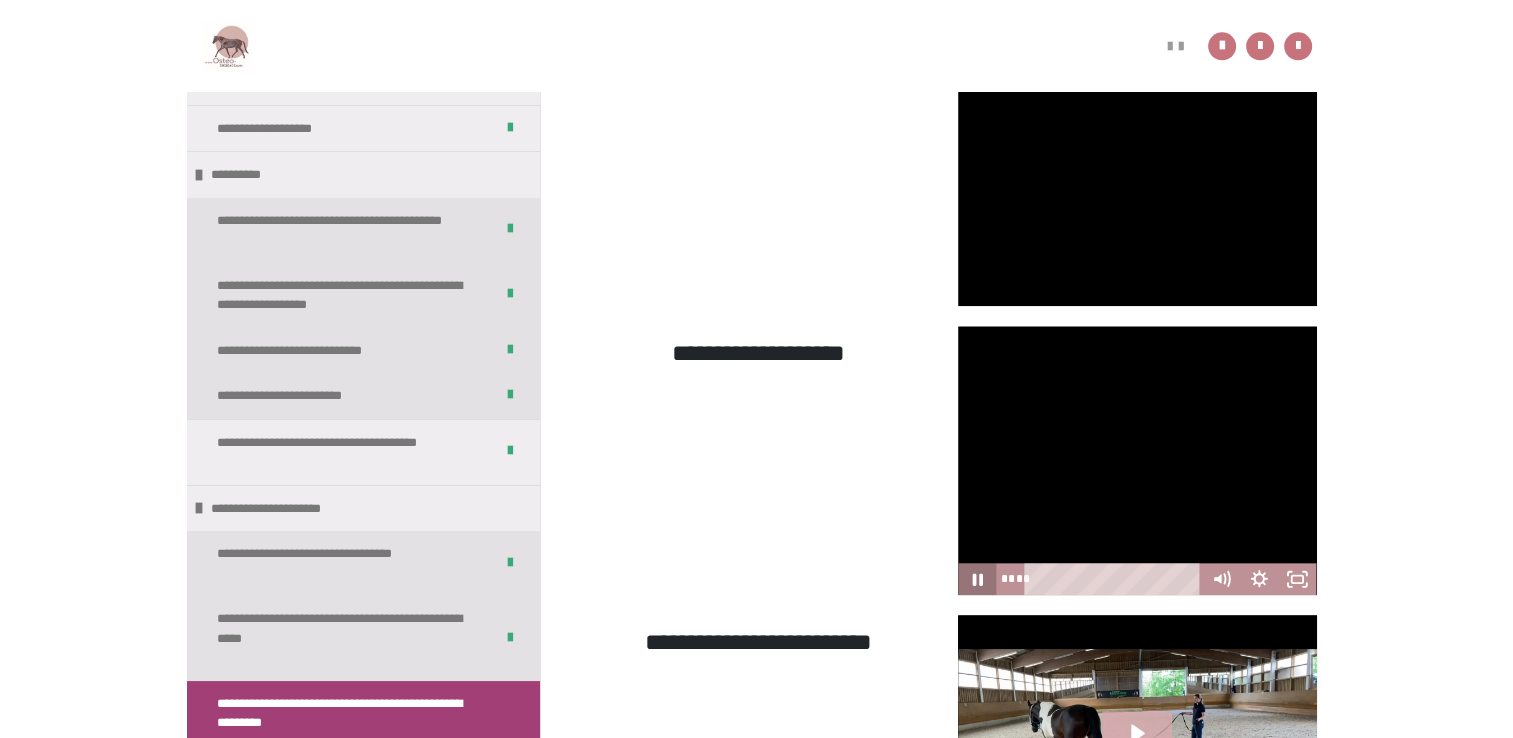 click 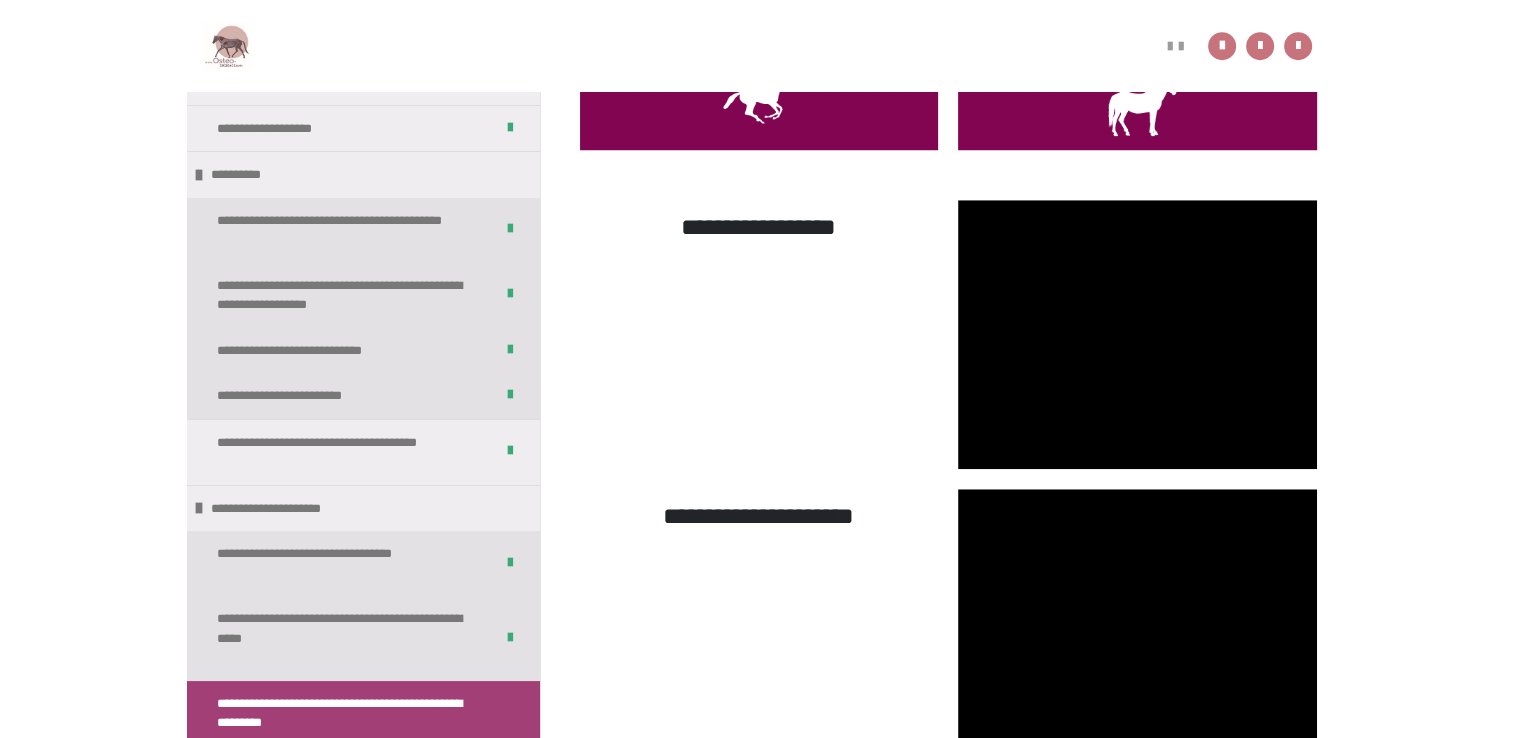 scroll, scrollTop: 1645, scrollLeft: 0, axis: vertical 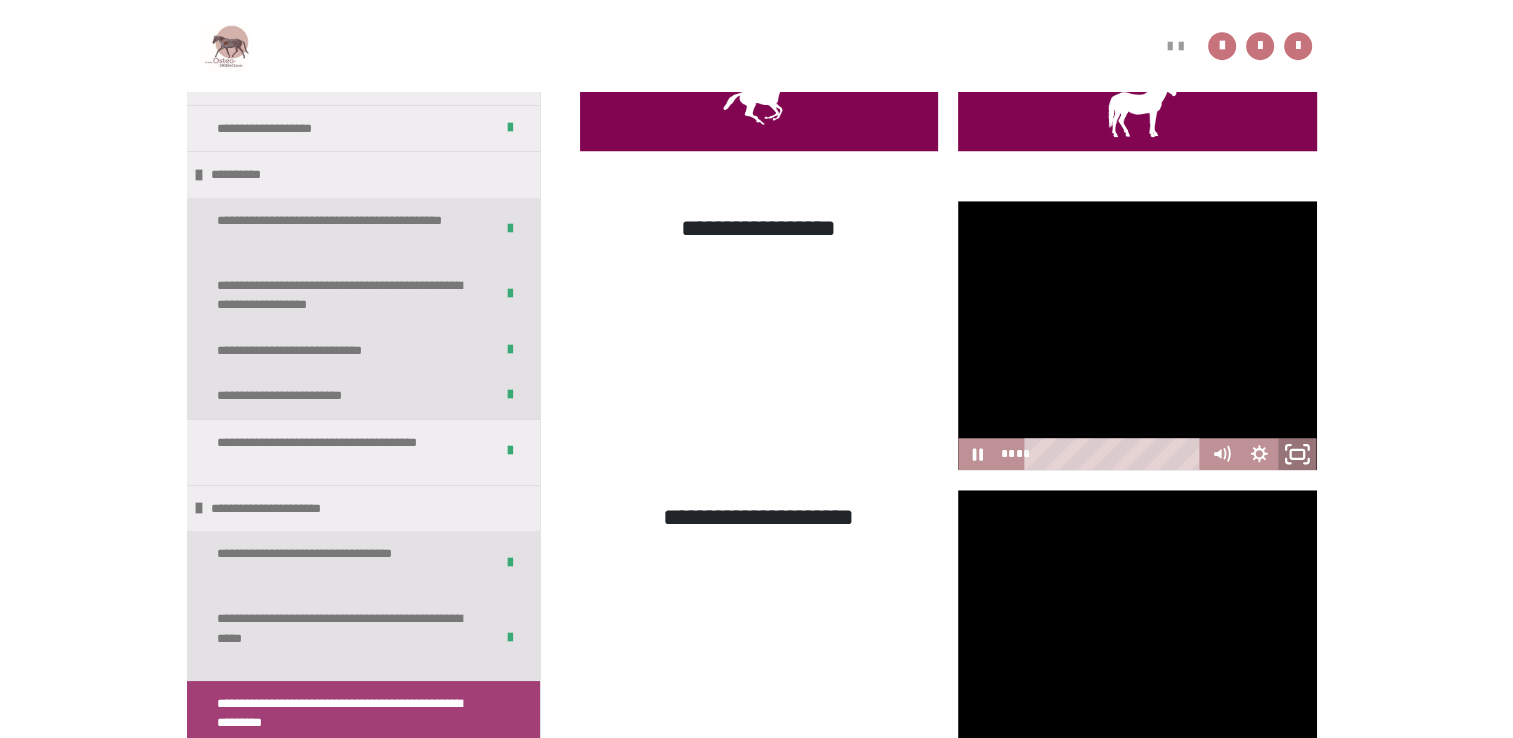 click 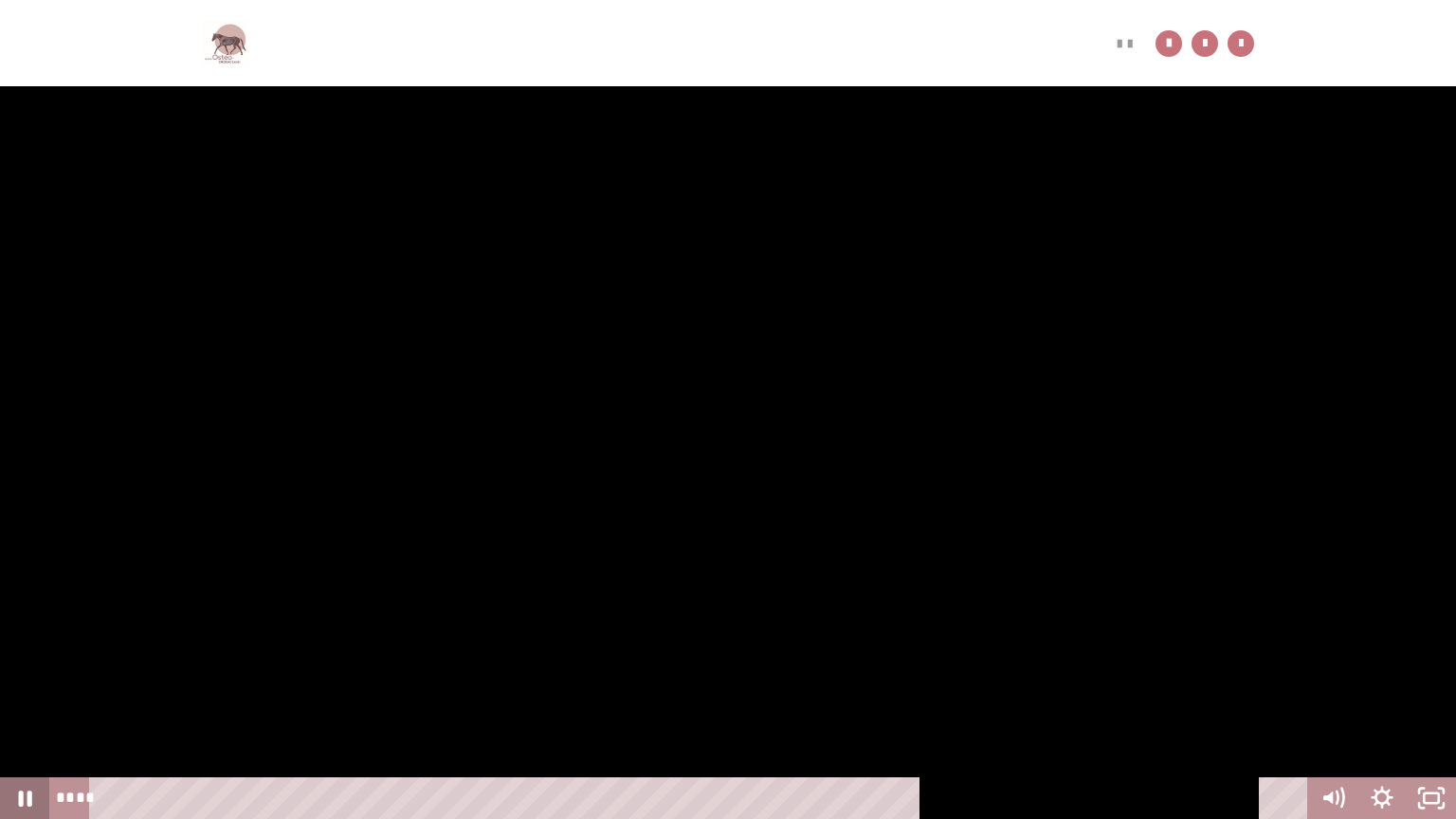 click 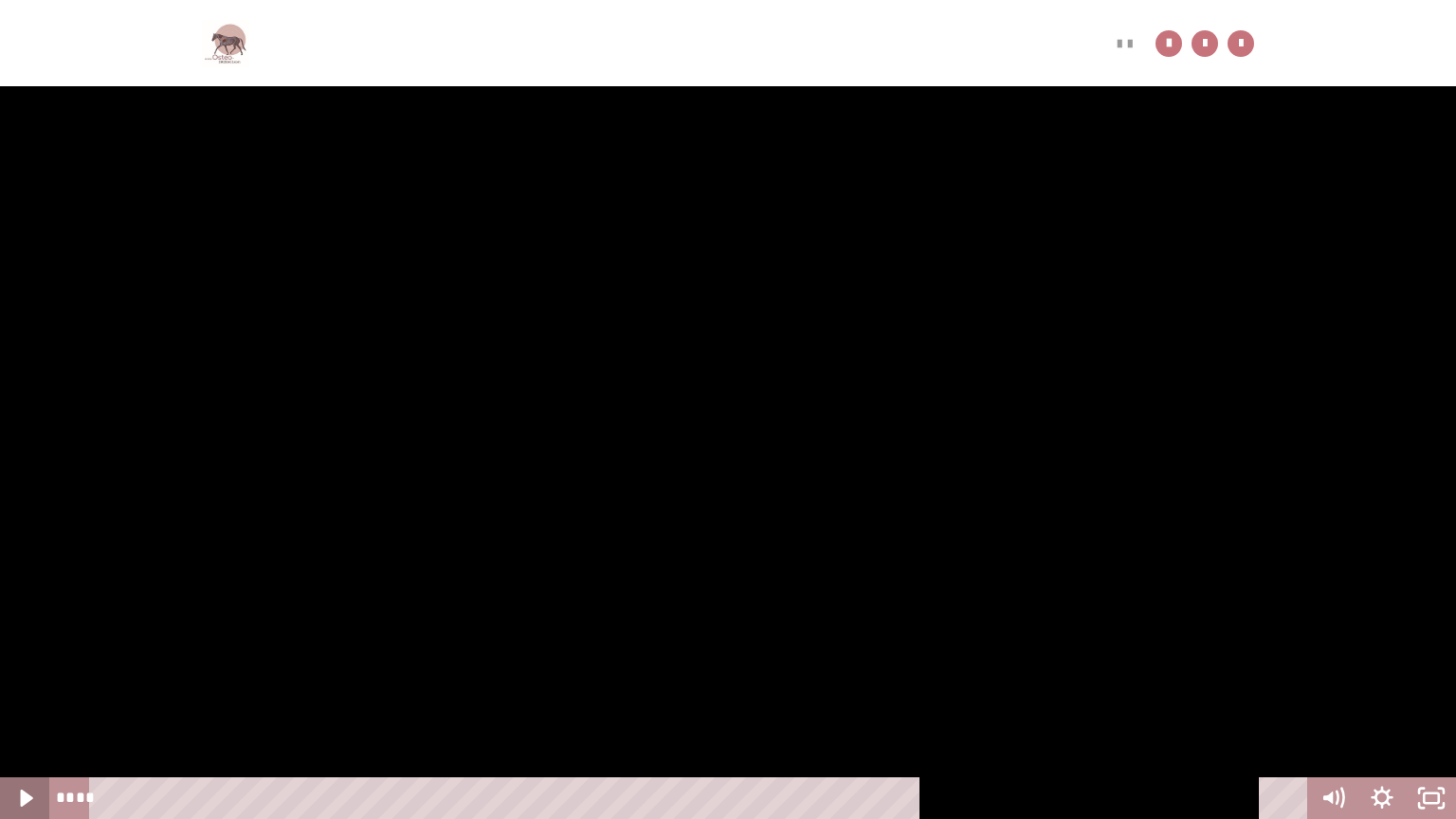 drag, startPoint x: 1228, startPoint y: 792, endPoint x: 6, endPoint y: 778, distance: 1222.0802 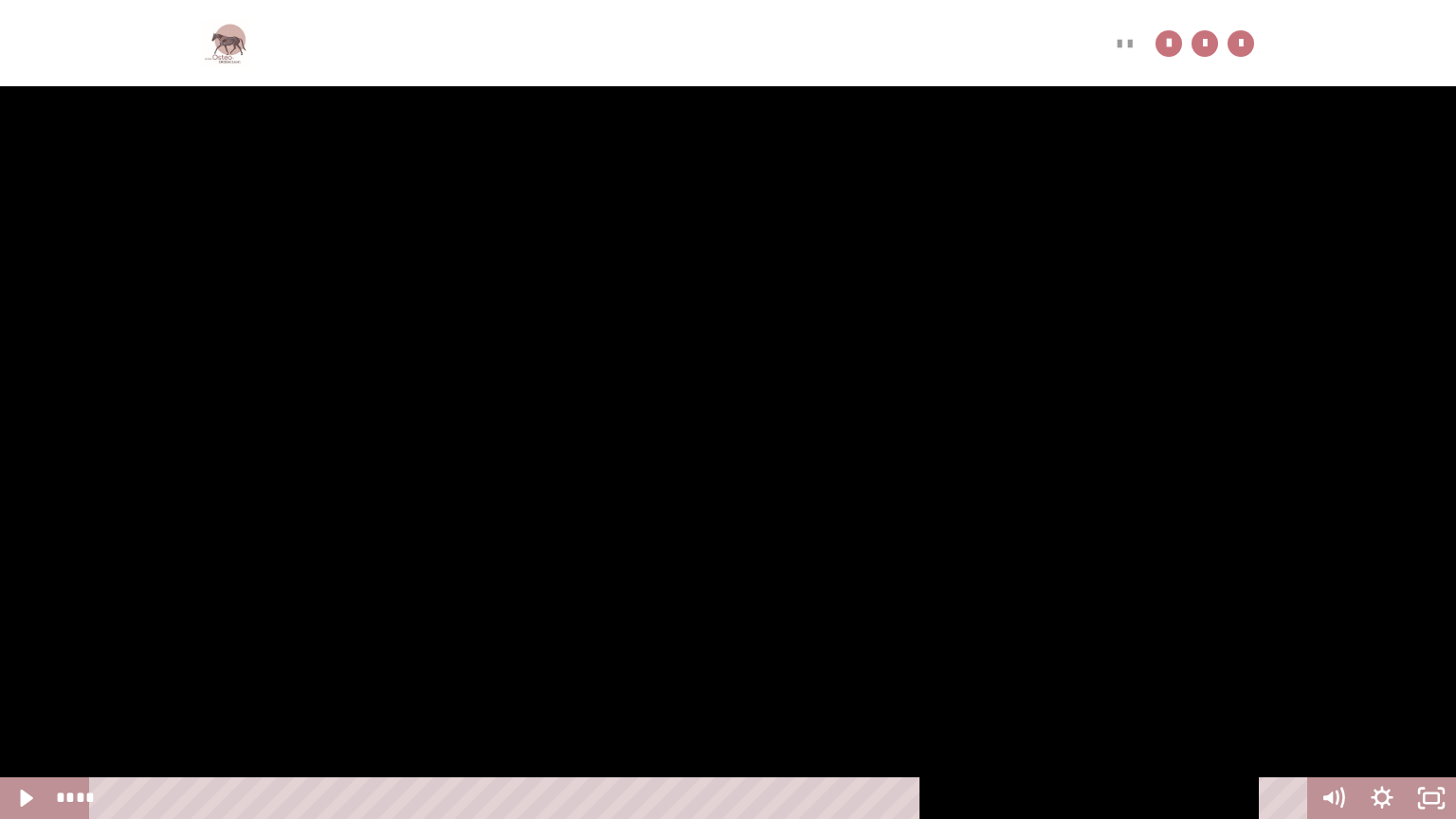 click at bounding box center (728, 410) 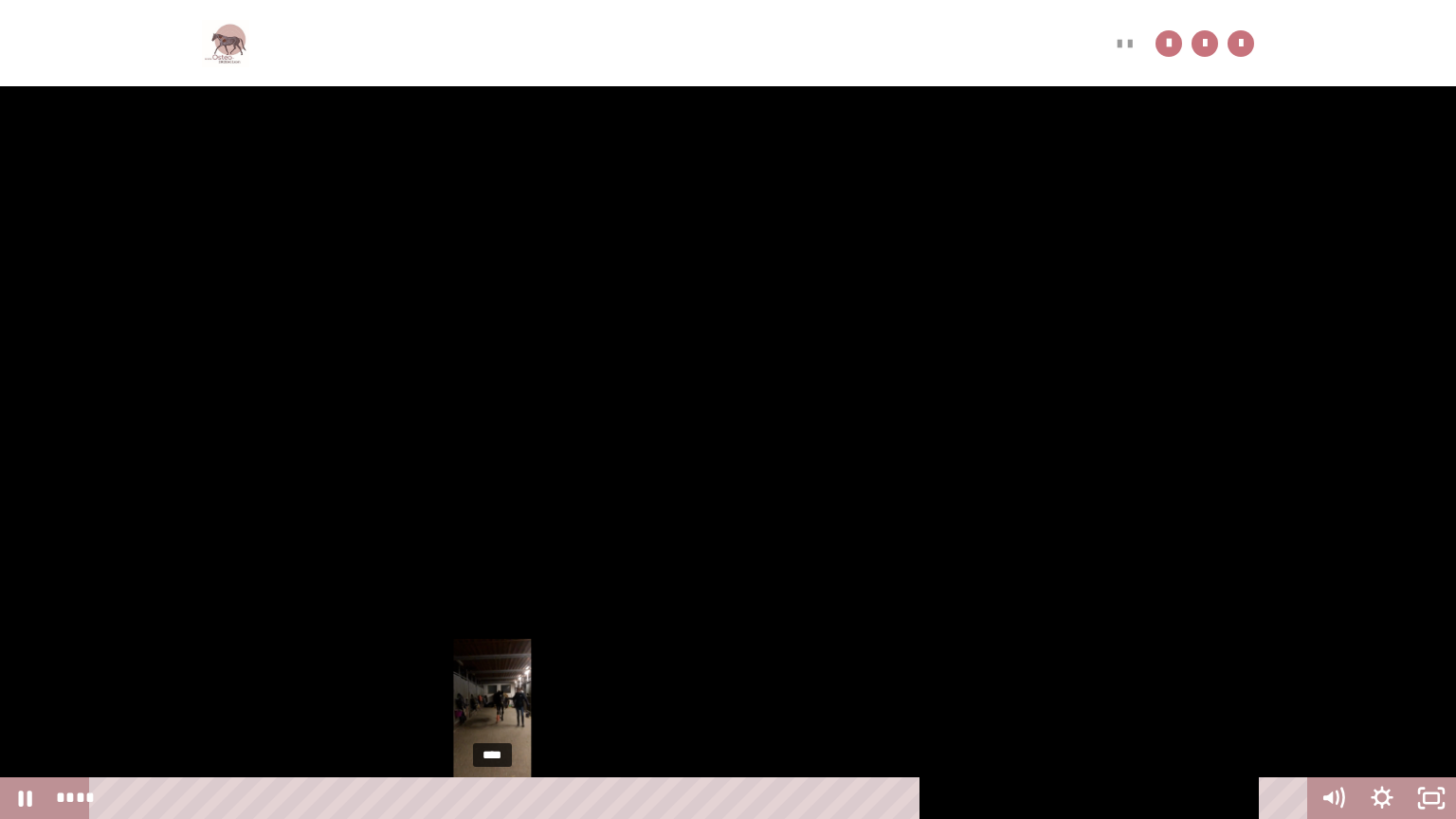 click on "****" at bounding box center [701, 798] 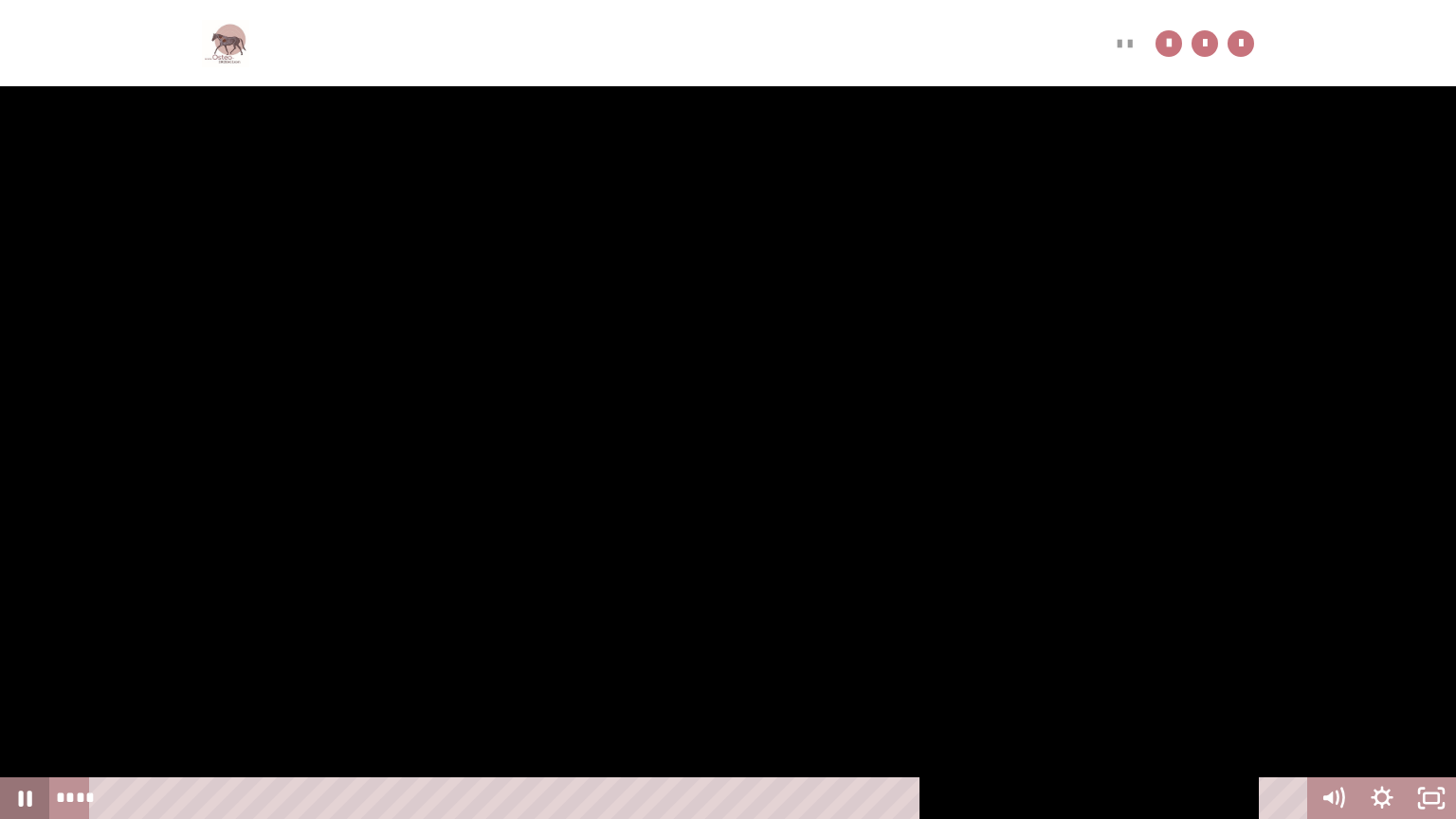 click on "**** ****" at bounding box center (728, 798) 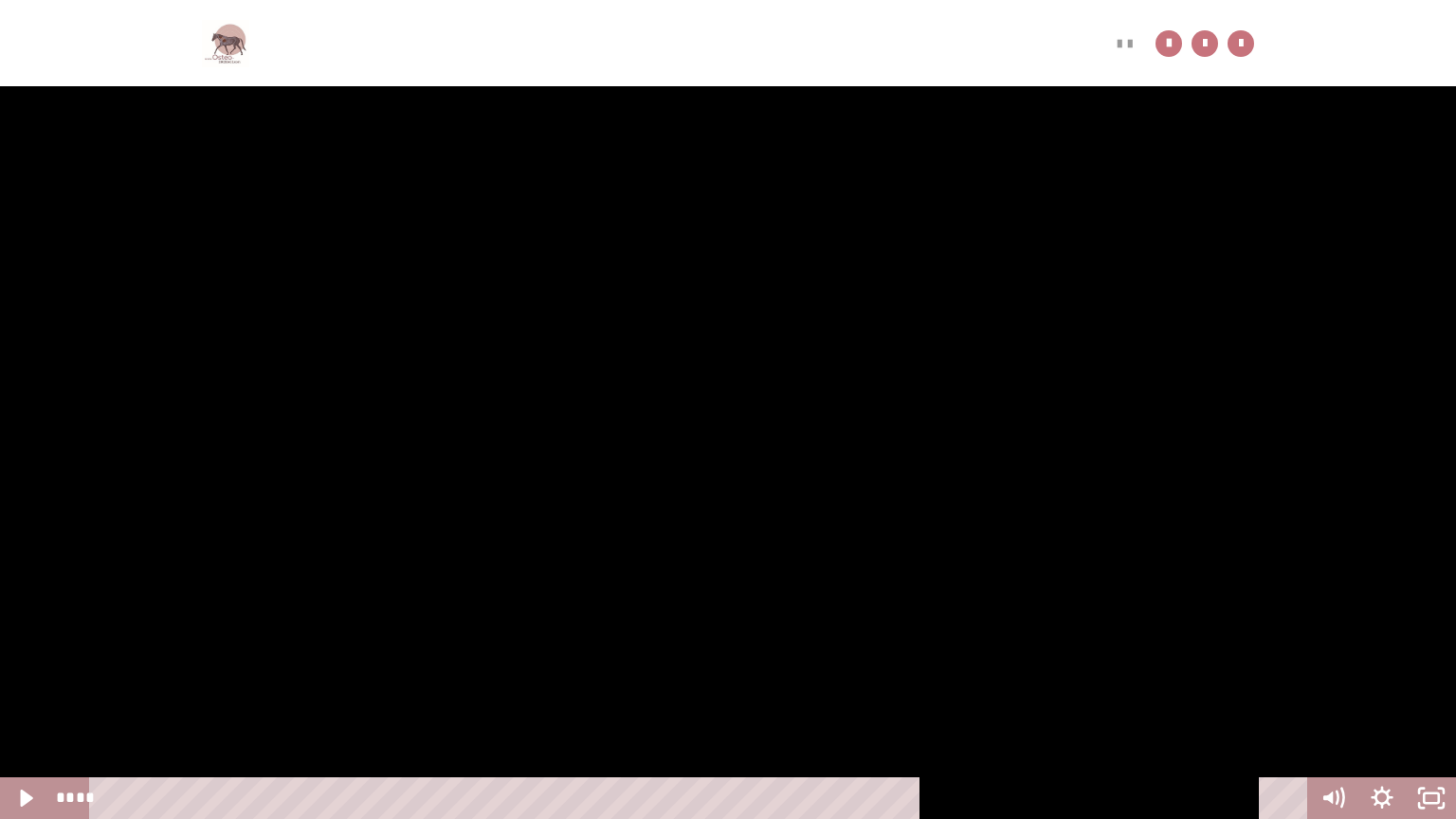 click at bounding box center [728, 410] 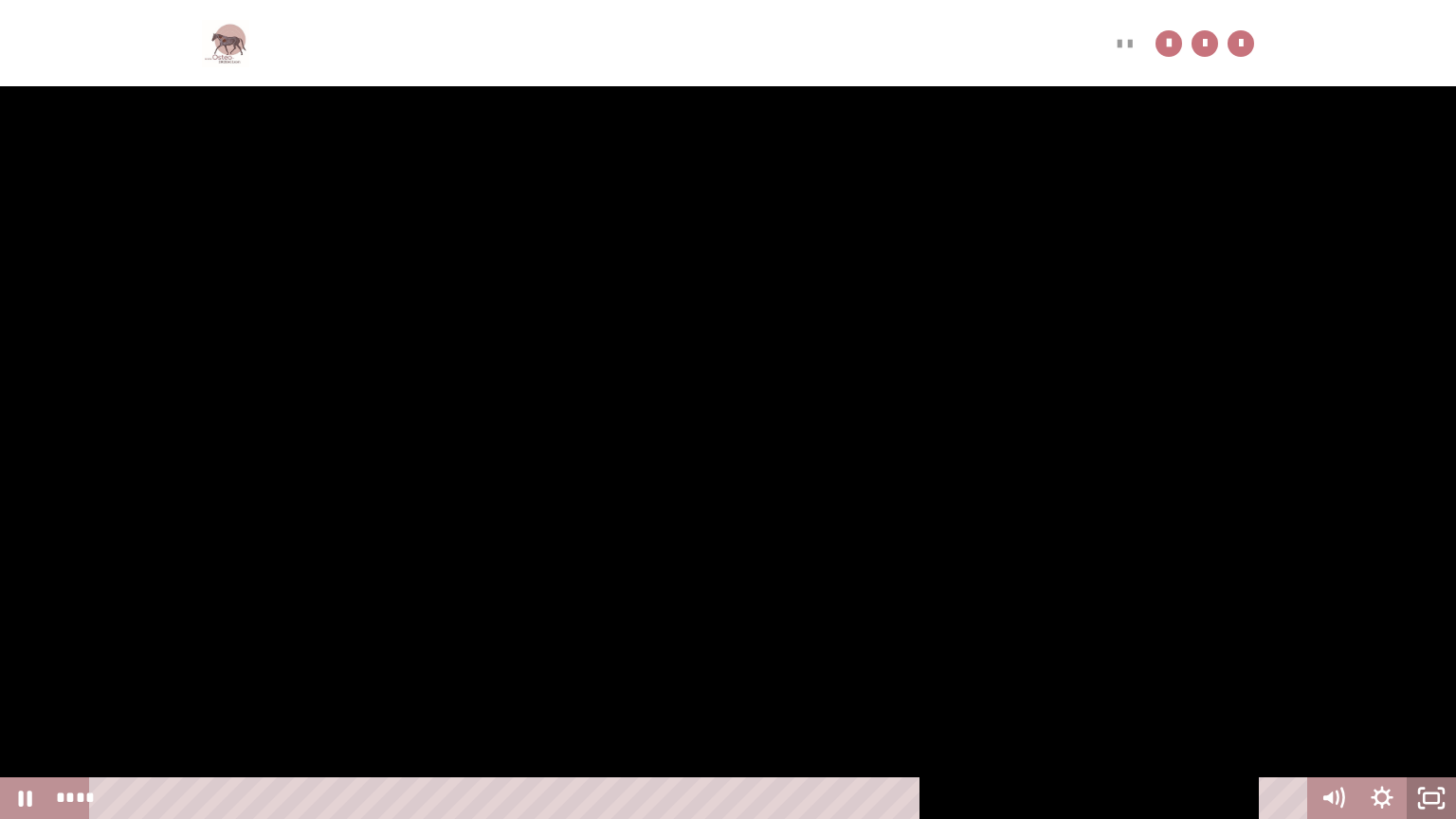 click 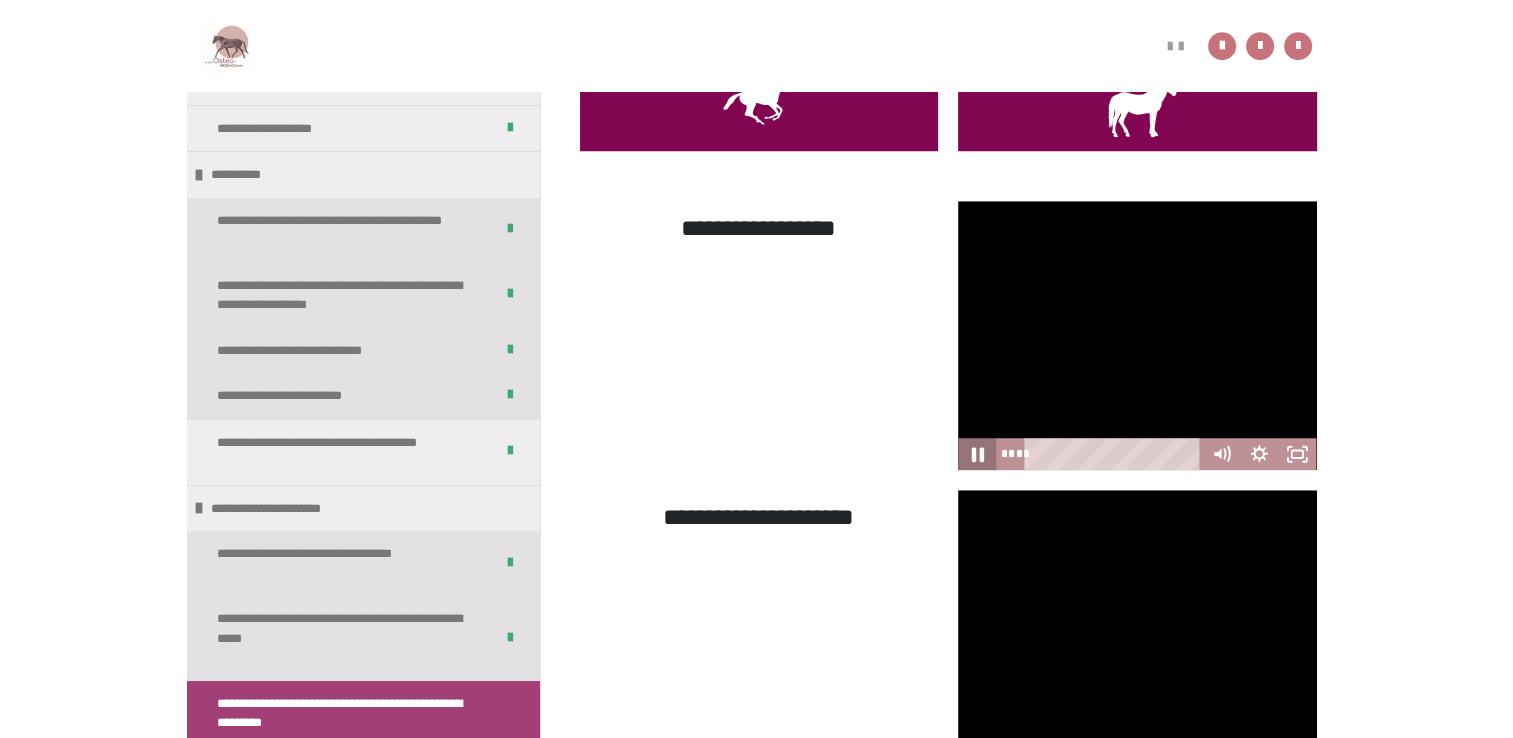 click 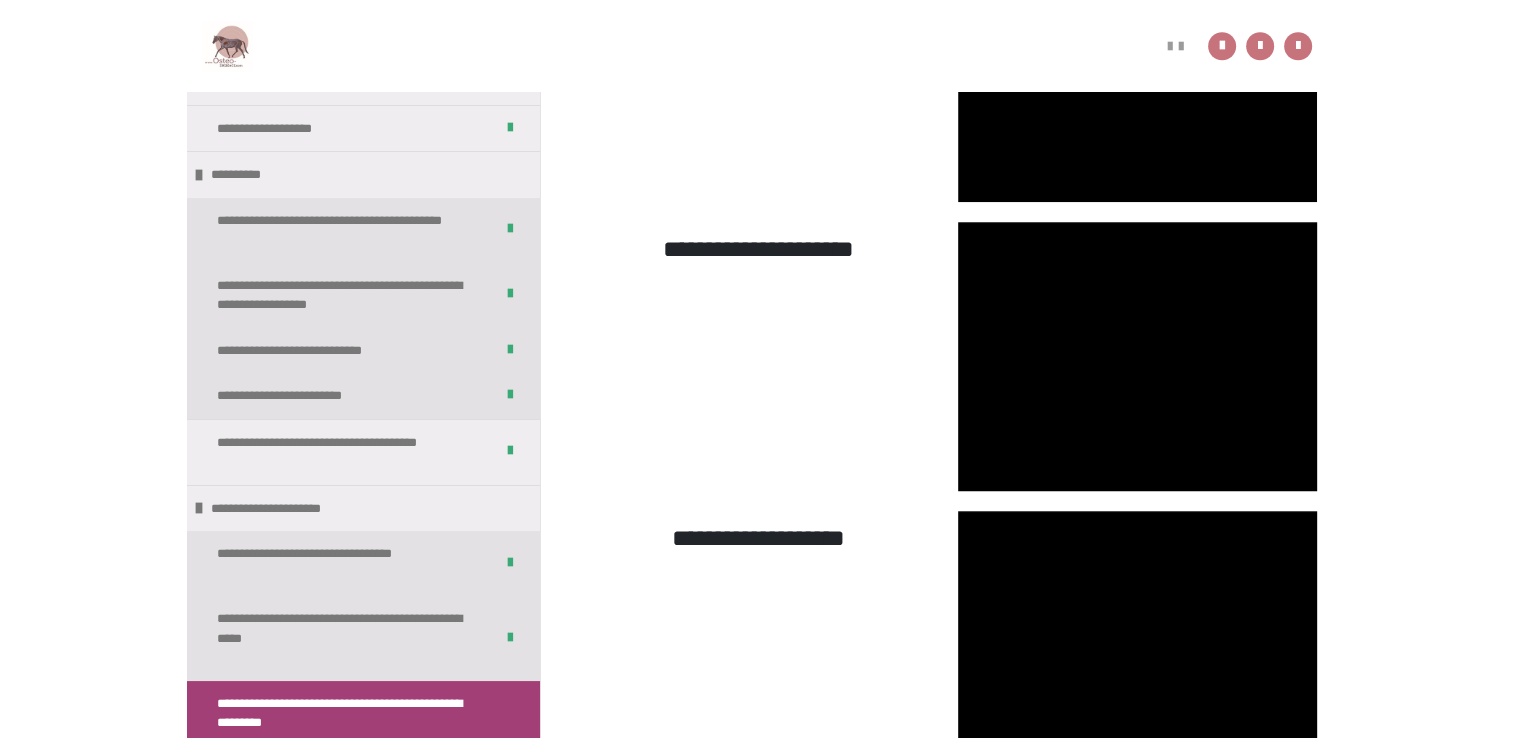 scroll, scrollTop: 2157, scrollLeft: 0, axis: vertical 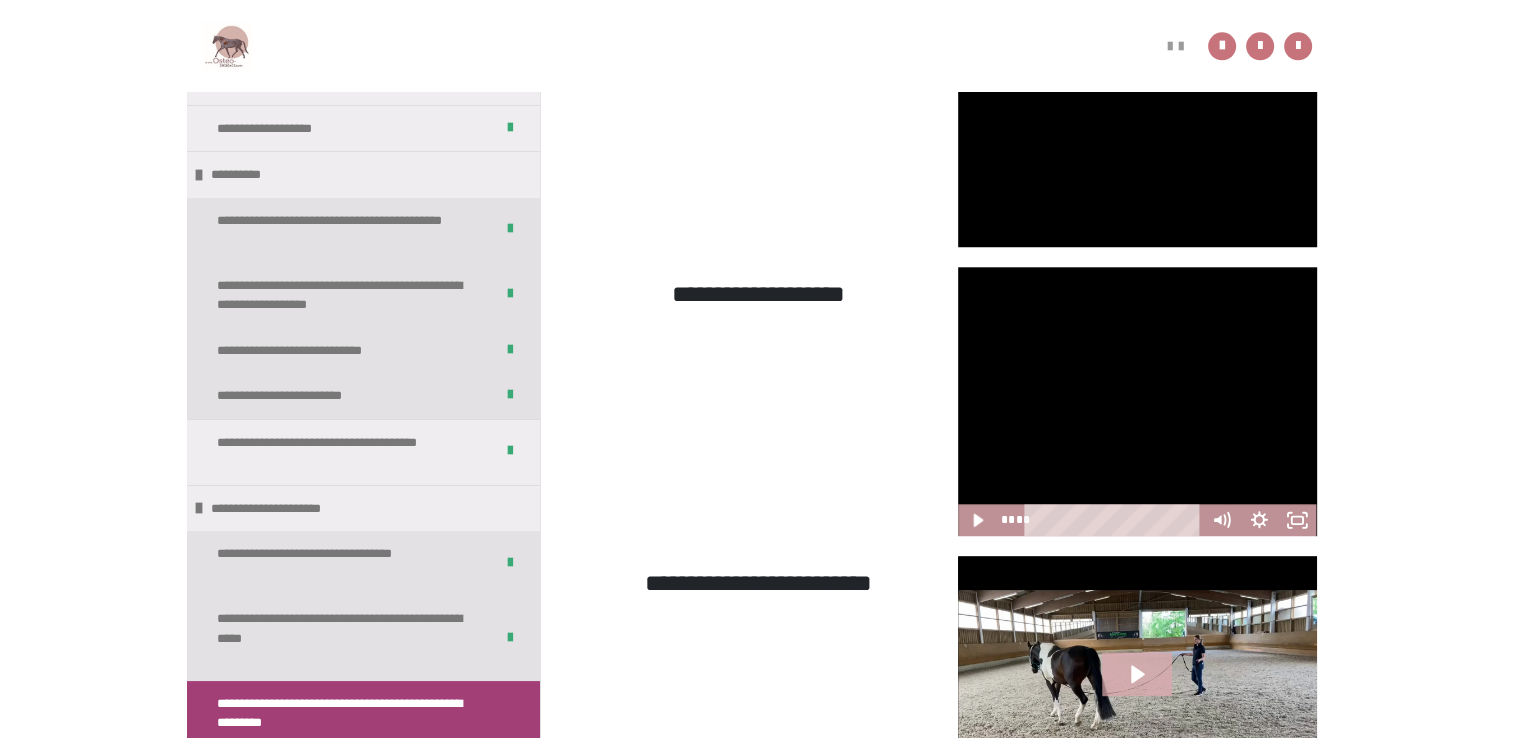 drag, startPoint x: 1107, startPoint y: 519, endPoint x: 945, endPoint y: 519, distance: 162 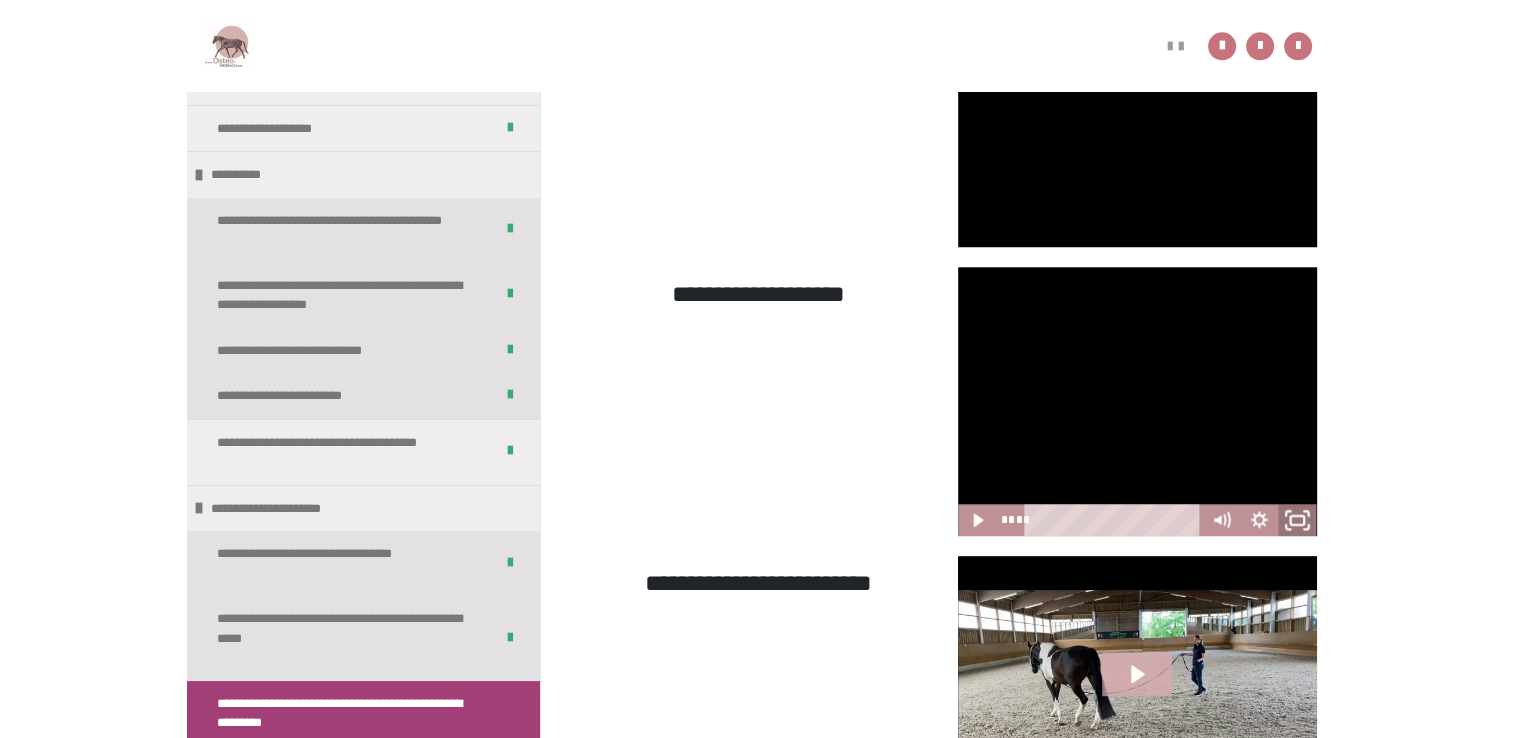click 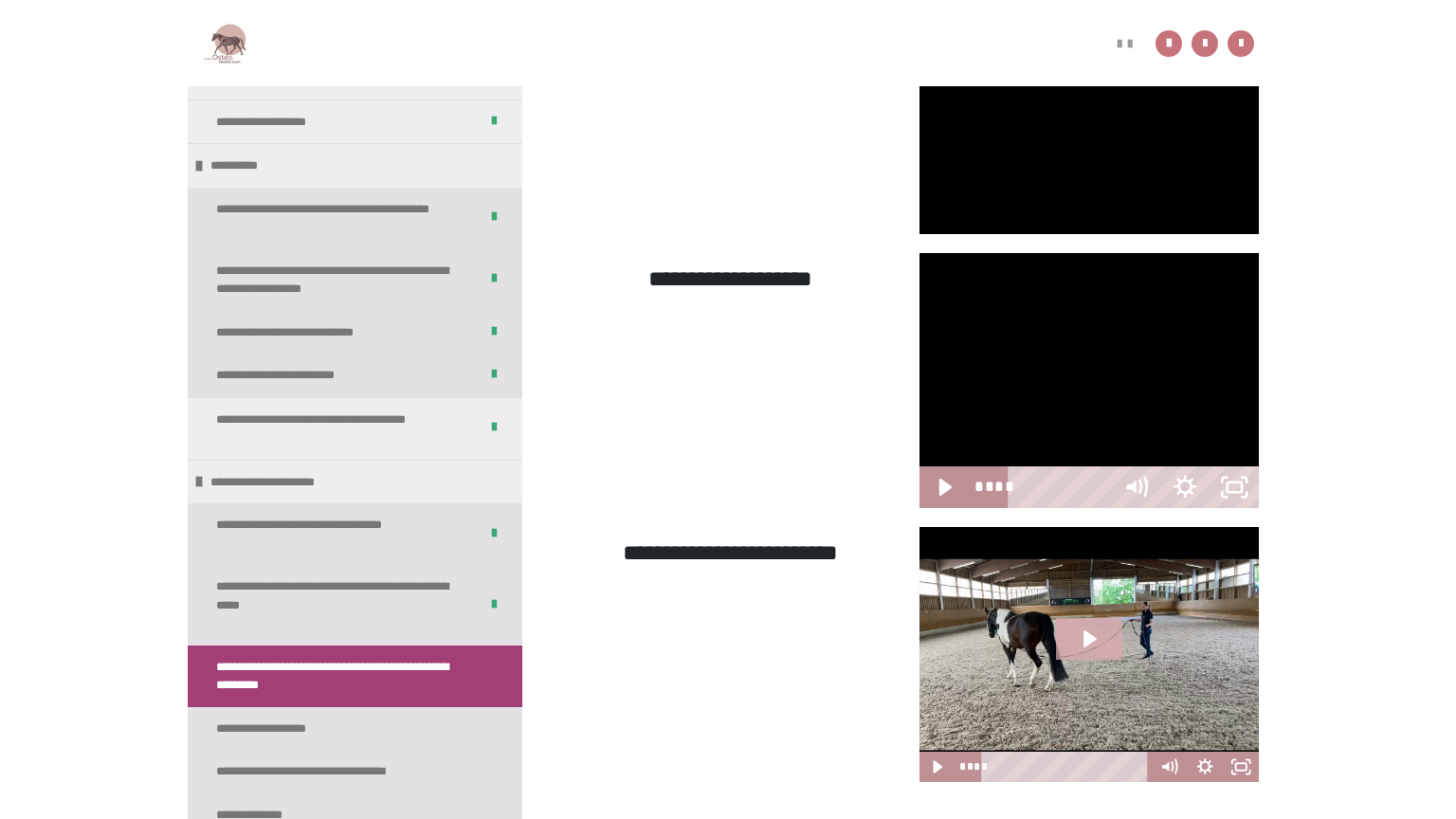 type 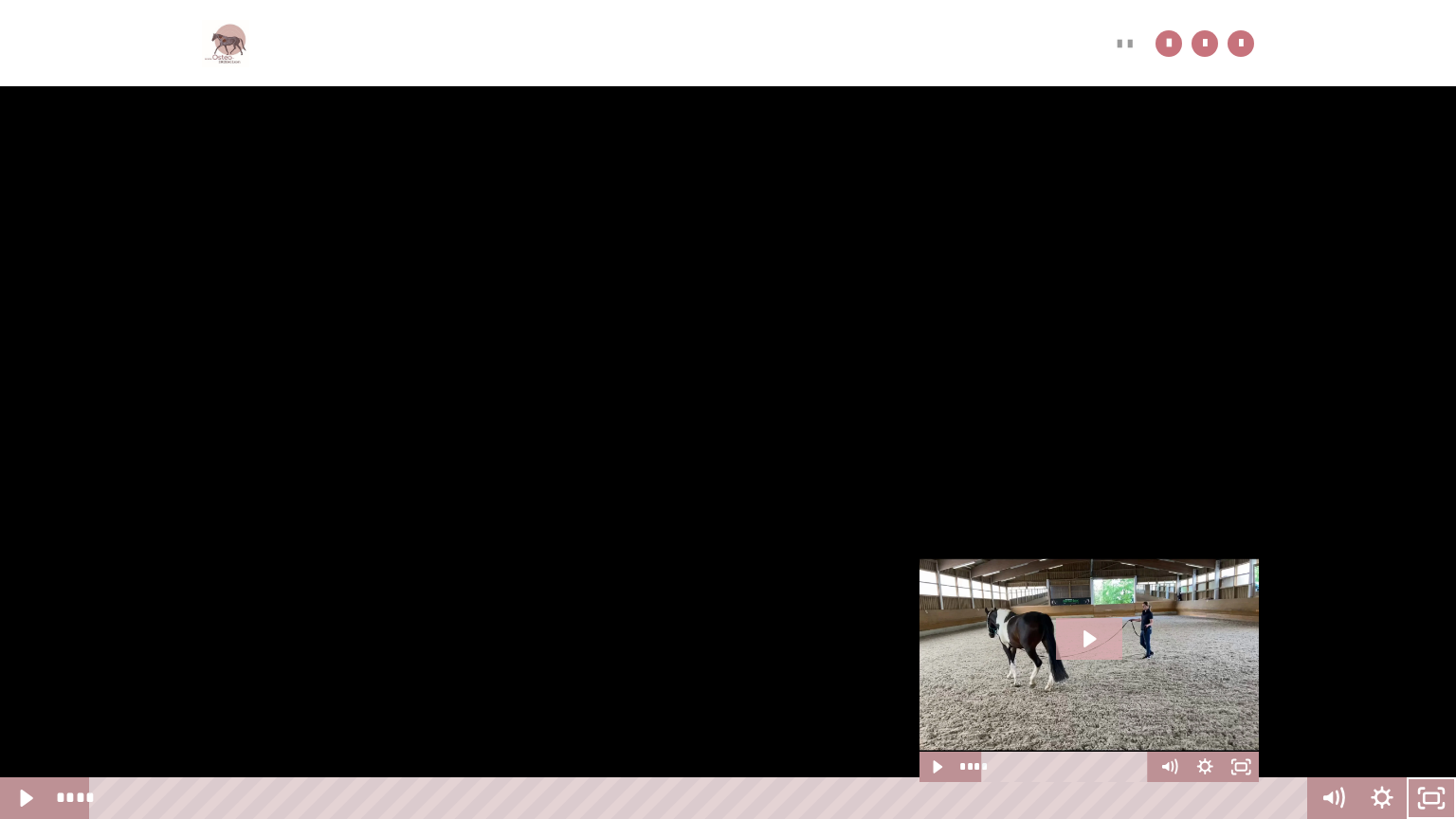 click at bounding box center (728, 410) 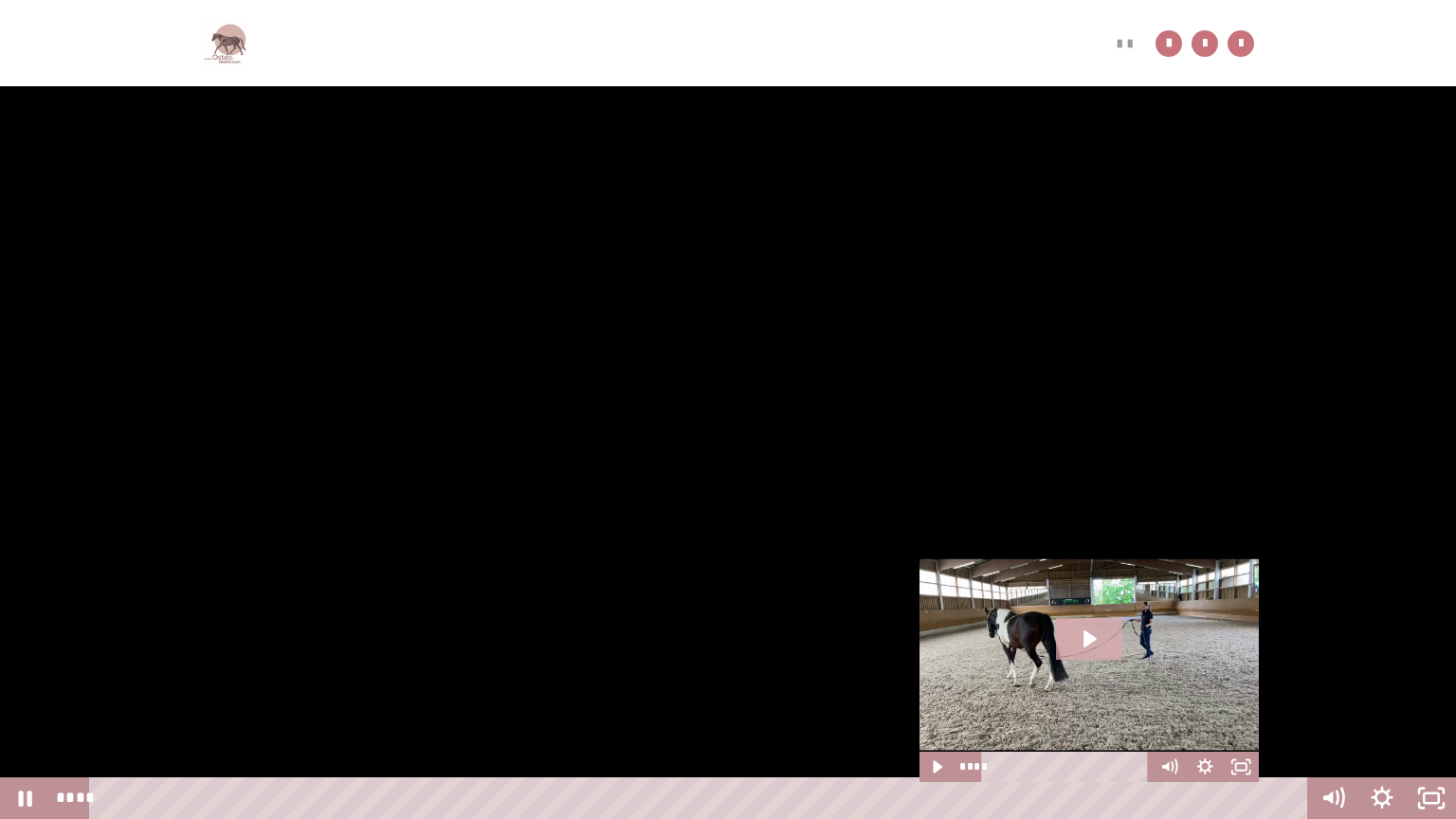 click at bounding box center [728, 410] 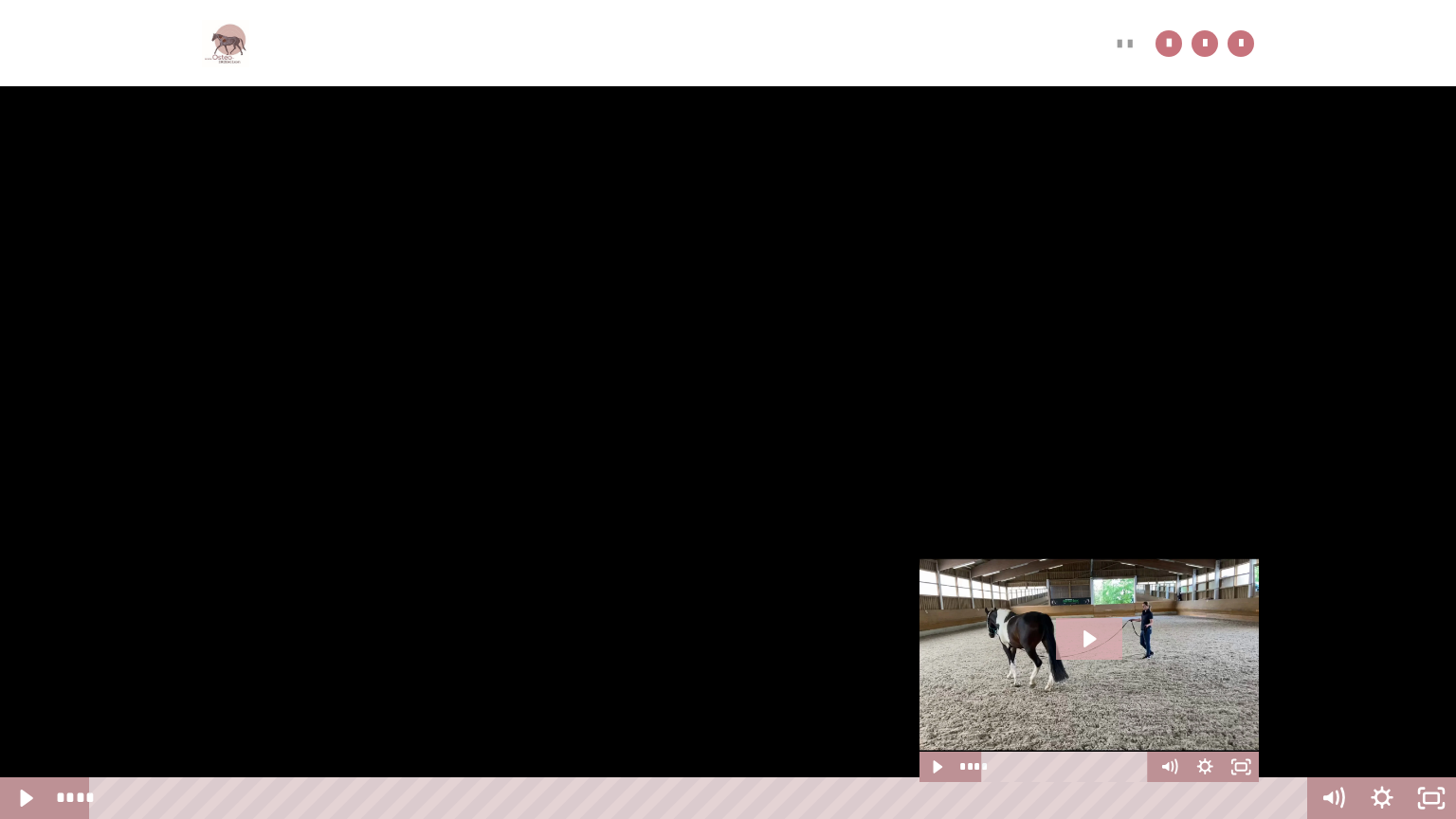 type 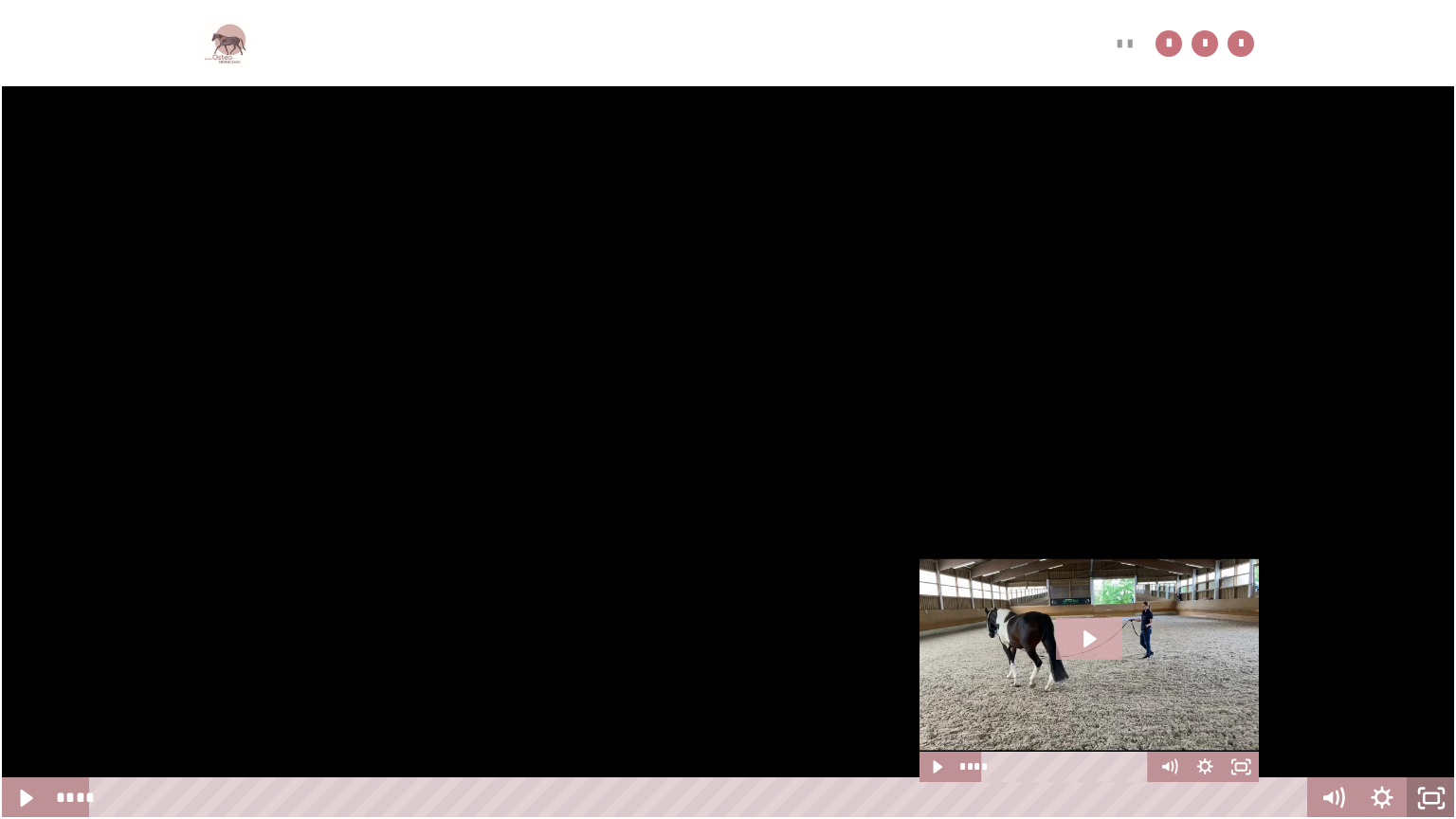click 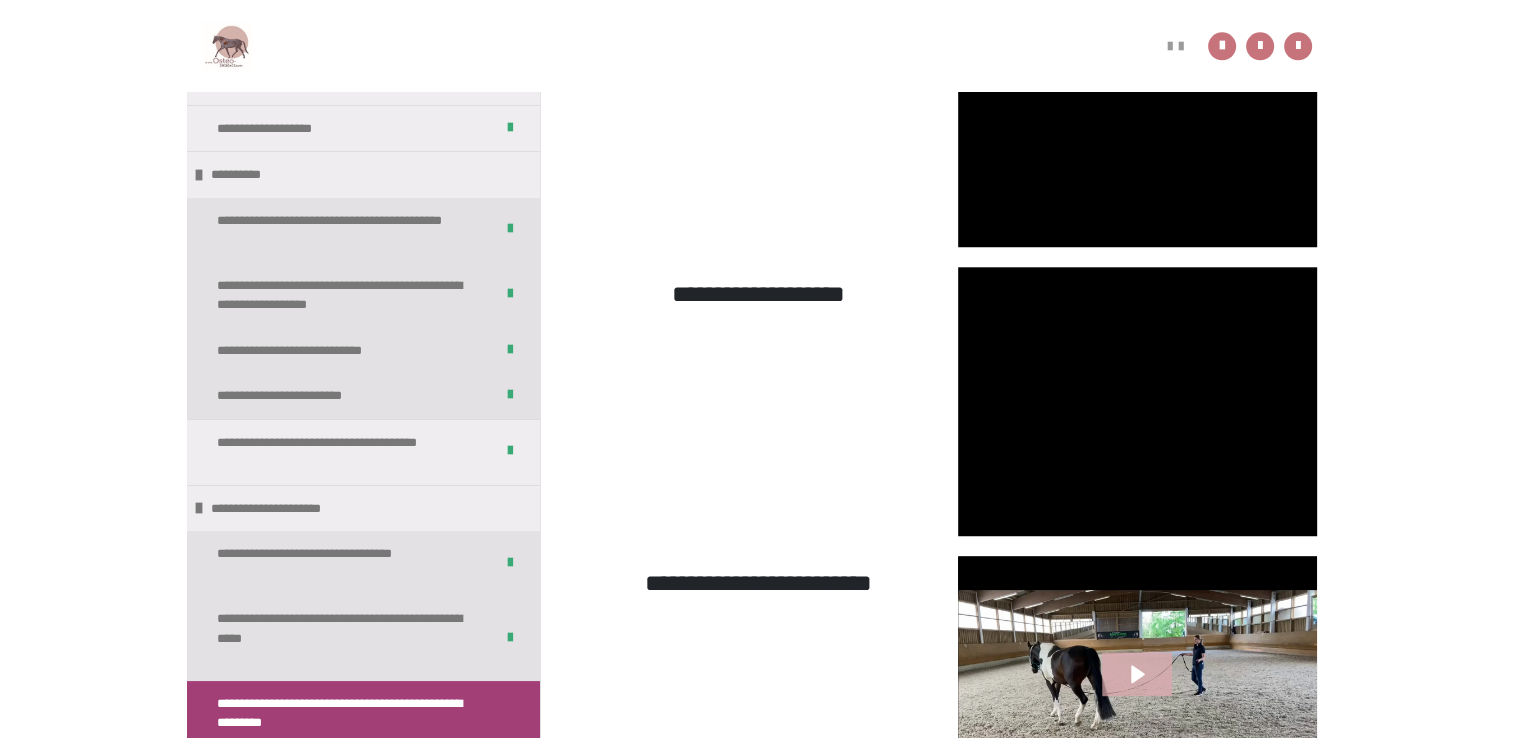click on "**********" at bounding box center [756, 2952] 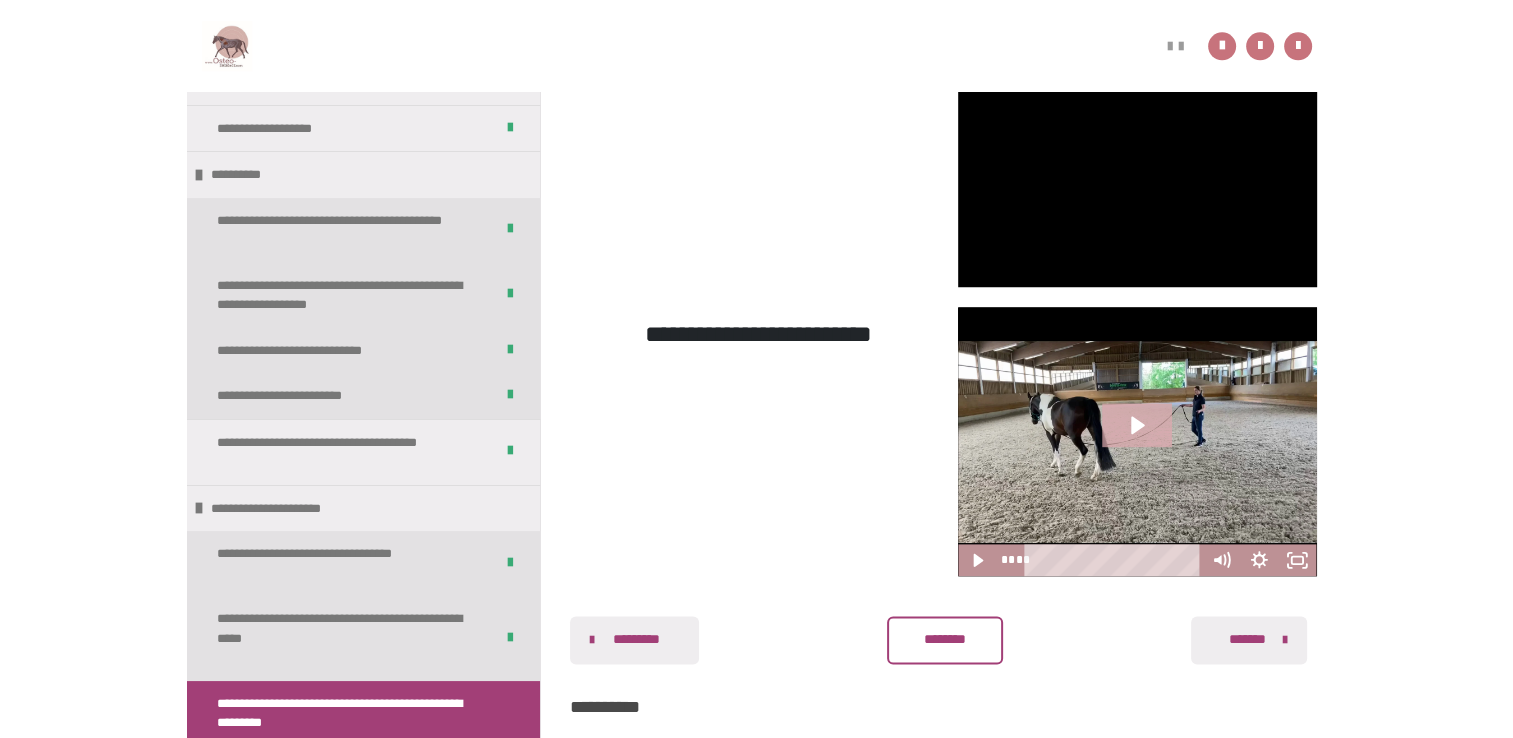 scroll, scrollTop: 2407, scrollLeft: 0, axis: vertical 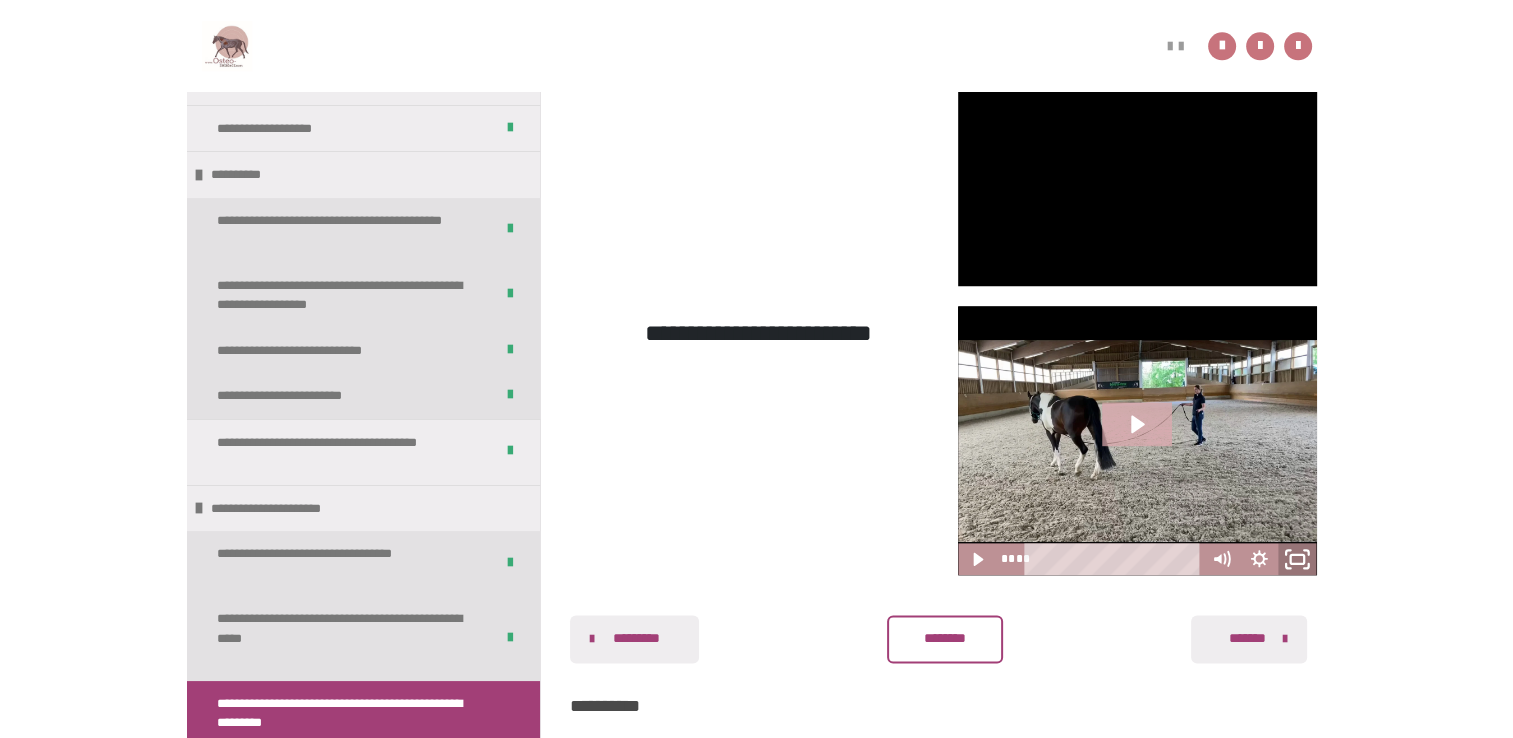 click 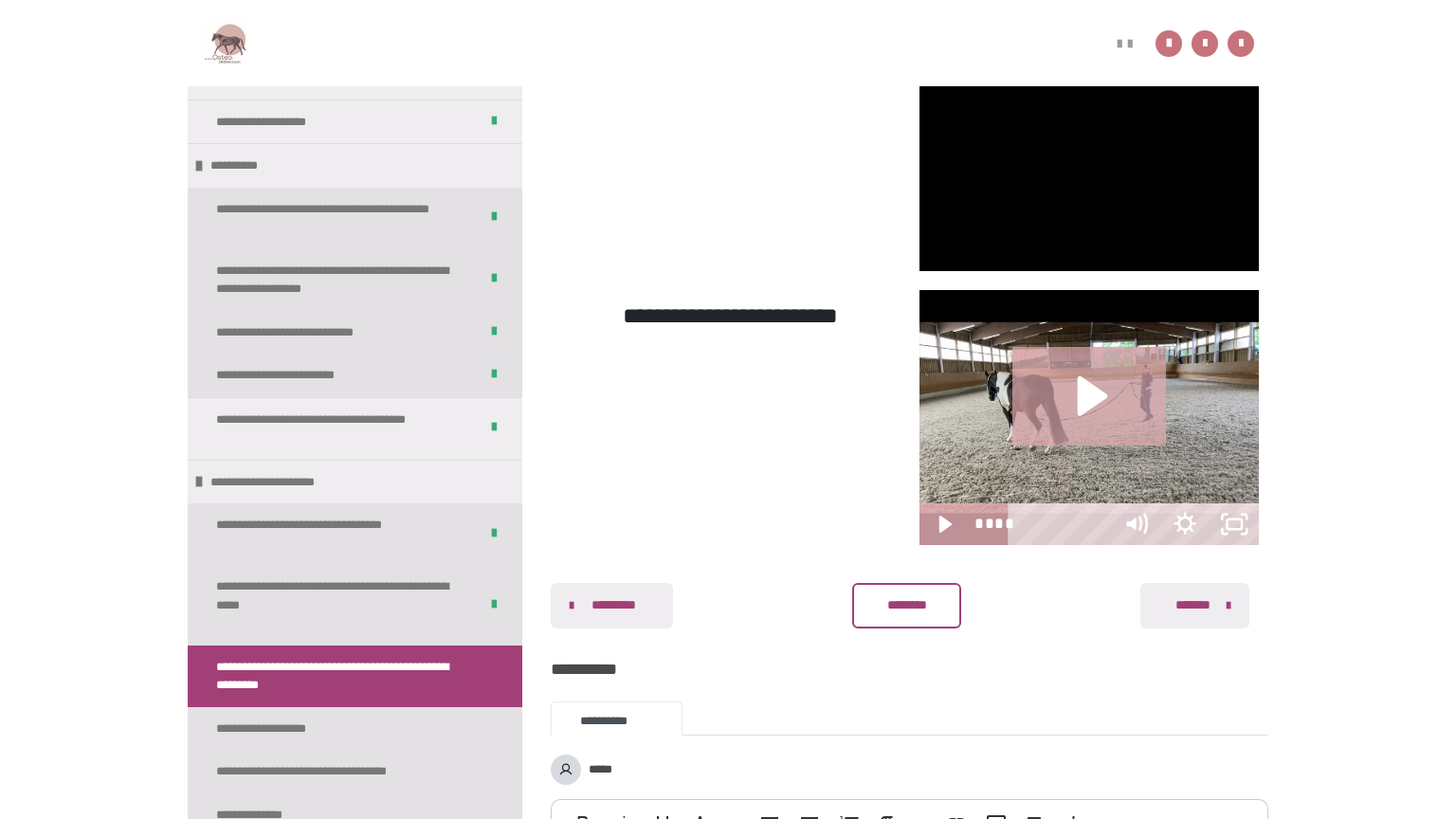 type 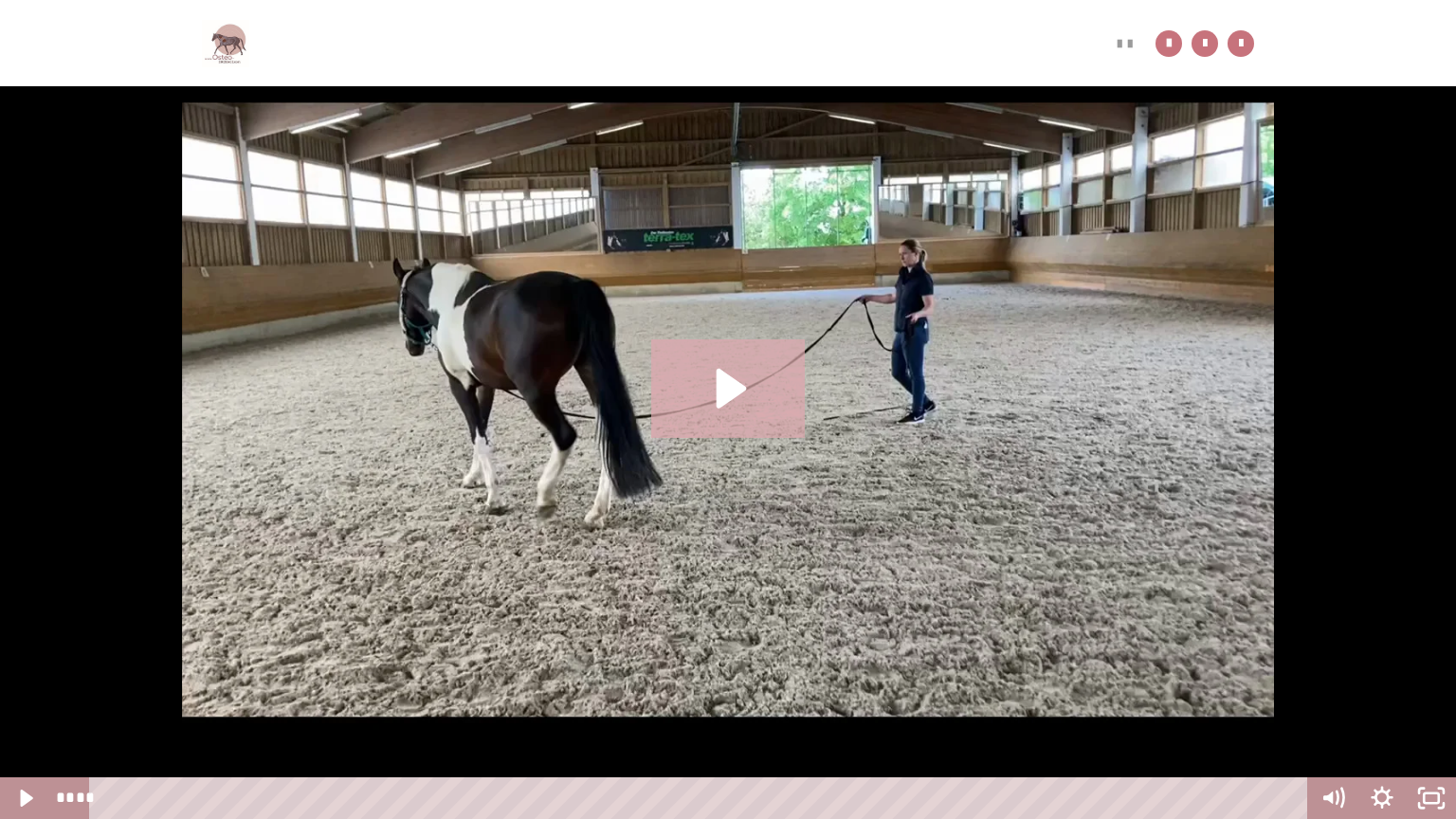 click at bounding box center (728, 410) 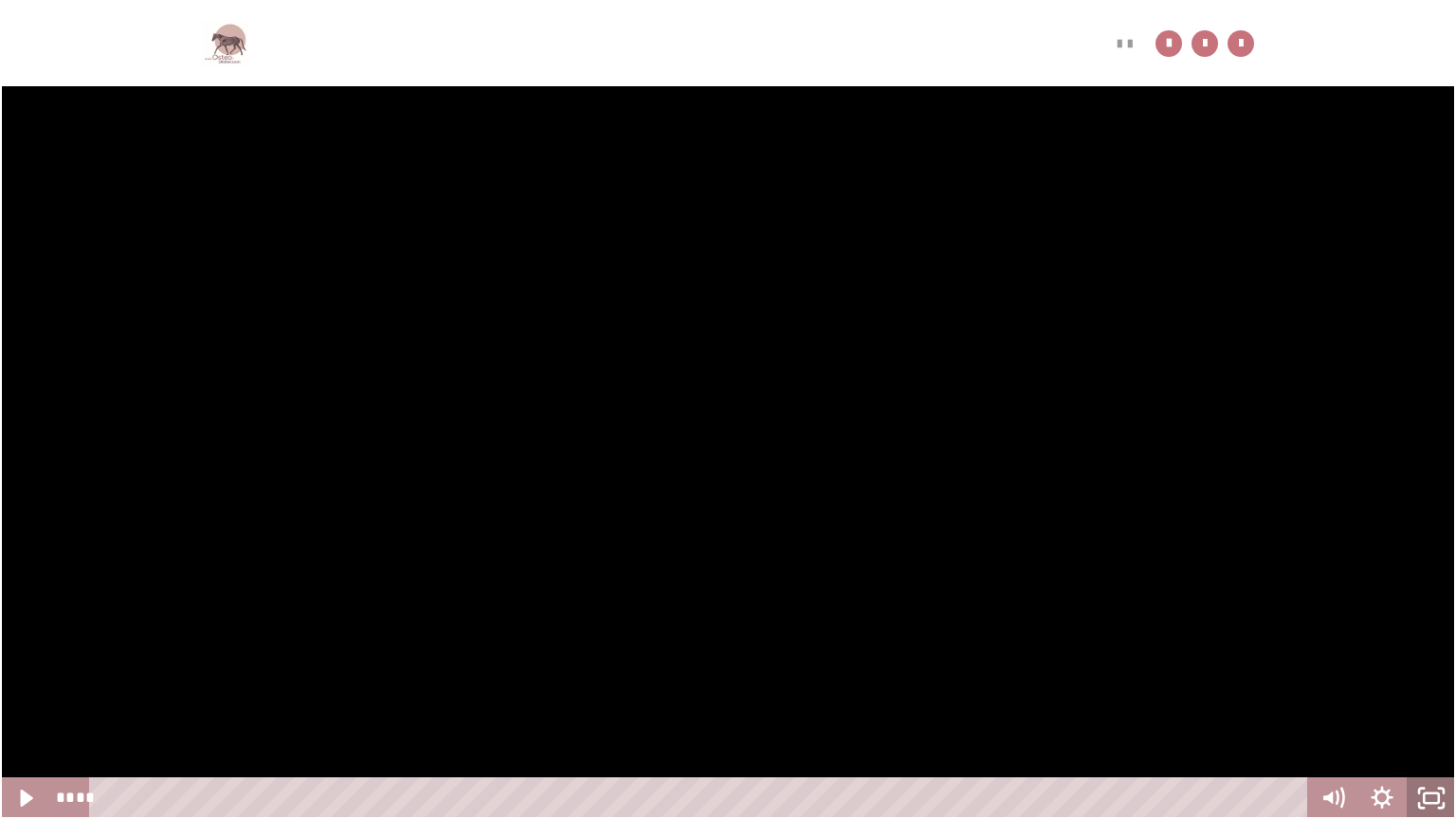click 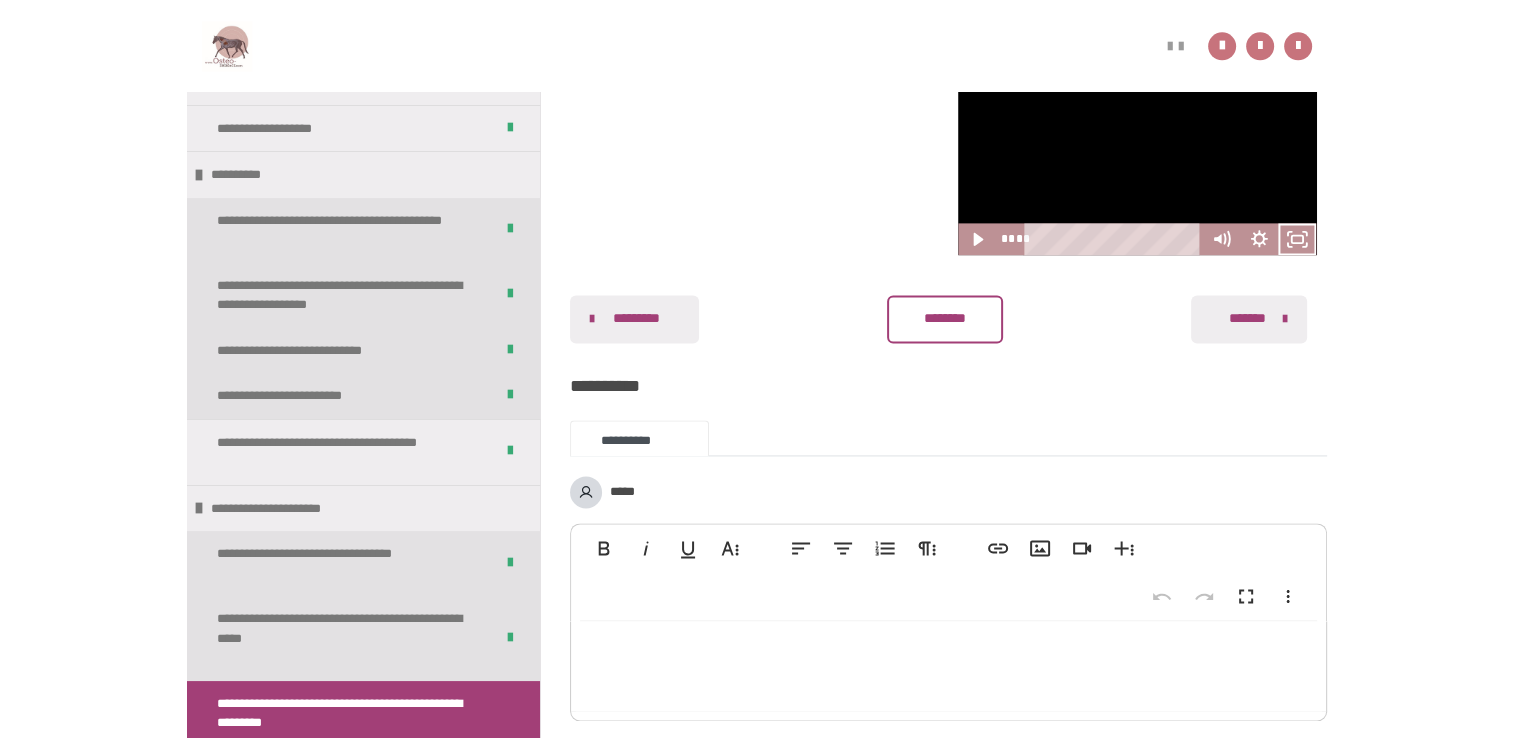 scroll, scrollTop: 2725, scrollLeft: 0, axis: vertical 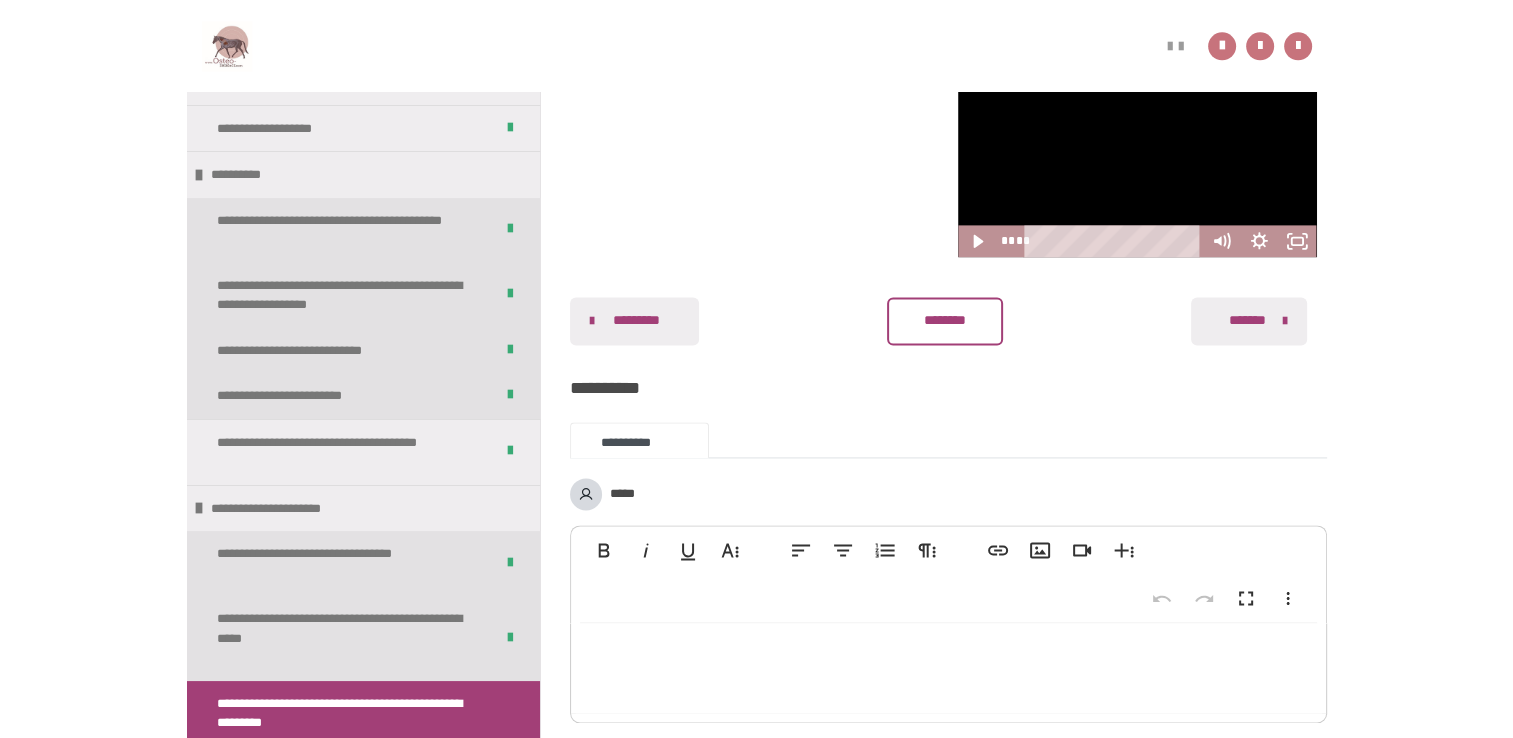 click on "********" at bounding box center (944, 320) 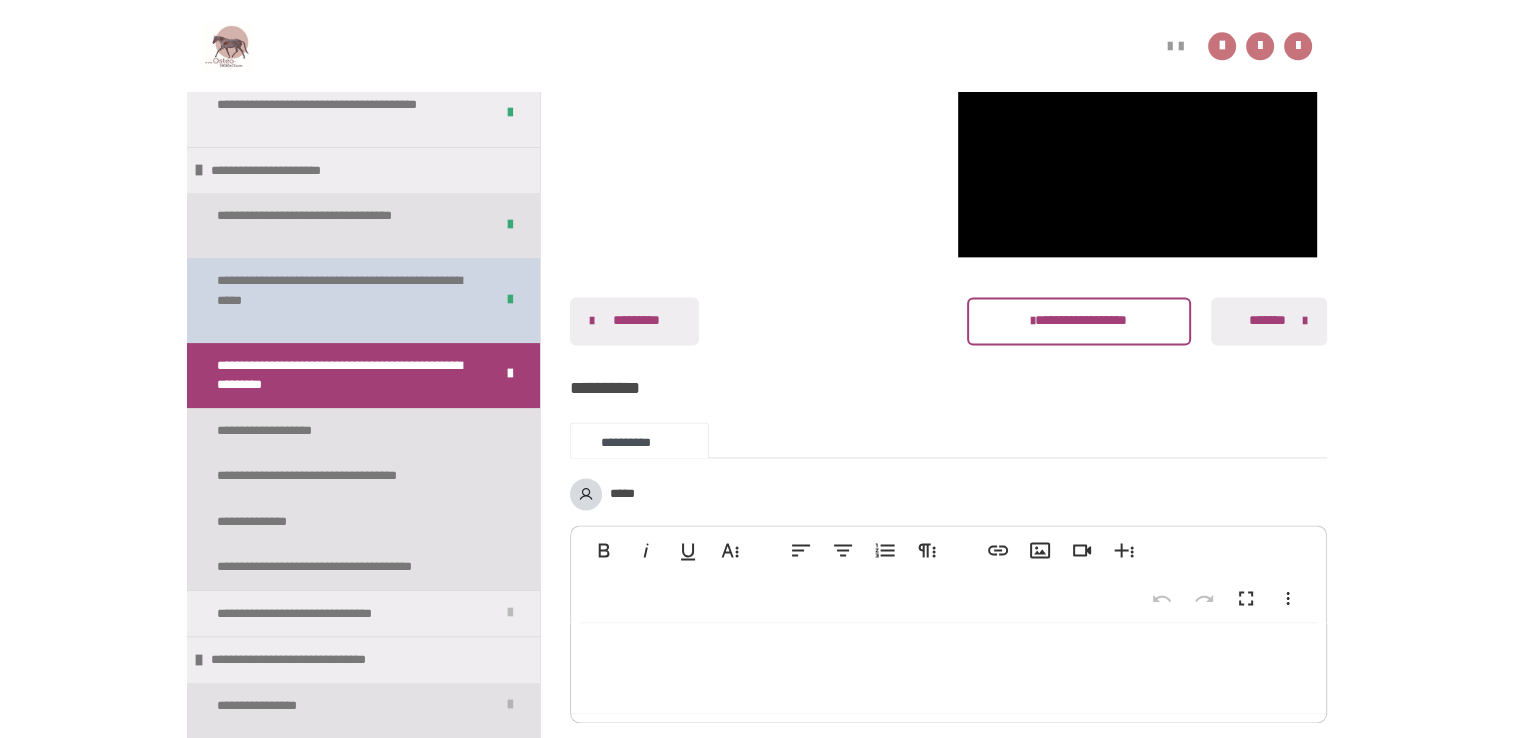 scroll, scrollTop: 339, scrollLeft: 0, axis: vertical 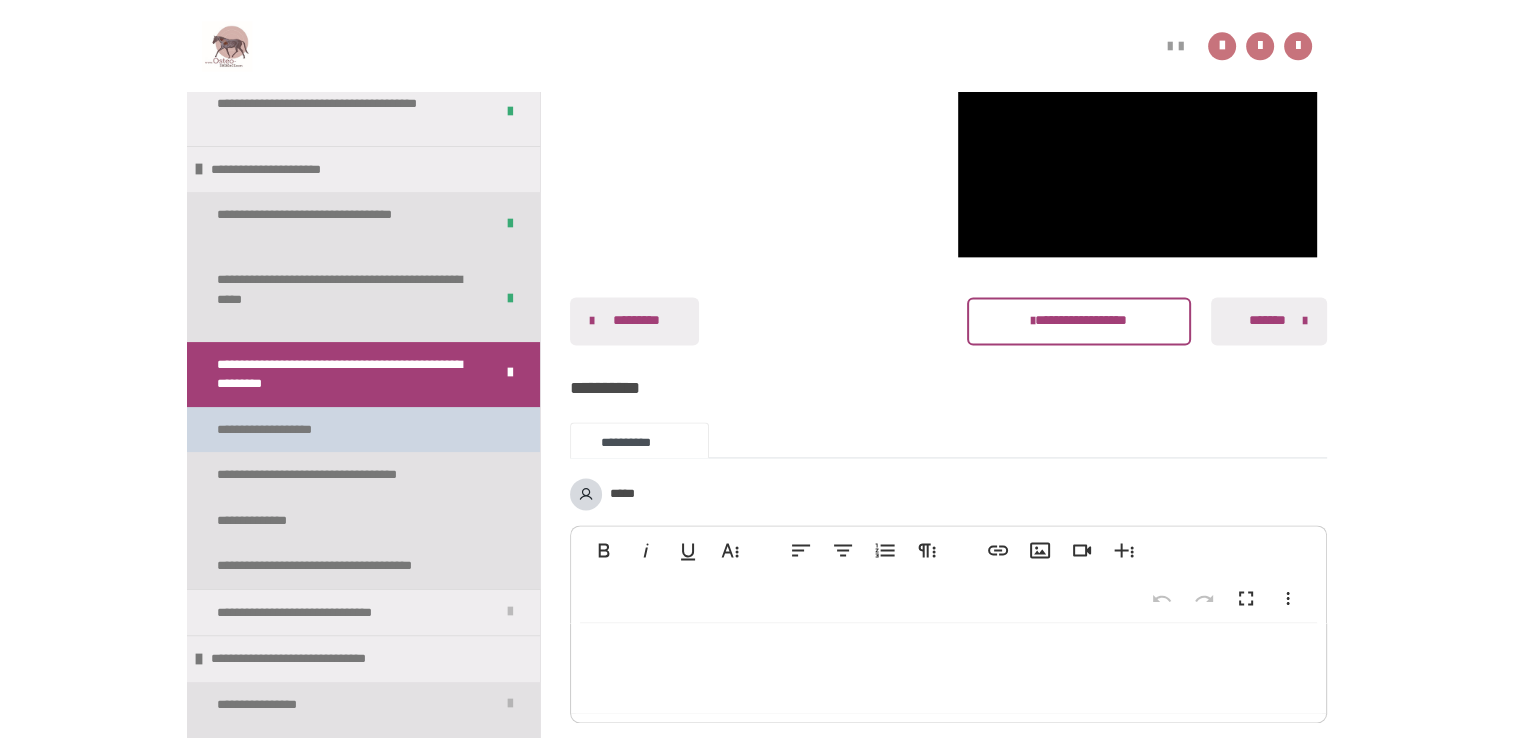 click on "**********" at bounding box center (290, 430) 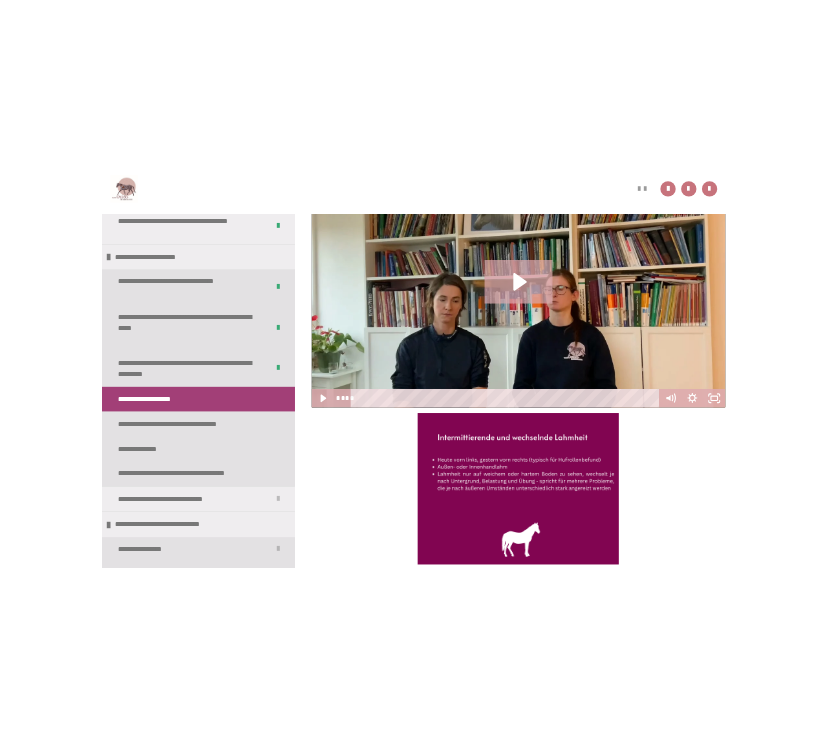 scroll, scrollTop: 476, scrollLeft: 0, axis: vertical 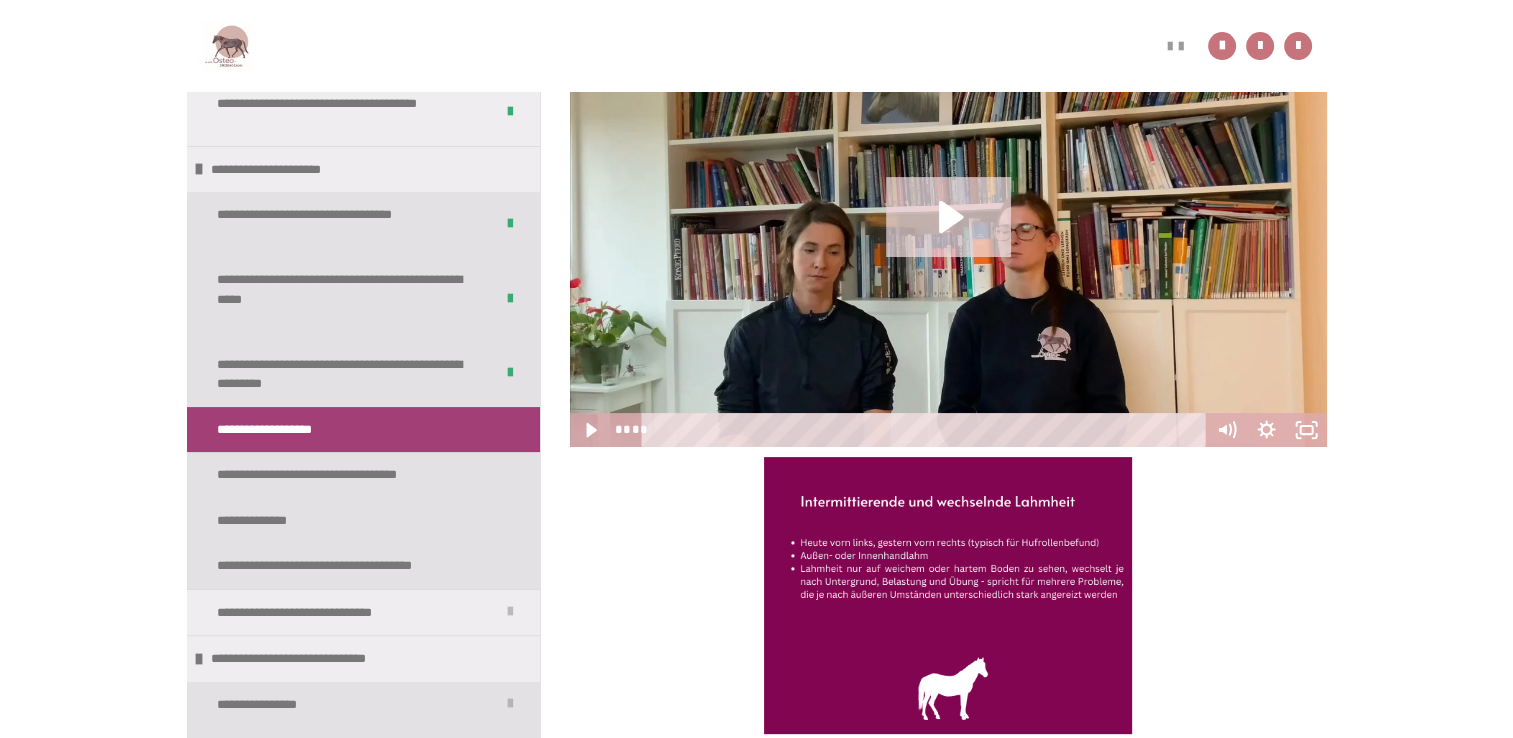 click 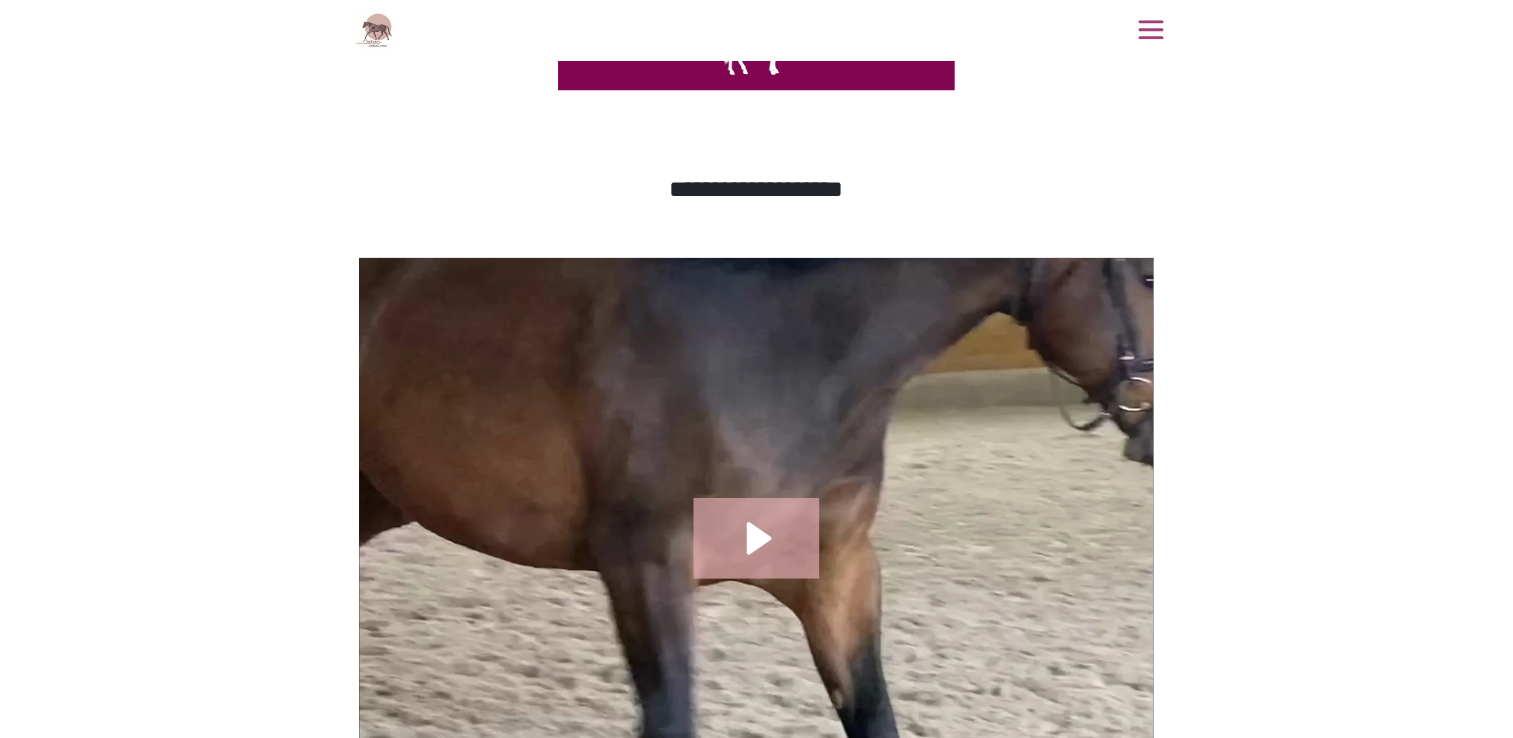 scroll, scrollTop: 1119, scrollLeft: 0, axis: vertical 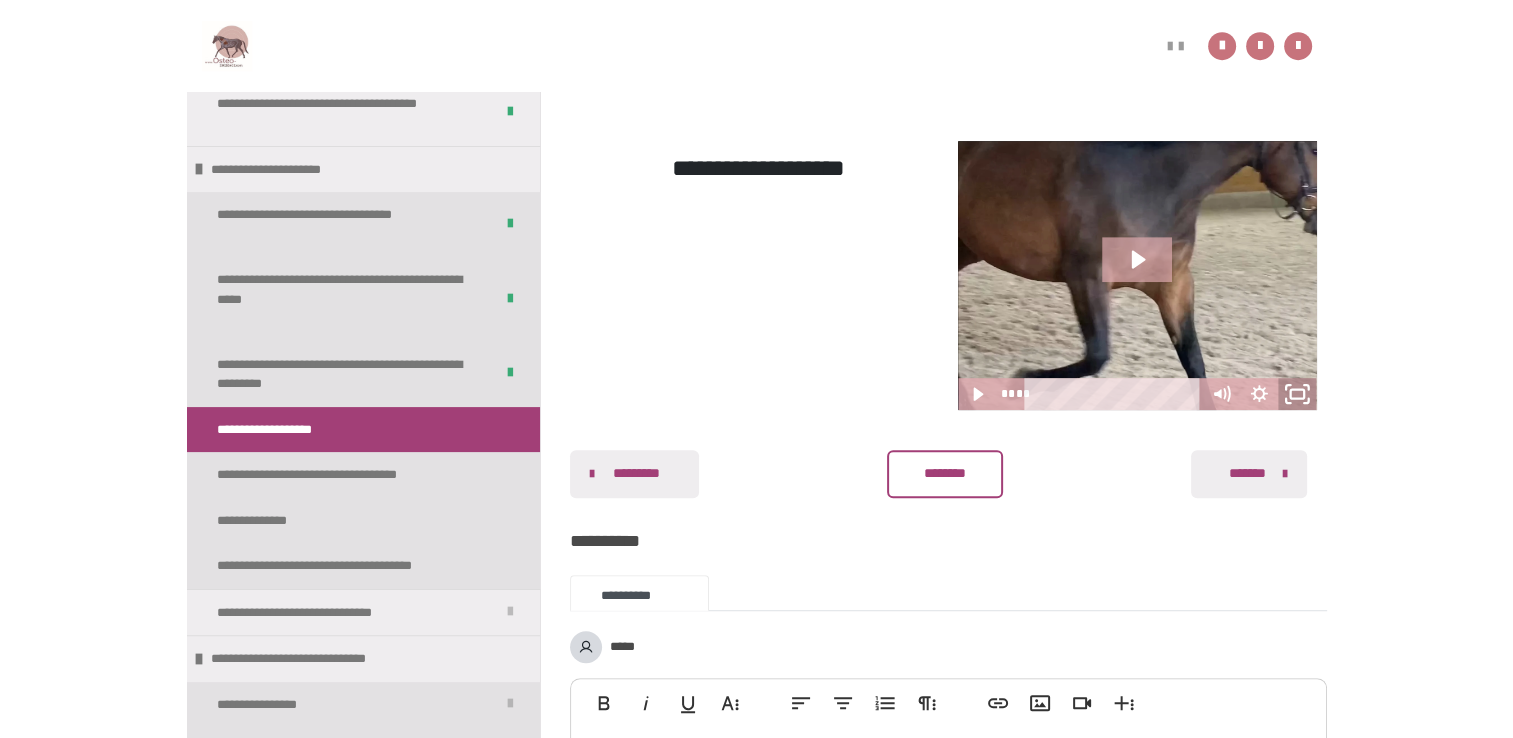click 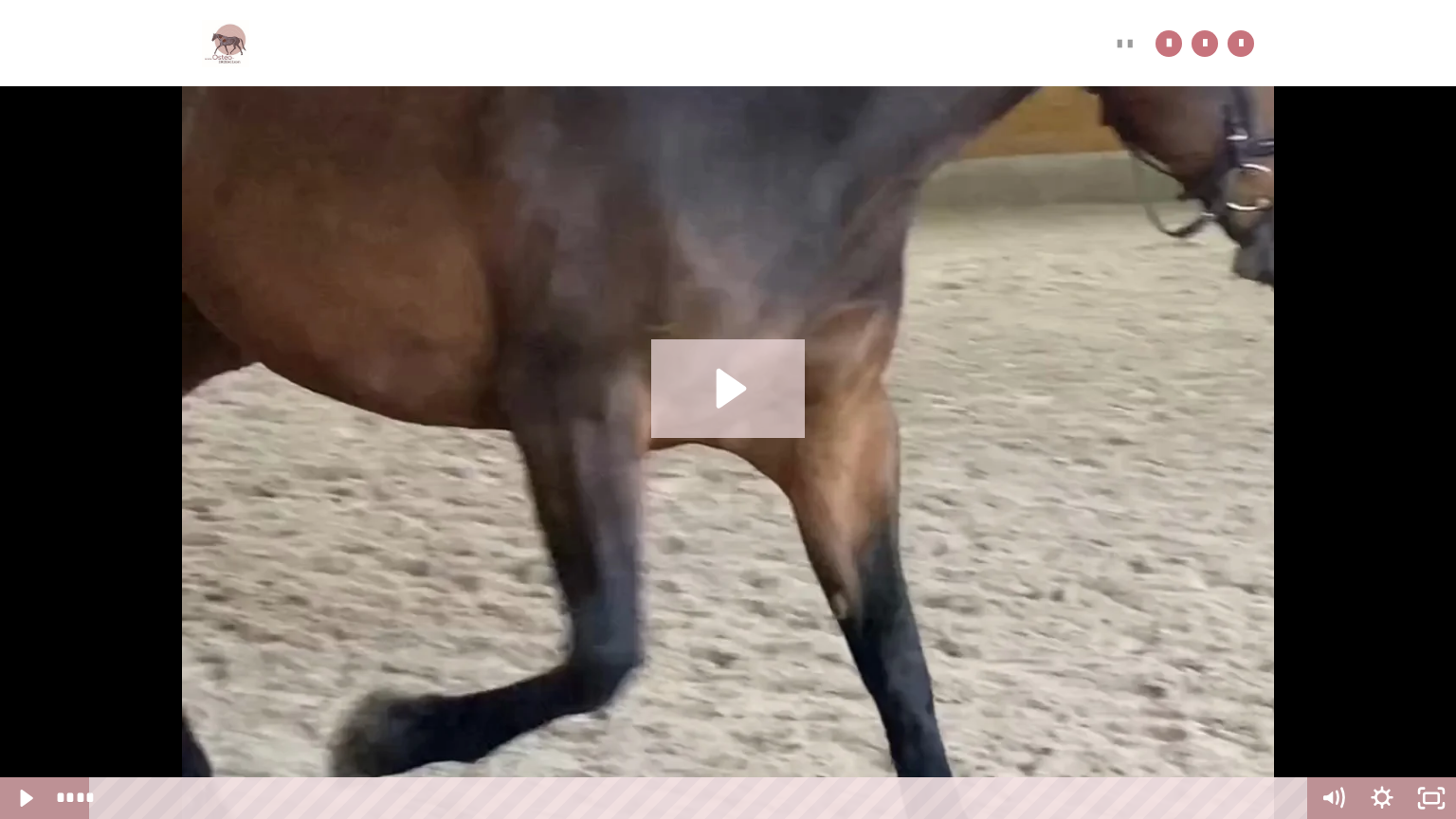 click 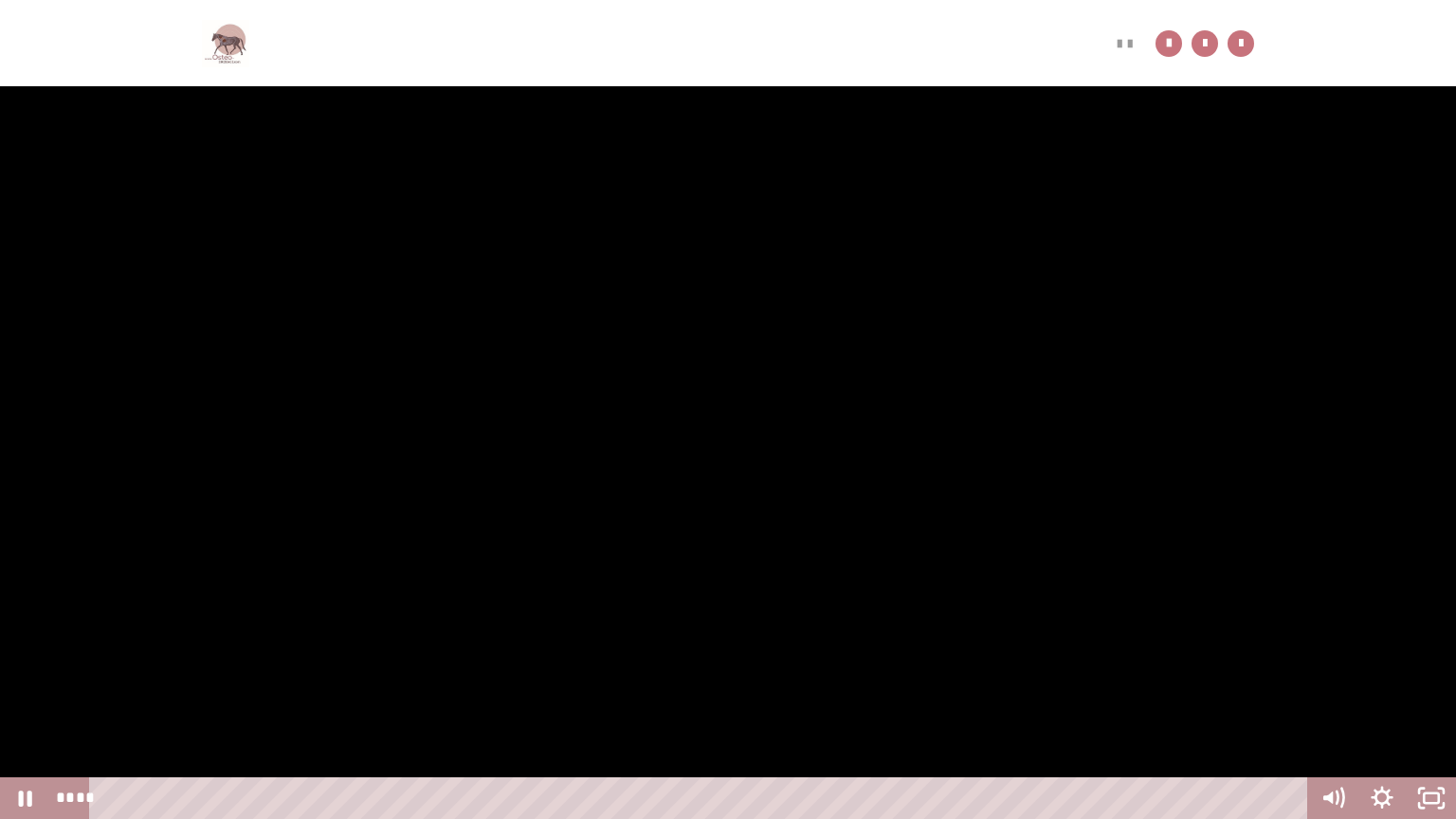 drag, startPoint x: 610, startPoint y: 792, endPoint x: 0, endPoint y: 755, distance: 611.121 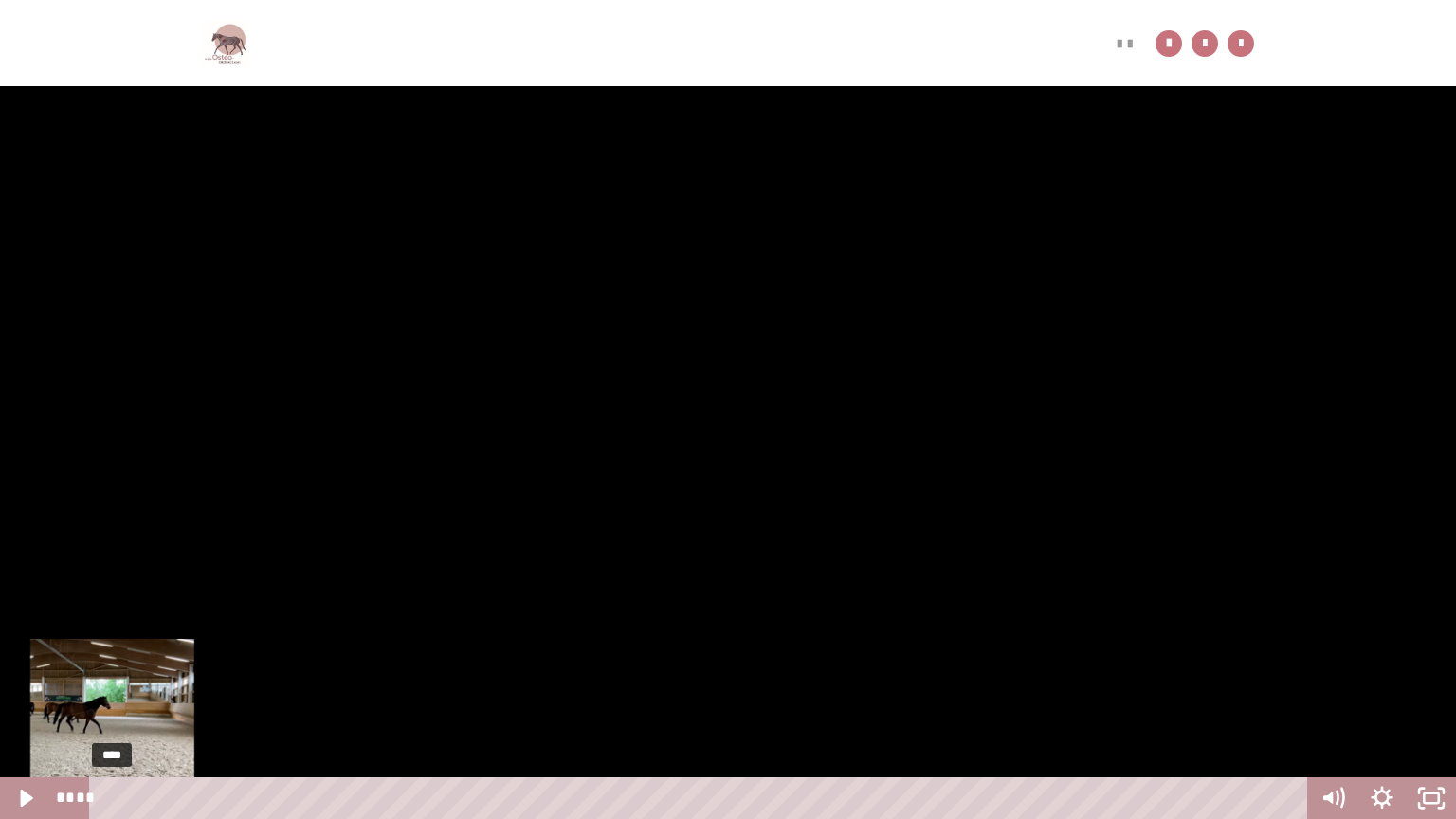 click on "****" at bounding box center (701, 798) 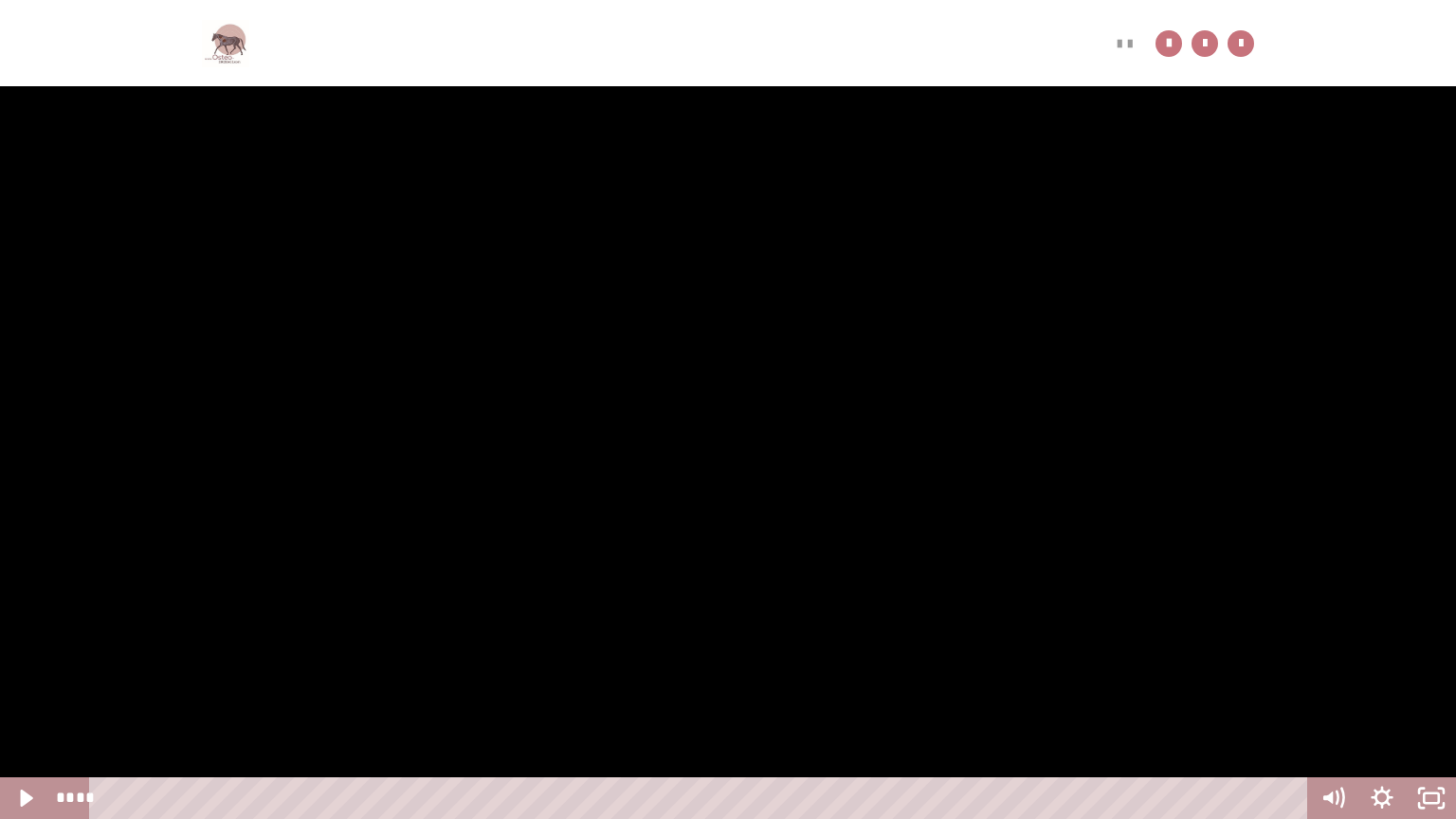 click at bounding box center [728, 410] 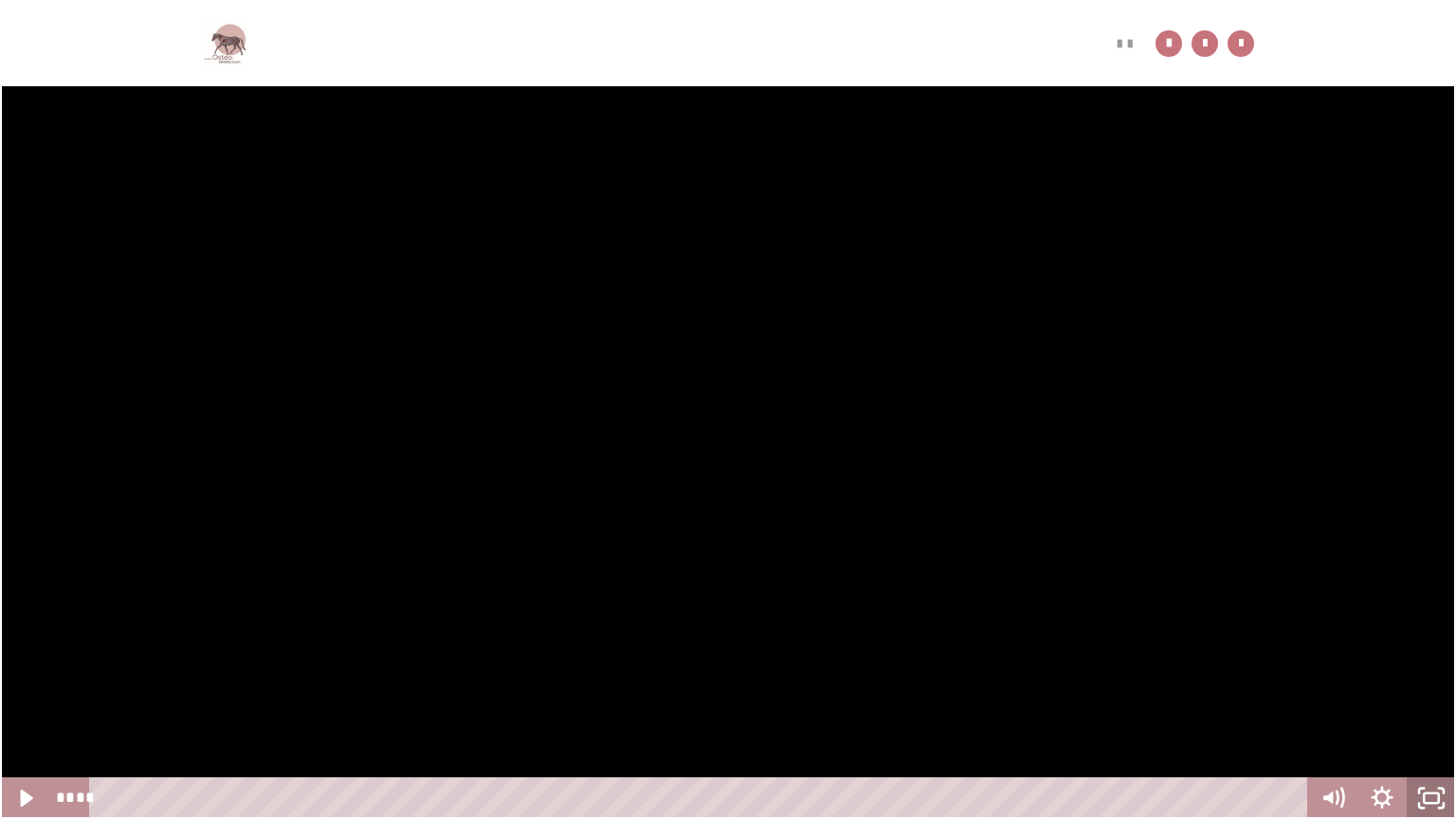 click 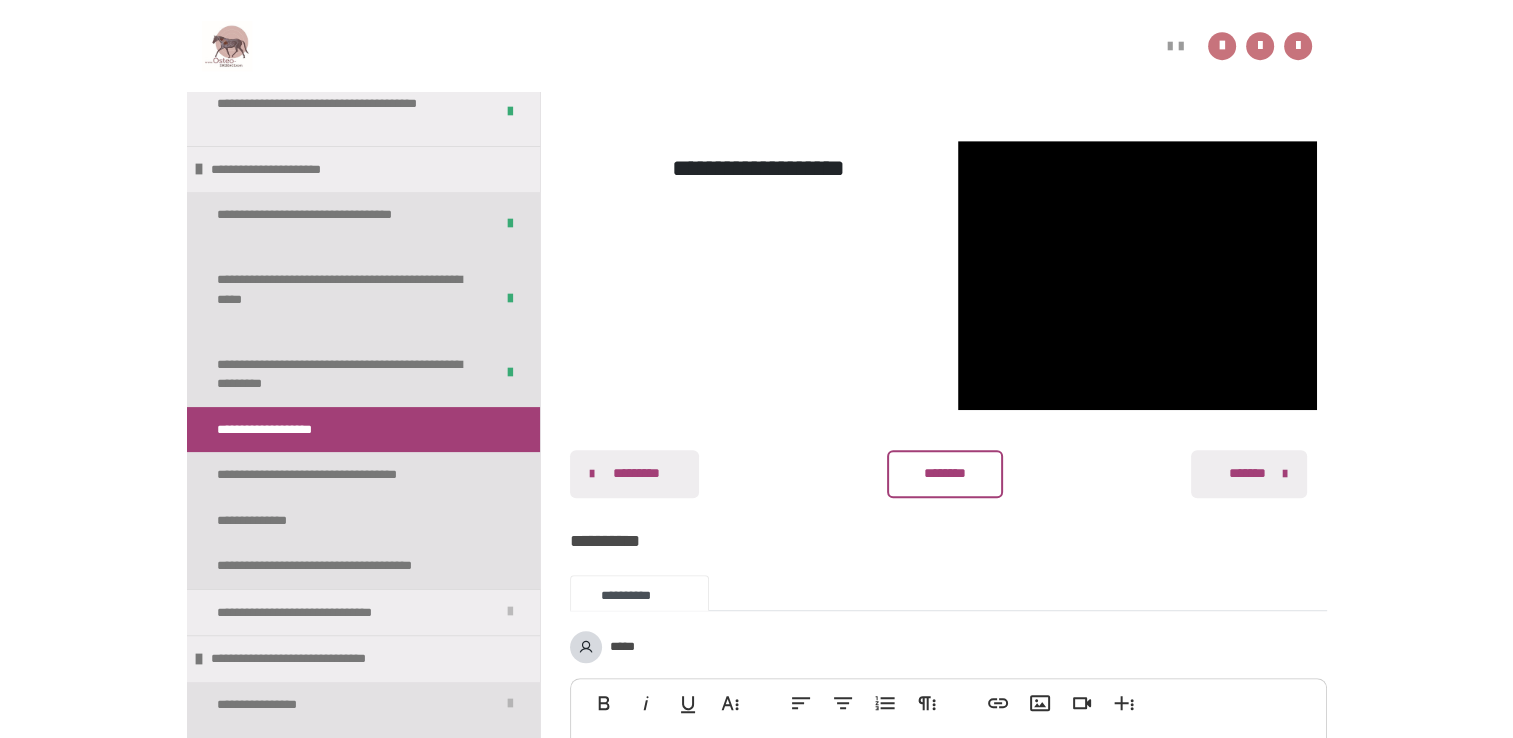 click on "********" at bounding box center [944, 473] 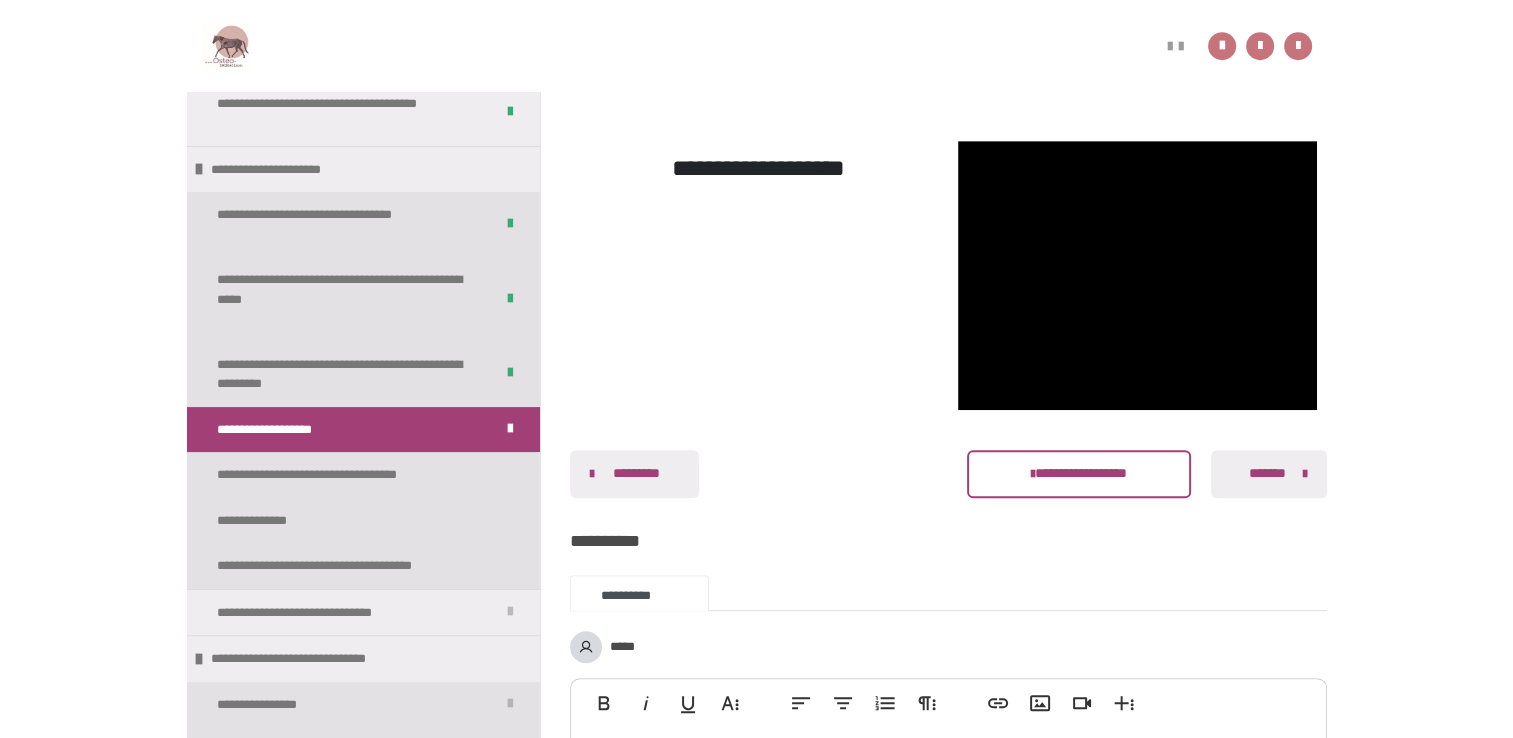 click on "*******" at bounding box center (1266, 473) 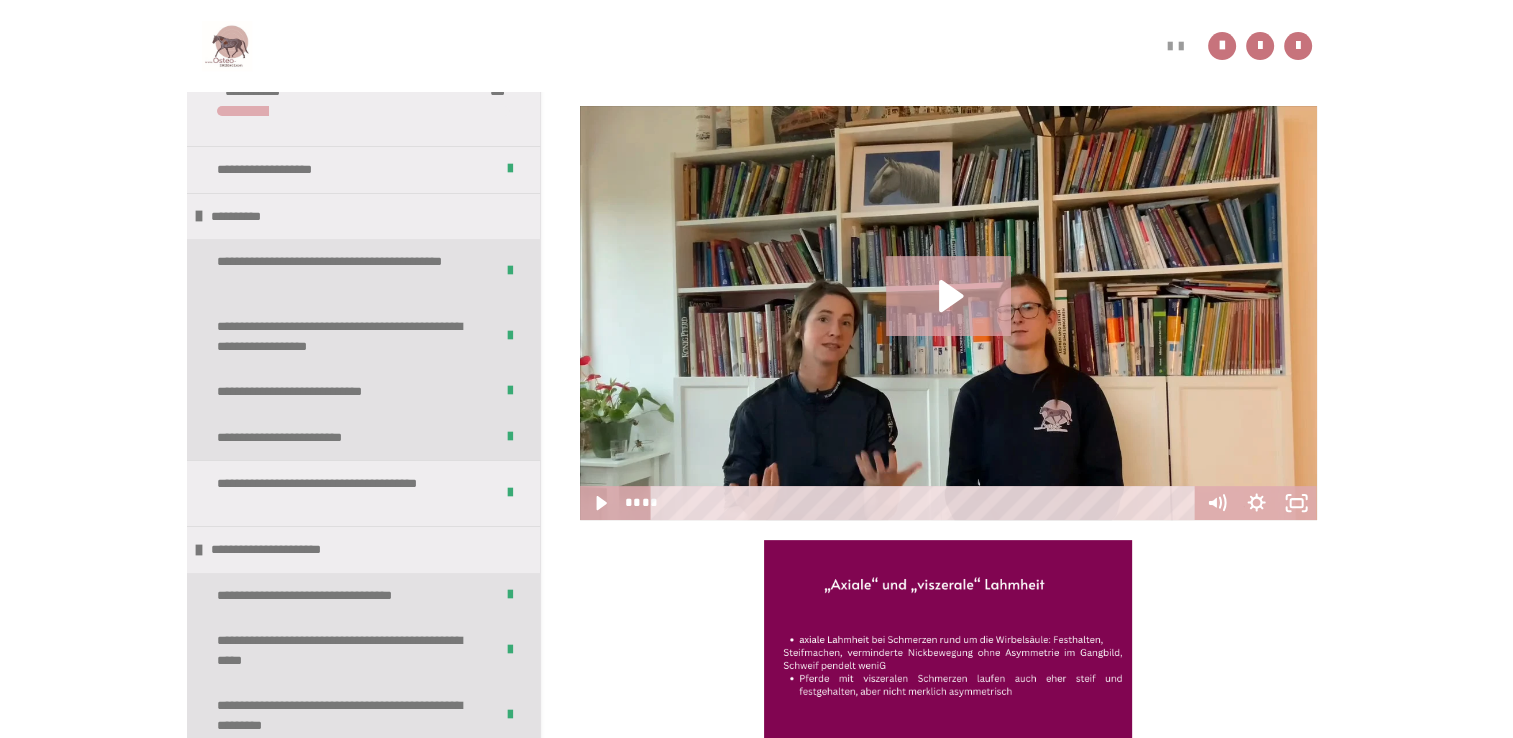 scroll, scrollTop: 439, scrollLeft: 0, axis: vertical 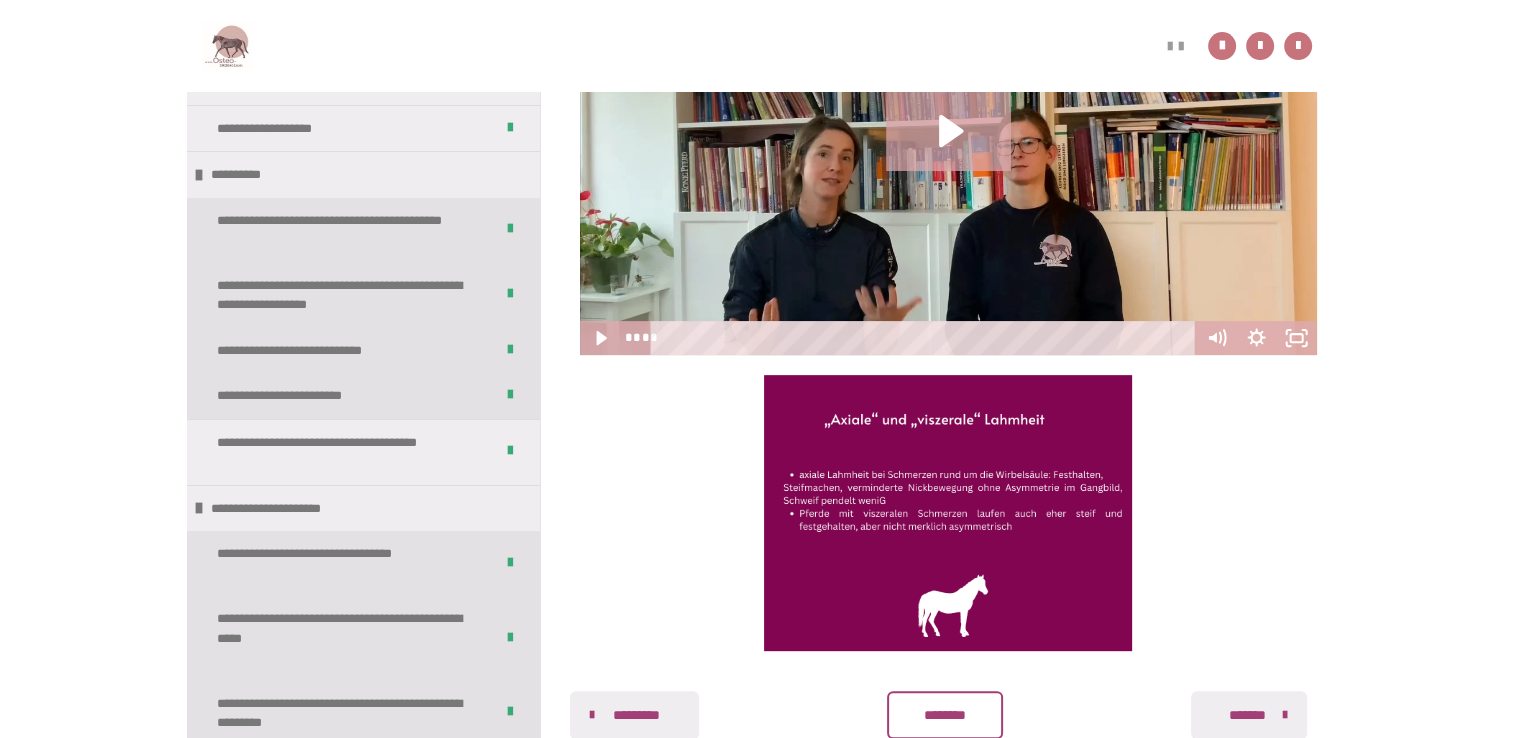type 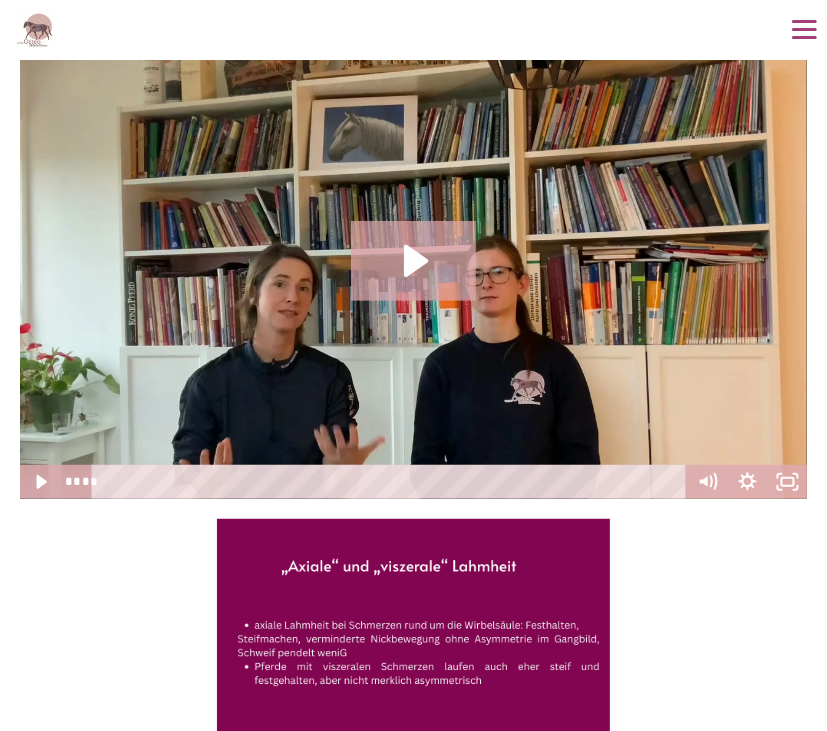 scroll, scrollTop: 398, scrollLeft: 0, axis: vertical 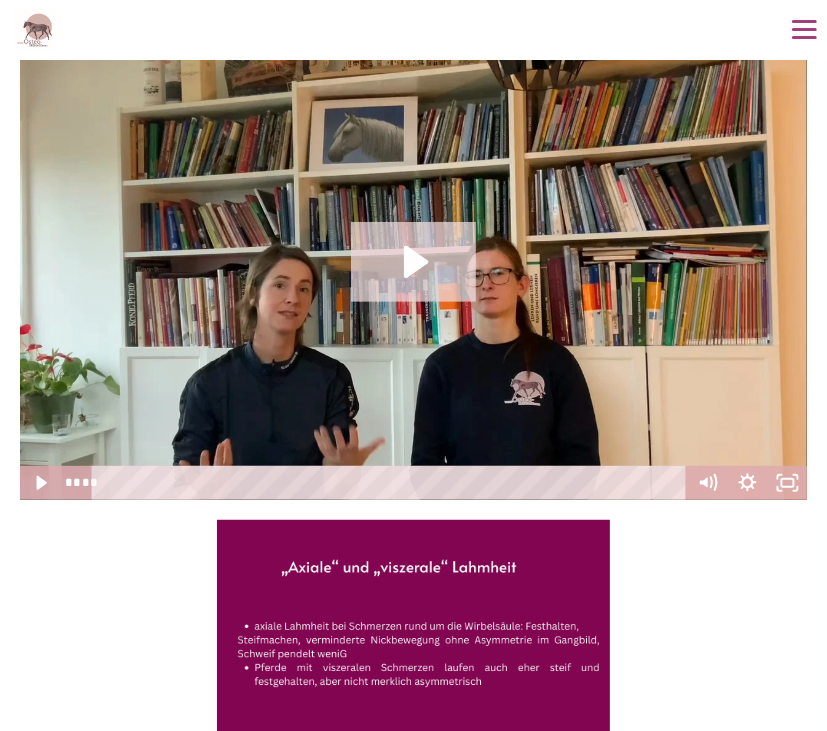 click 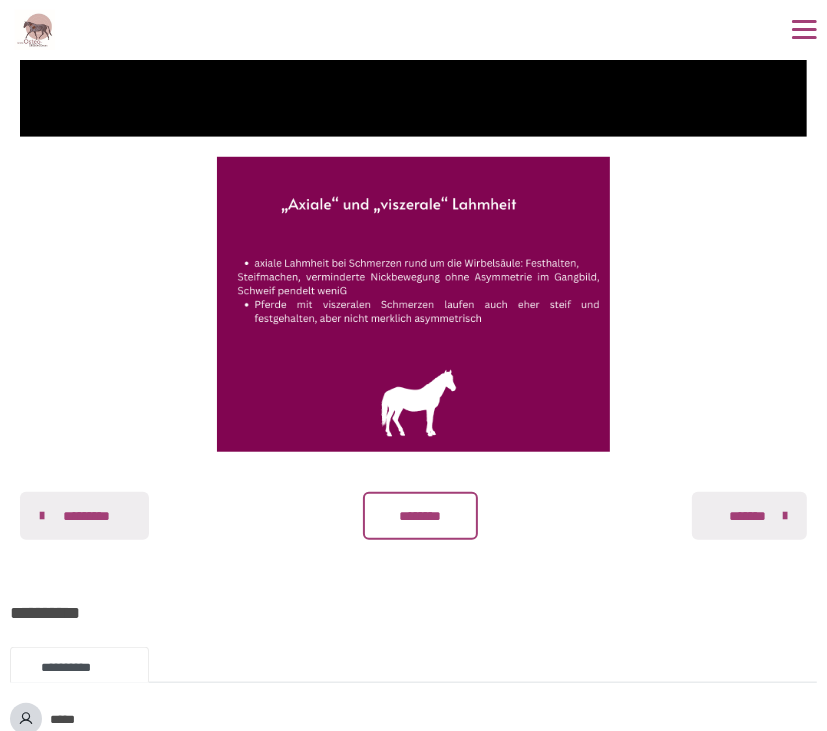 scroll, scrollTop: 762, scrollLeft: 0, axis: vertical 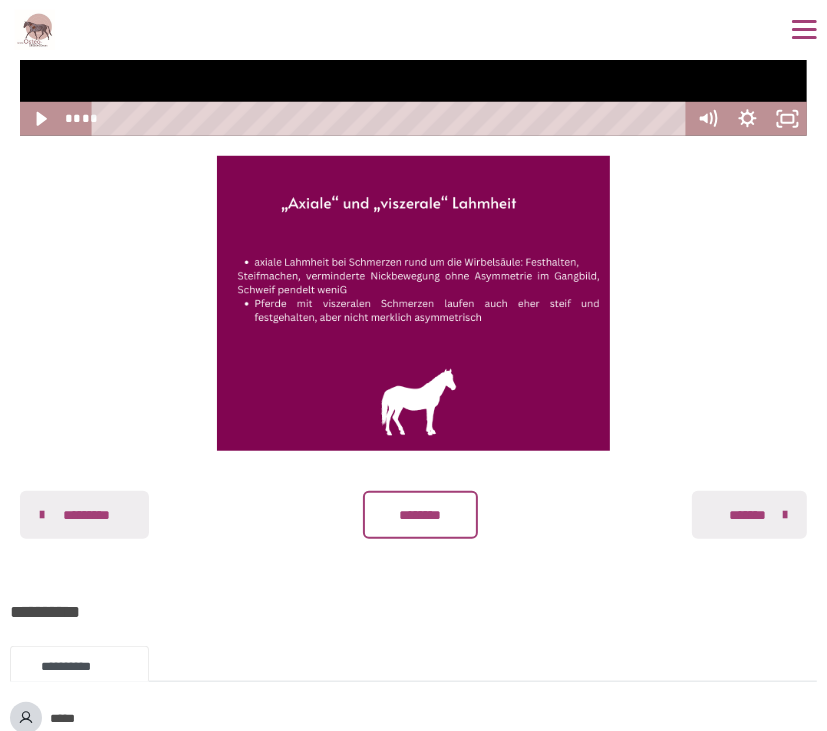 click on "********" at bounding box center [420, 515] 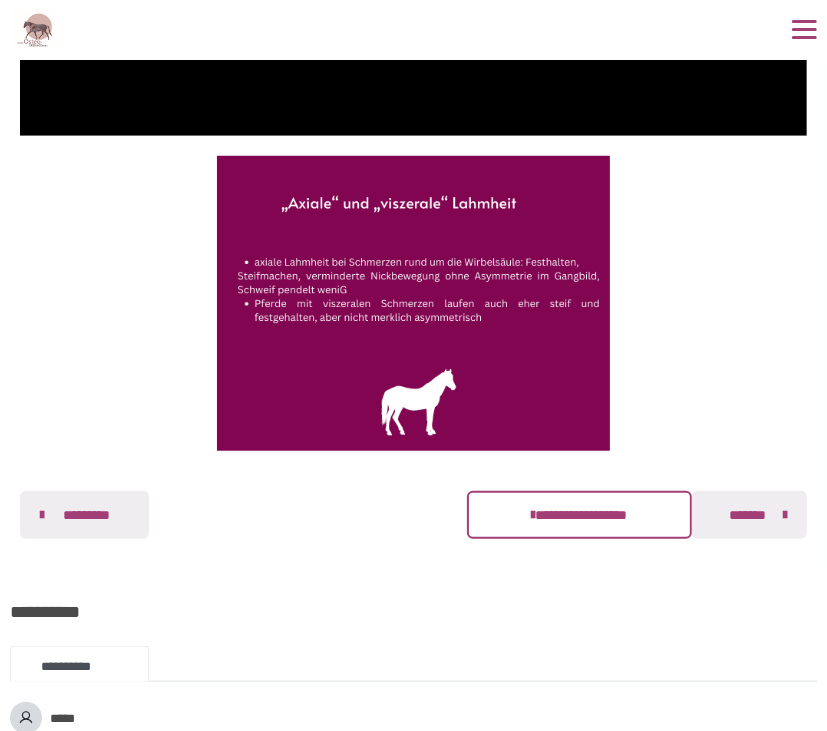 click on "*******" at bounding box center [747, 515] 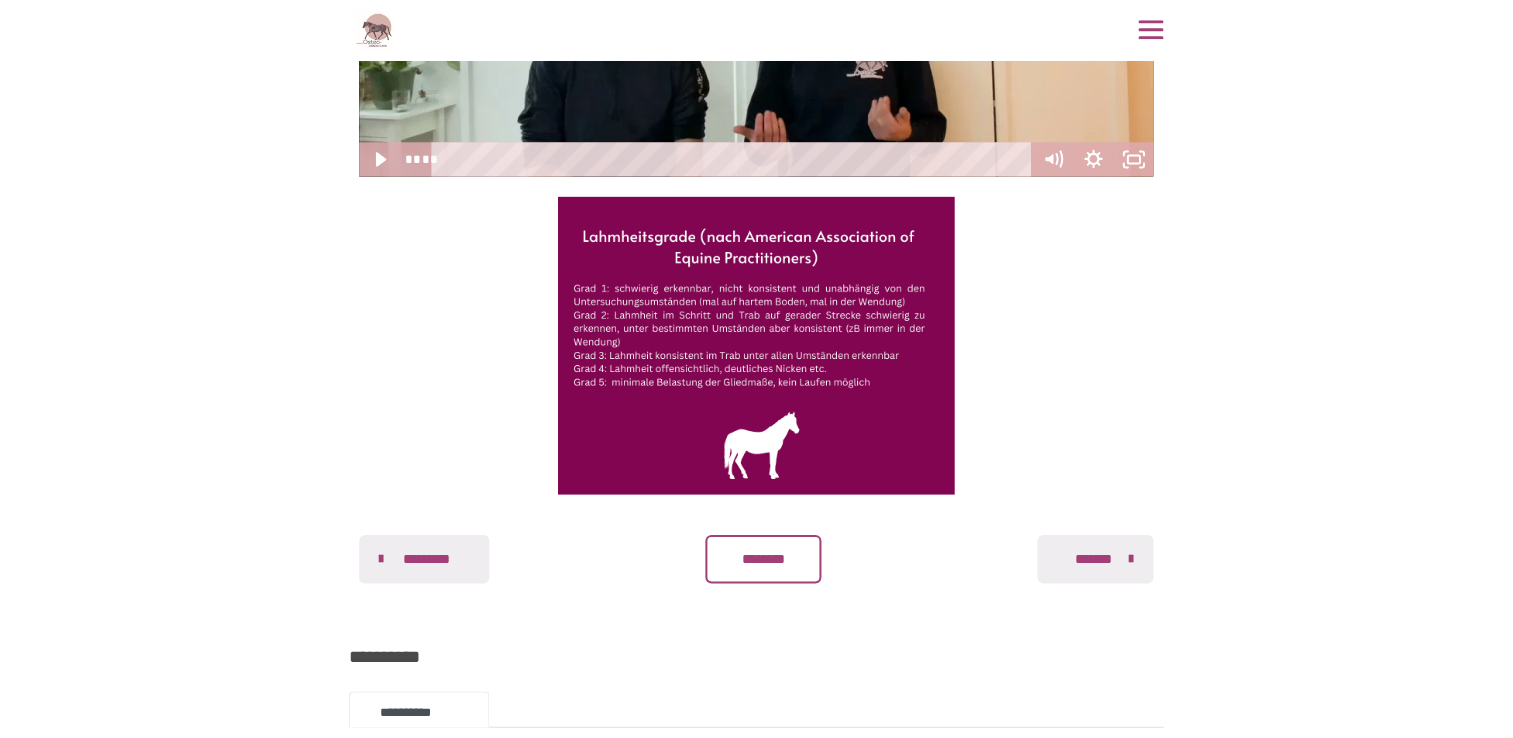scroll, scrollTop: 497, scrollLeft: 0, axis: vertical 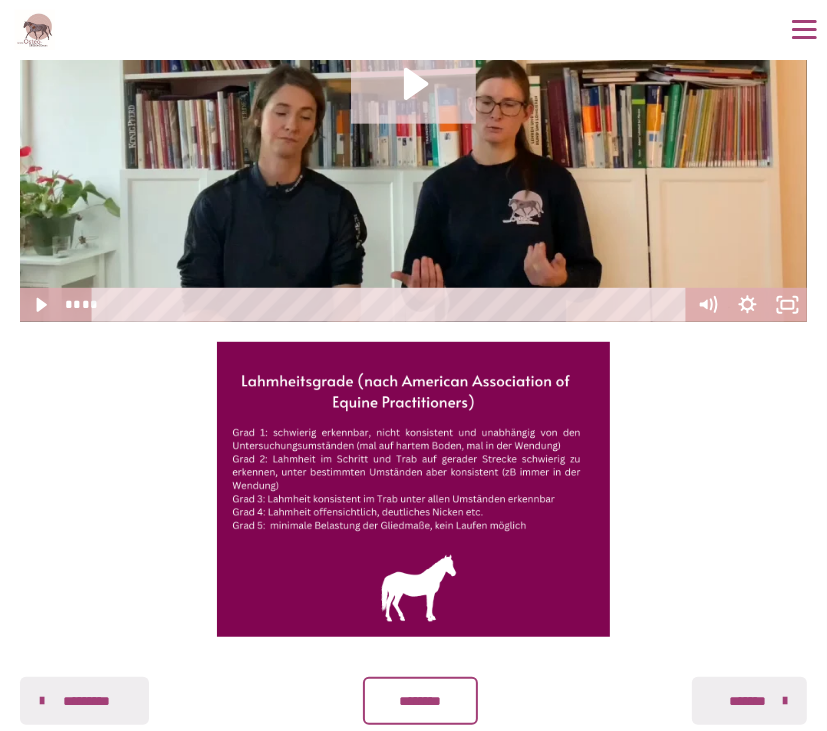click 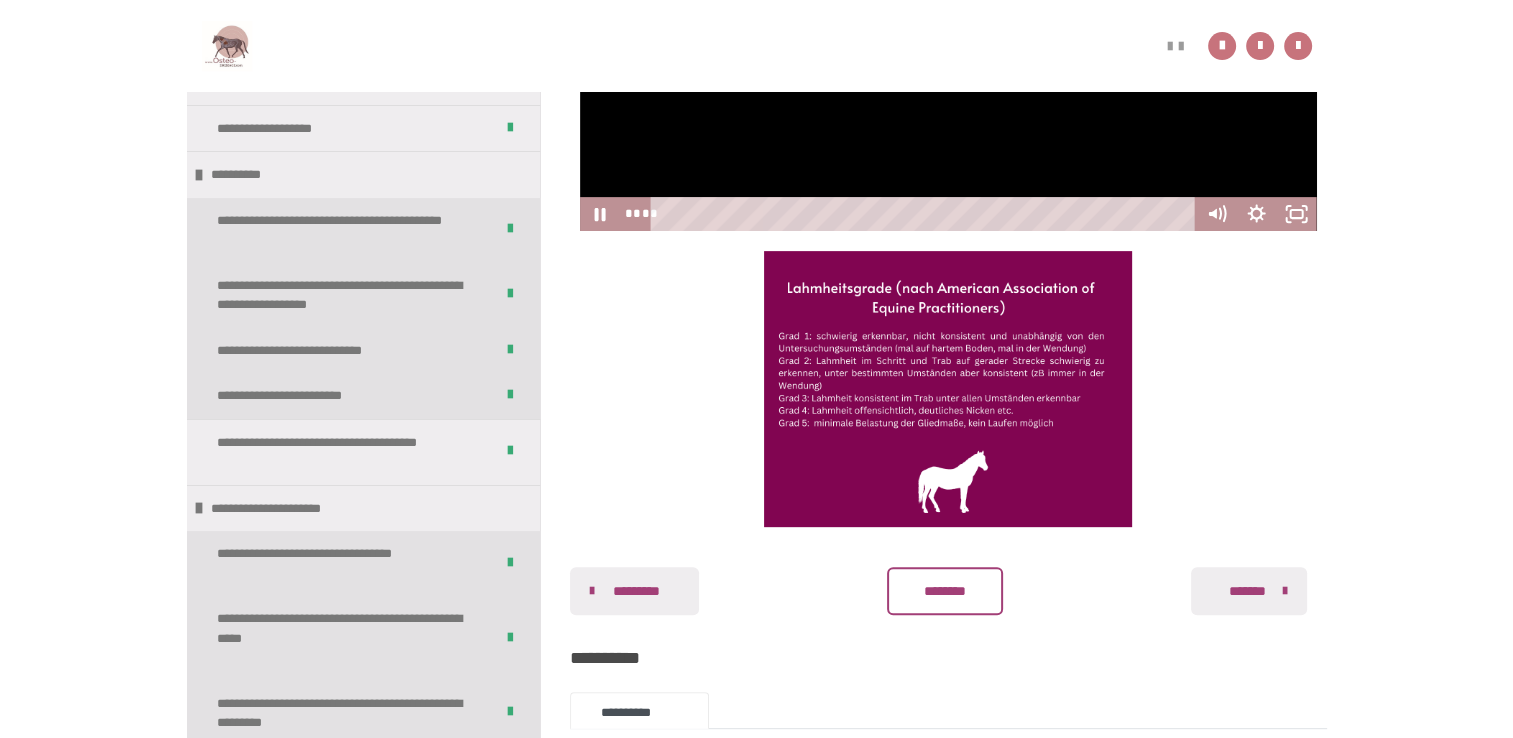 scroll, scrollTop: 700, scrollLeft: 0, axis: vertical 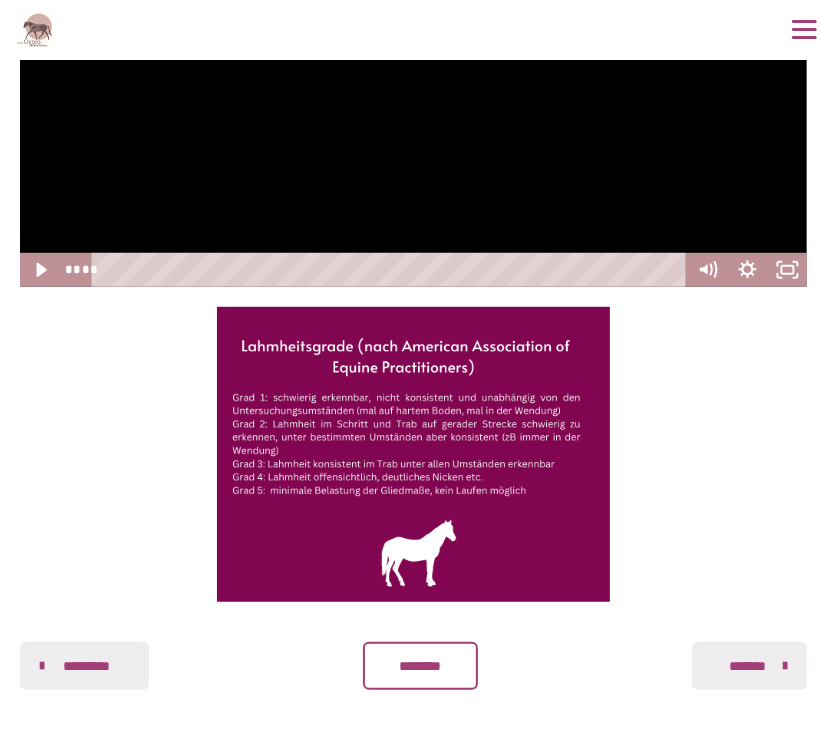 click on "********" at bounding box center (420, 666) 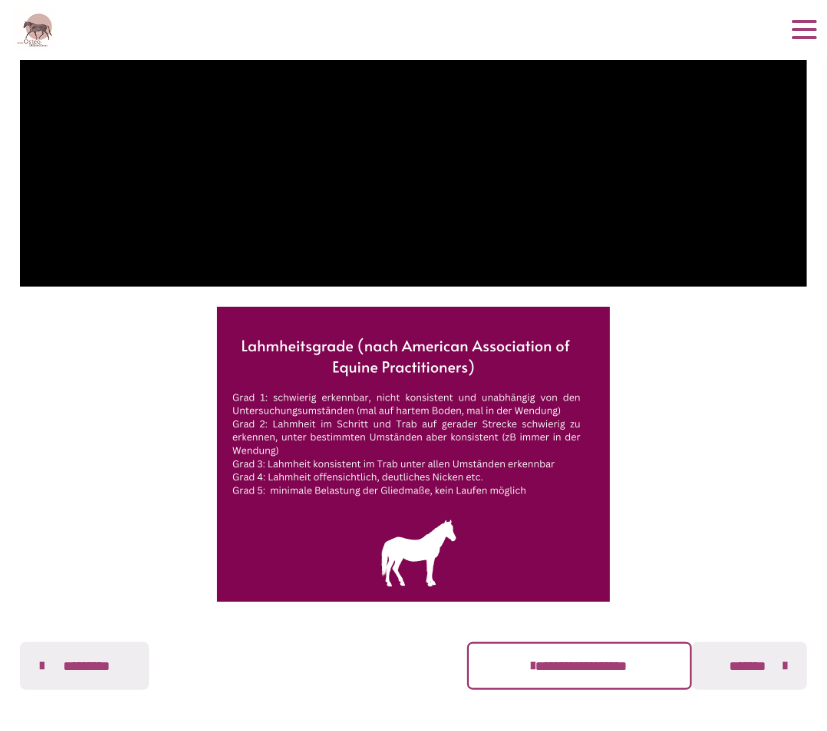 click on "*******" at bounding box center [747, 666] 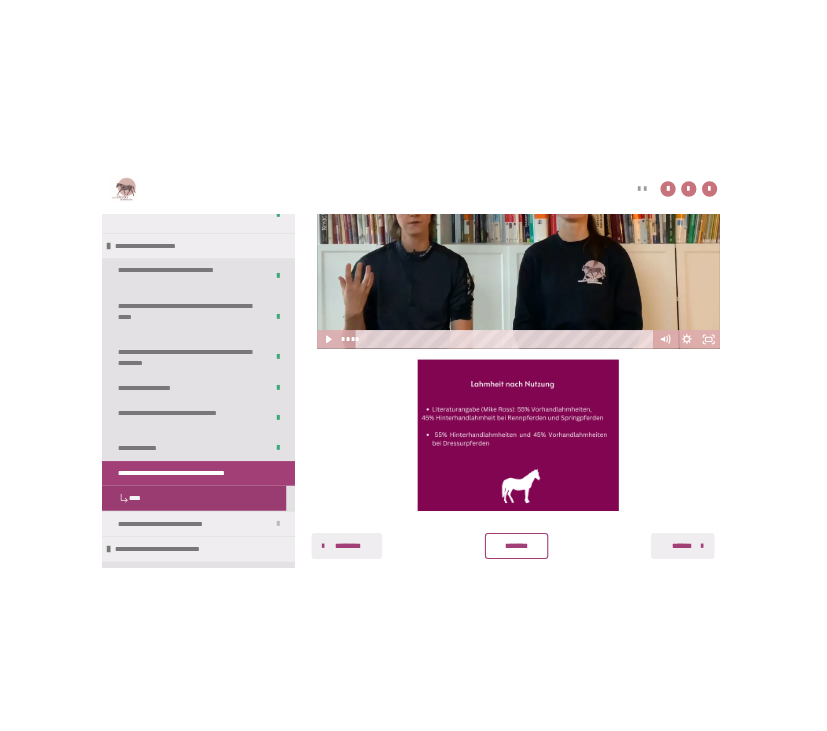 scroll, scrollTop: 805, scrollLeft: 0, axis: vertical 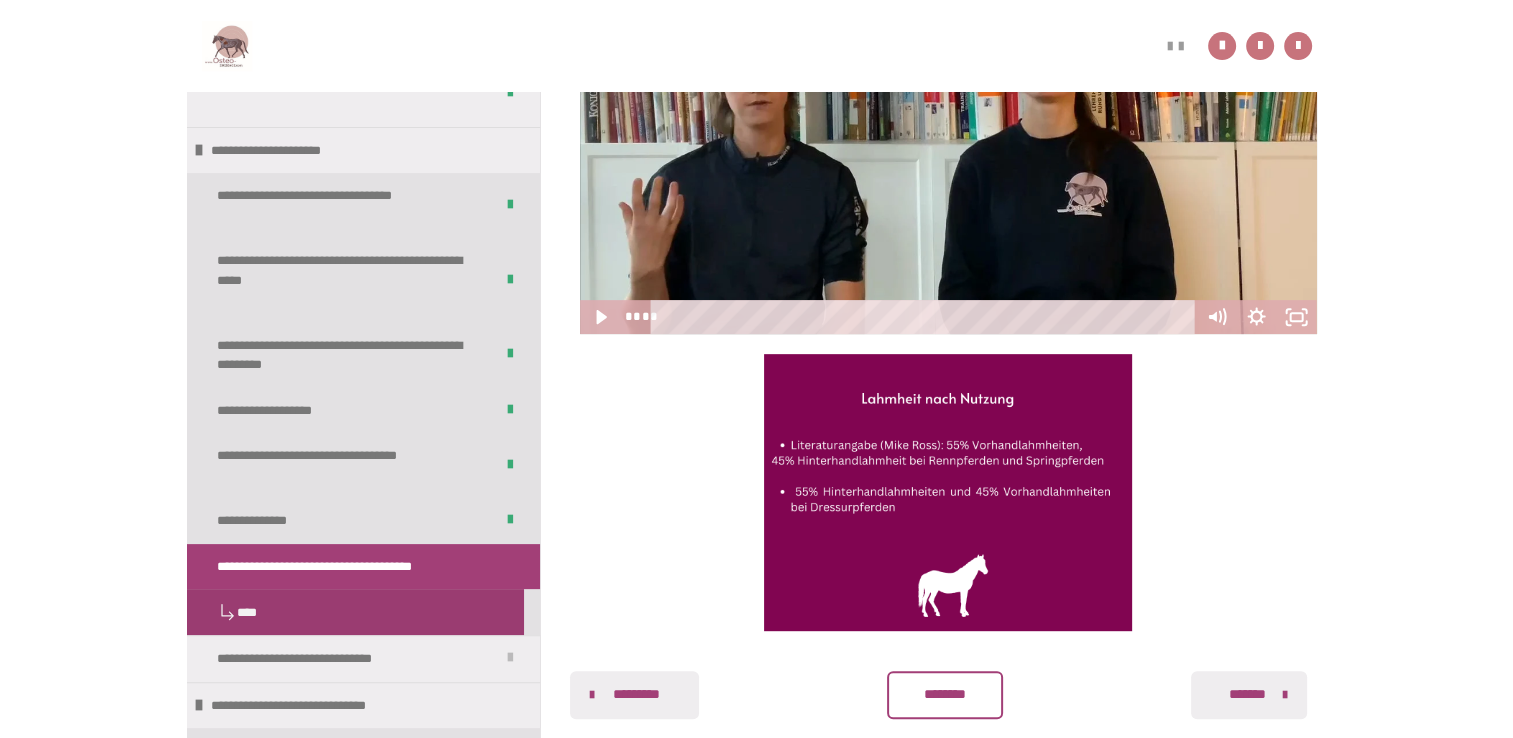 click on "**********" at bounding box center (756, 32) 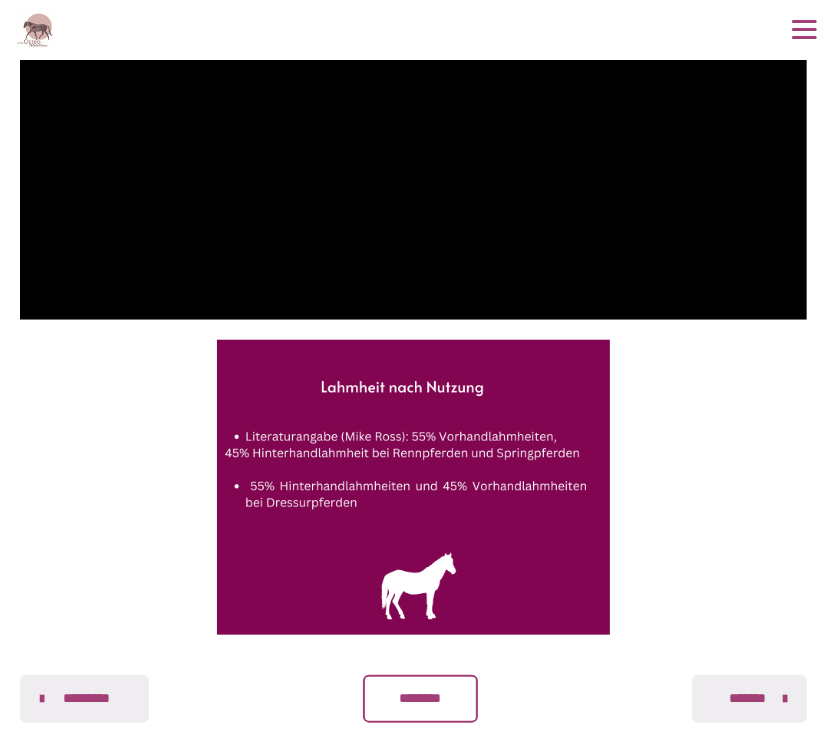 click on "********" at bounding box center (420, 698) 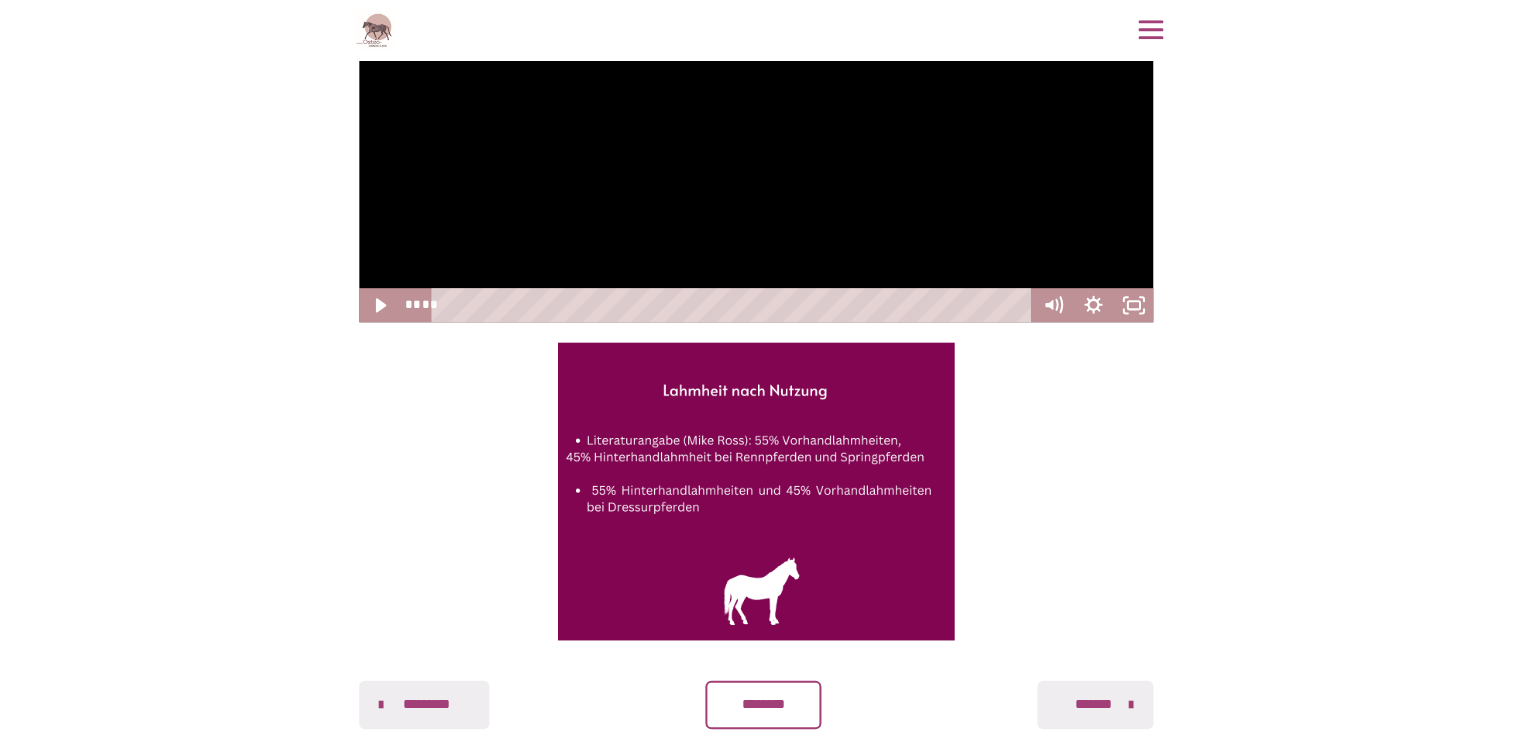 scroll, scrollTop: 0, scrollLeft: 0, axis: both 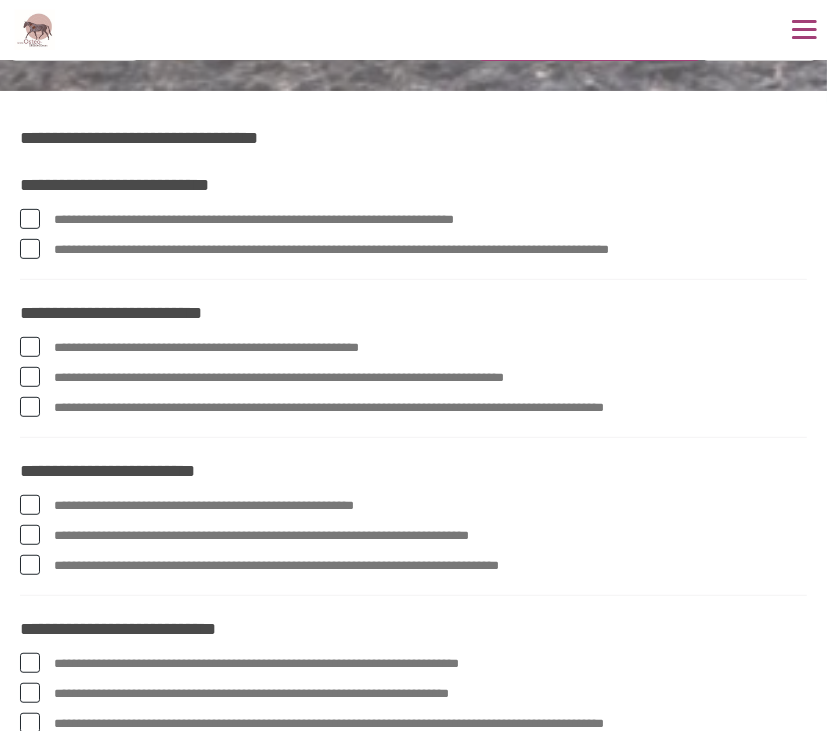 click at bounding box center [30, 219] 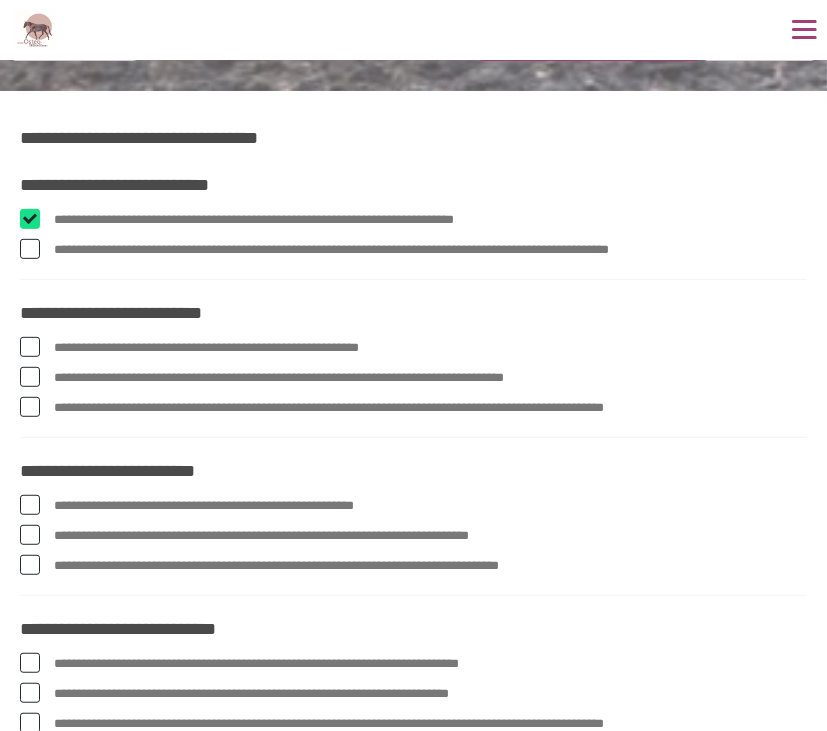checkbox on "****" 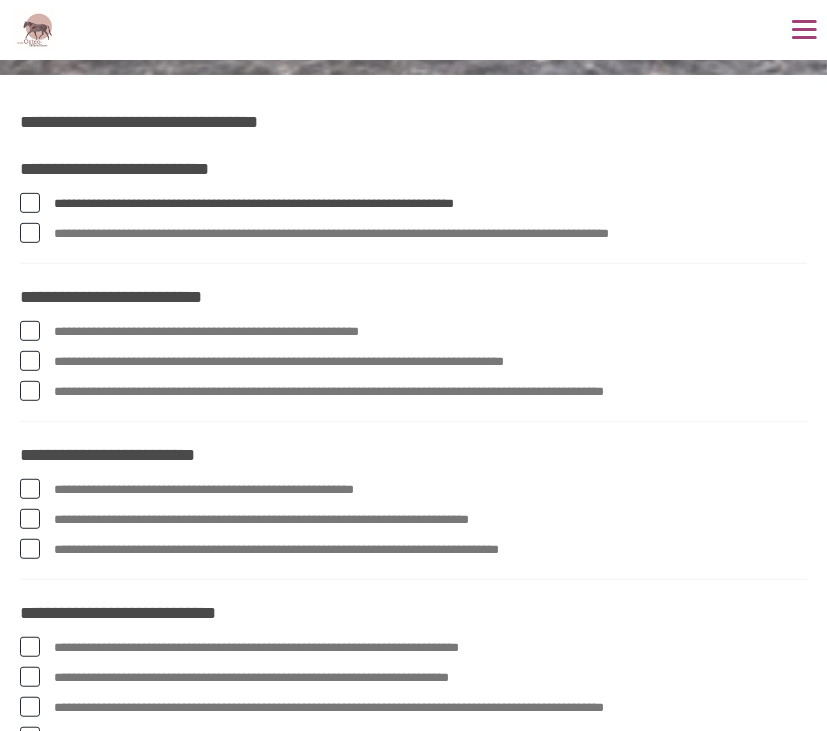 scroll, scrollTop: 440, scrollLeft: 0, axis: vertical 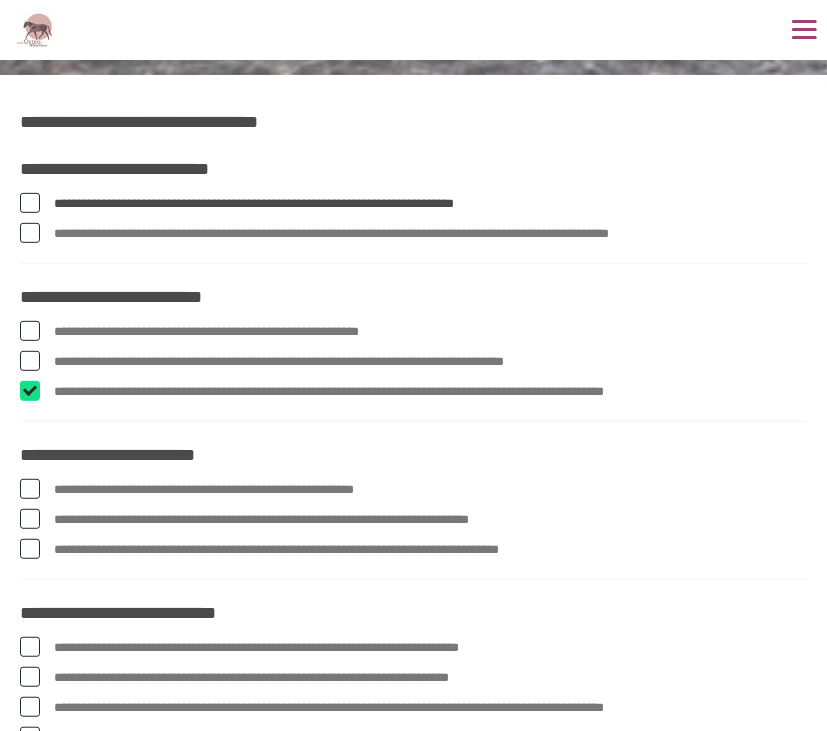checkbox on "****" 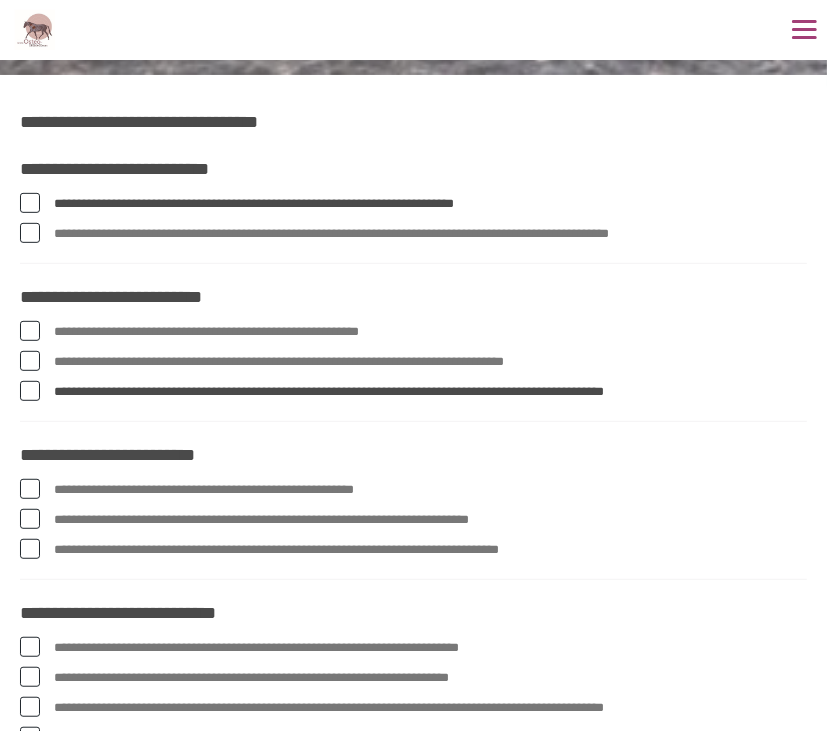 click at bounding box center (30, 489) 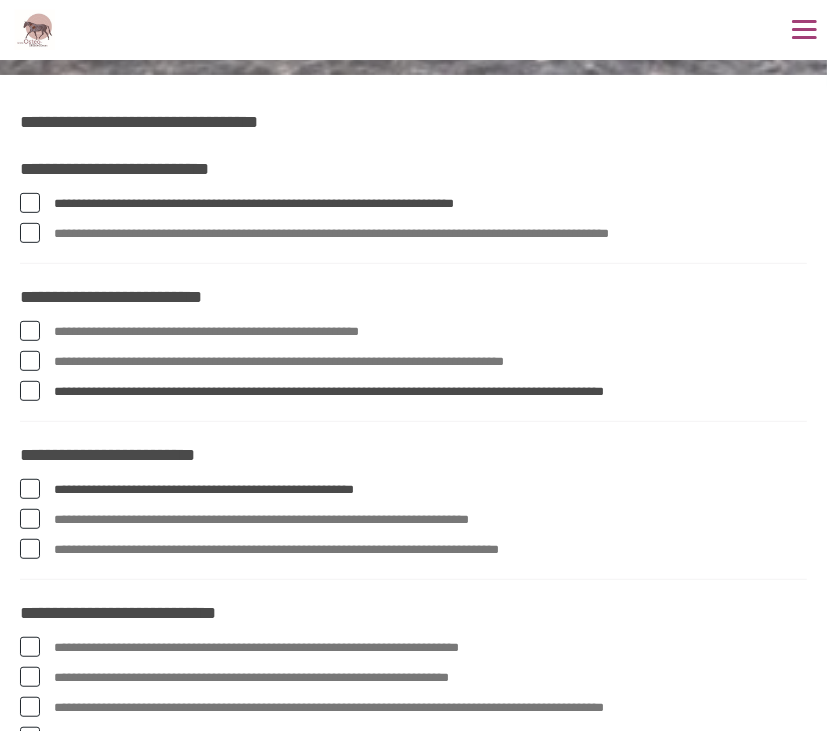 click at bounding box center [30, 519] 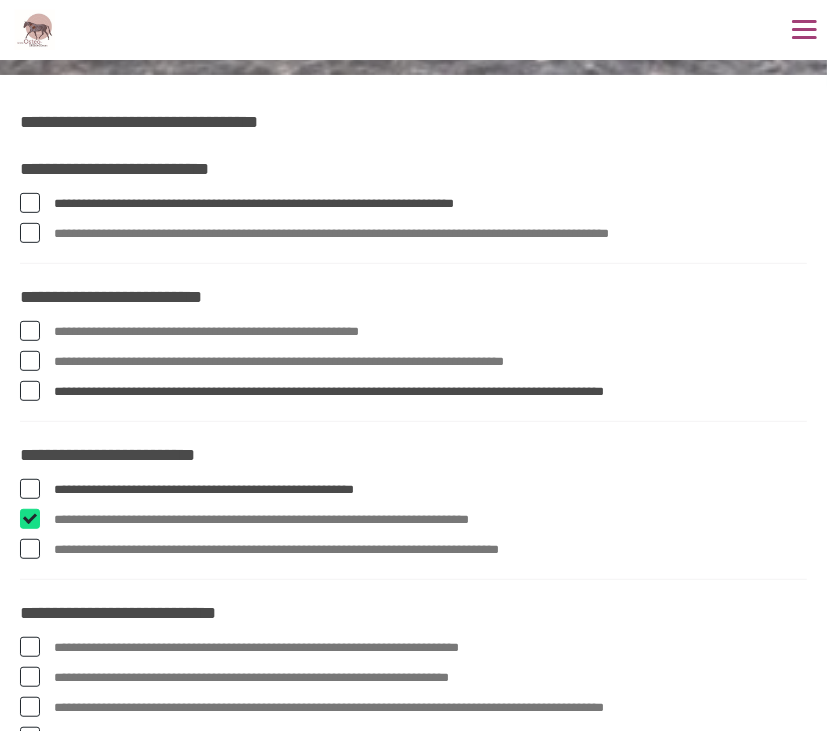 checkbox on "****" 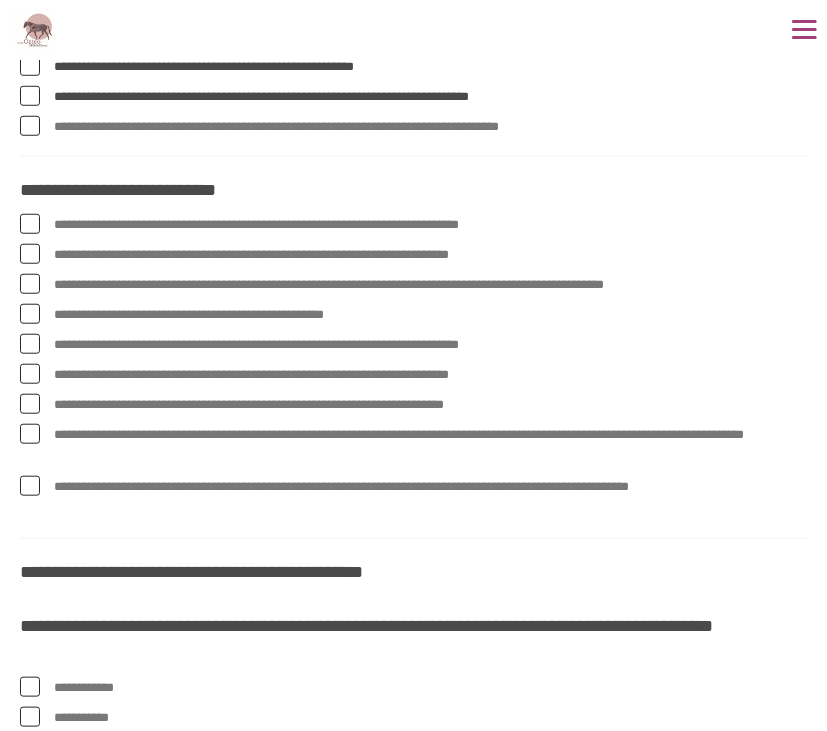 scroll, scrollTop: 914, scrollLeft: 0, axis: vertical 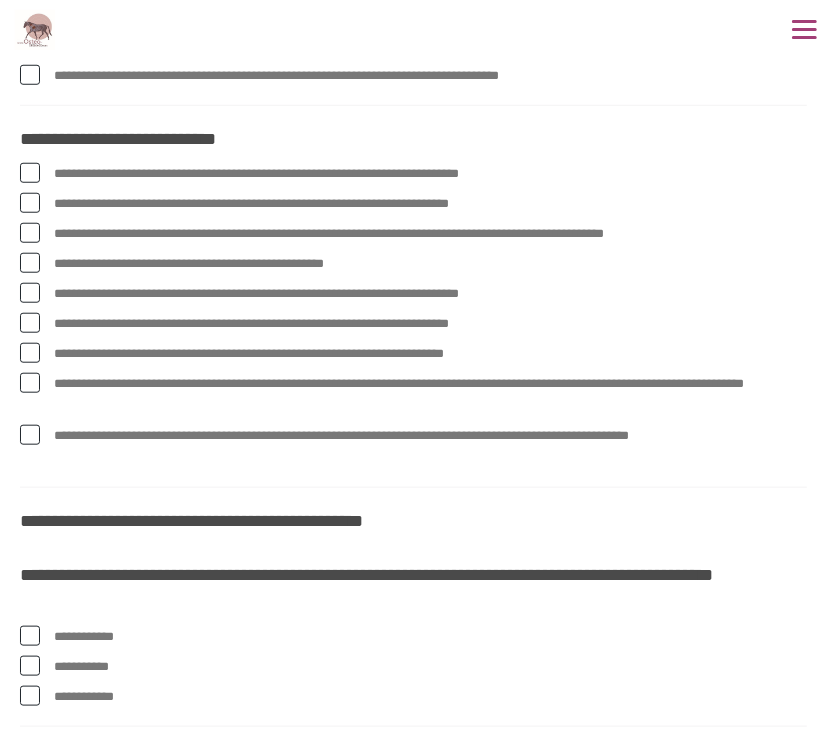 click on "**********" at bounding box center [413, 320] 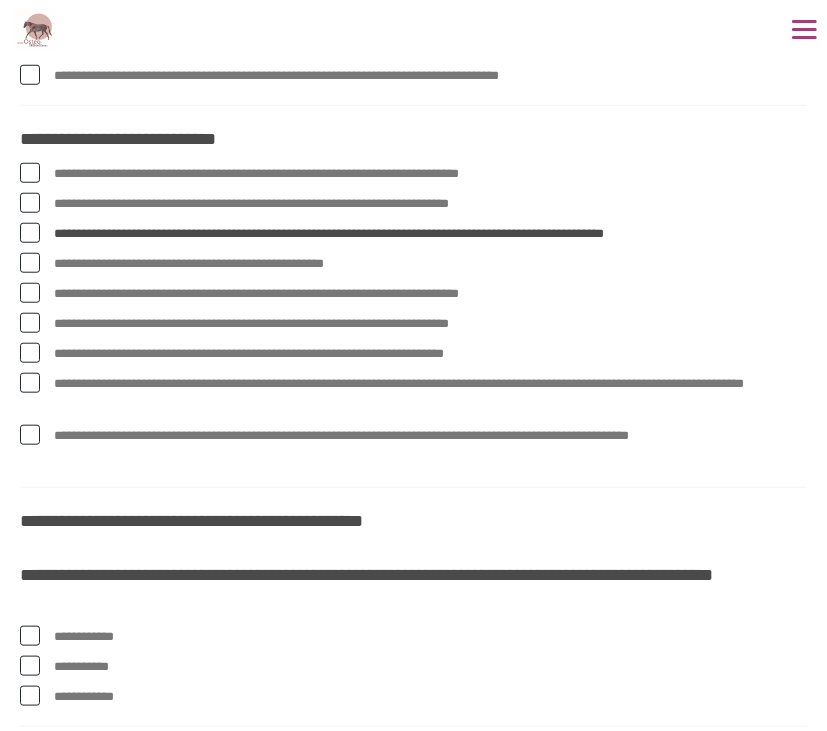 click at bounding box center (30, 293) 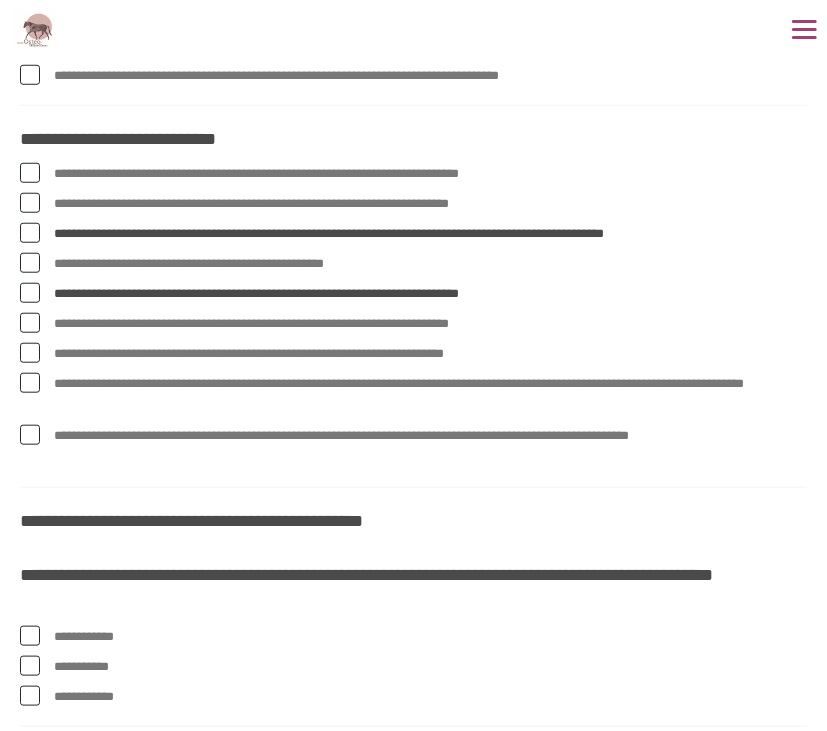 click at bounding box center (30, 323) 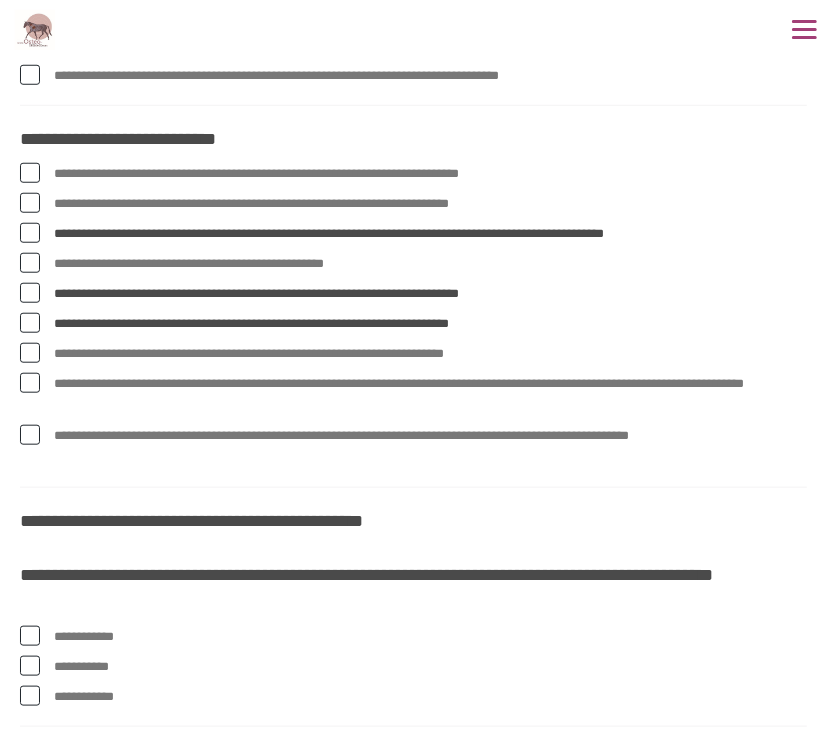 click at bounding box center [30, 353] 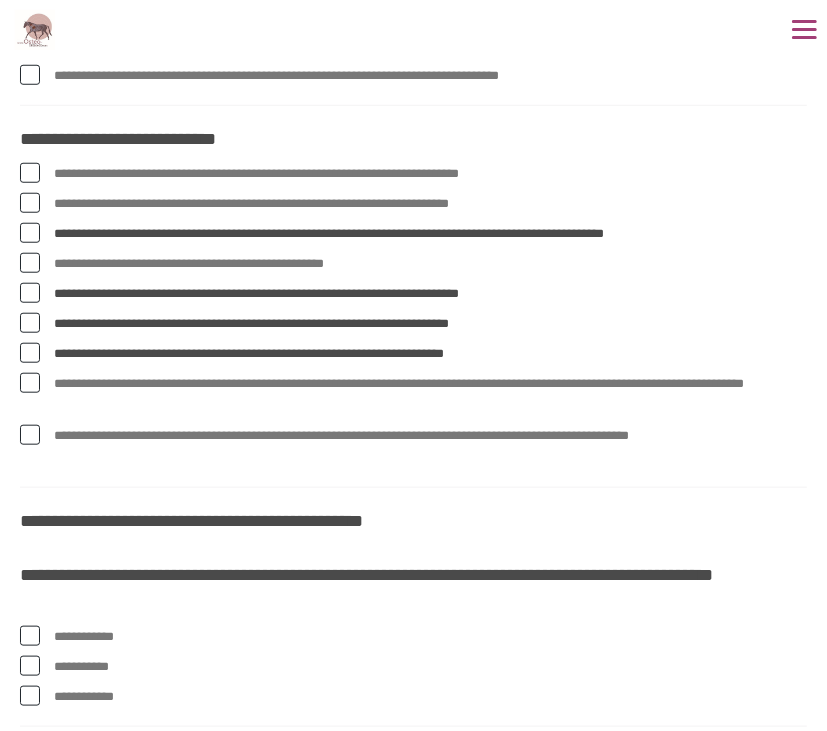 click at bounding box center (30, 435) 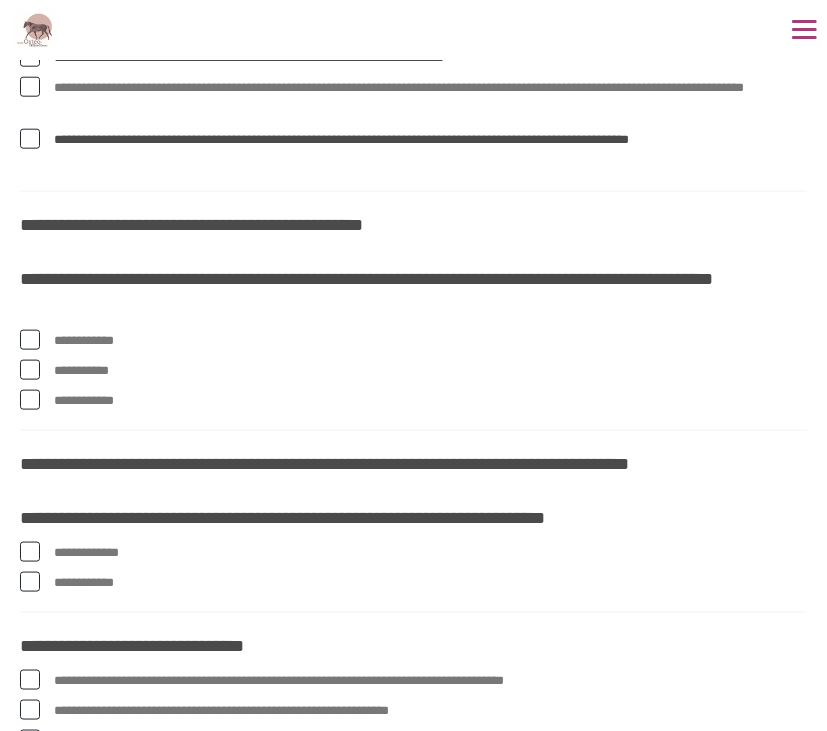 scroll, scrollTop: 1215, scrollLeft: 0, axis: vertical 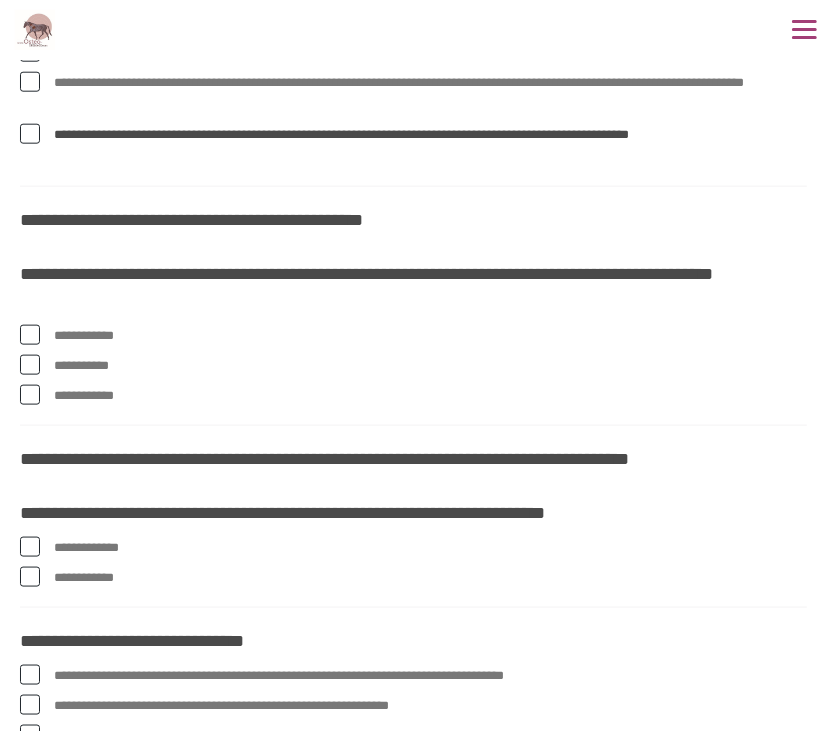click at bounding box center (30, 335) 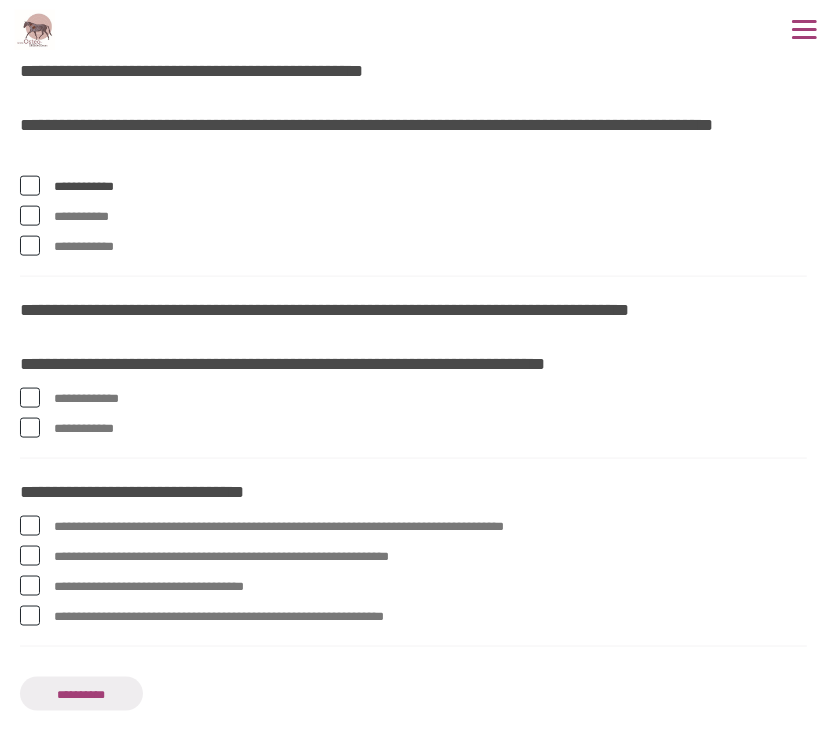 scroll, scrollTop: 1374, scrollLeft: 0, axis: vertical 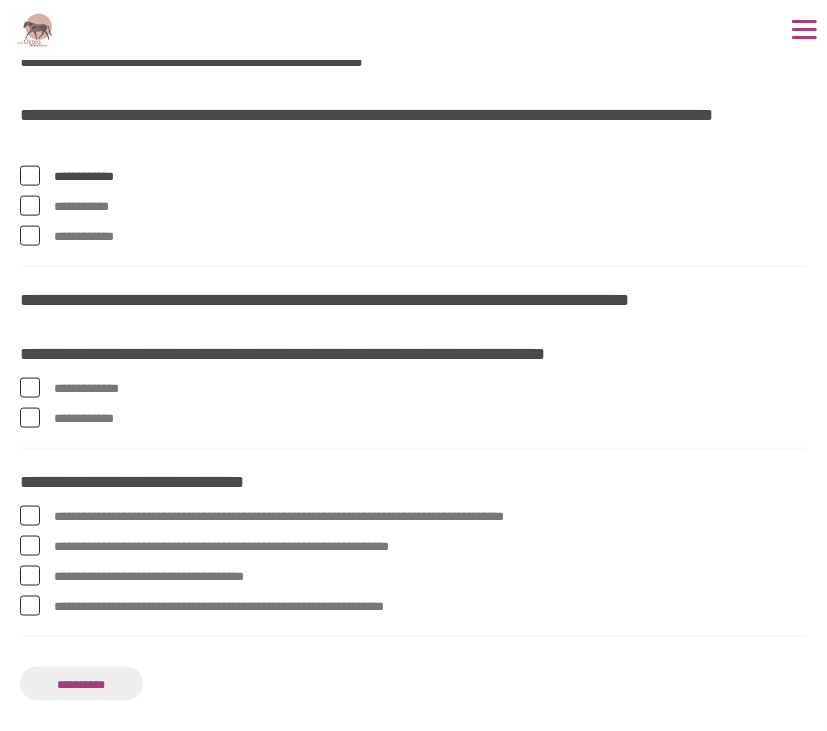 click at bounding box center [30, 388] 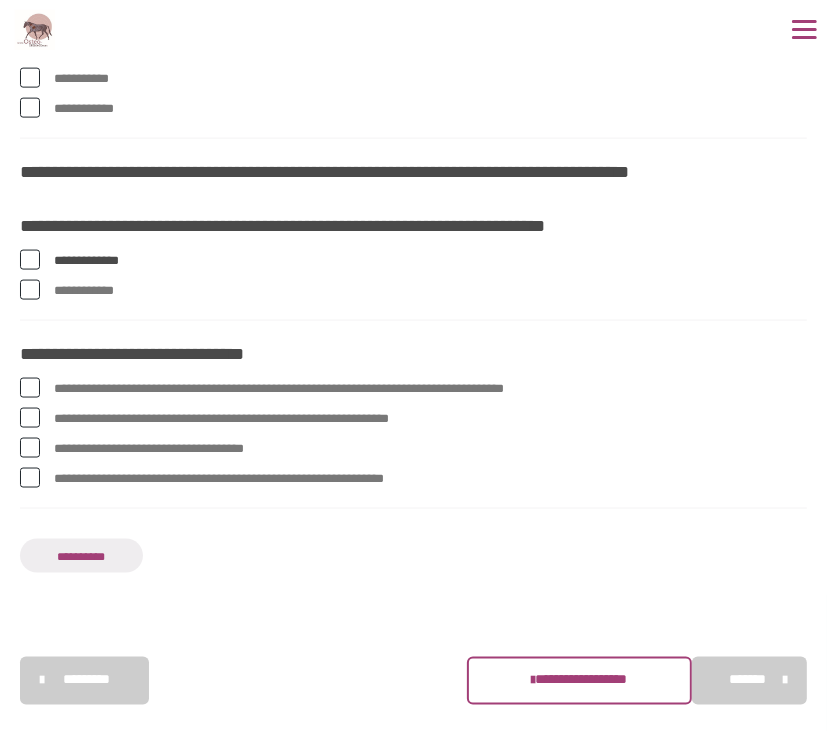 scroll, scrollTop: 1506, scrollLeft: 0, axis: vertical 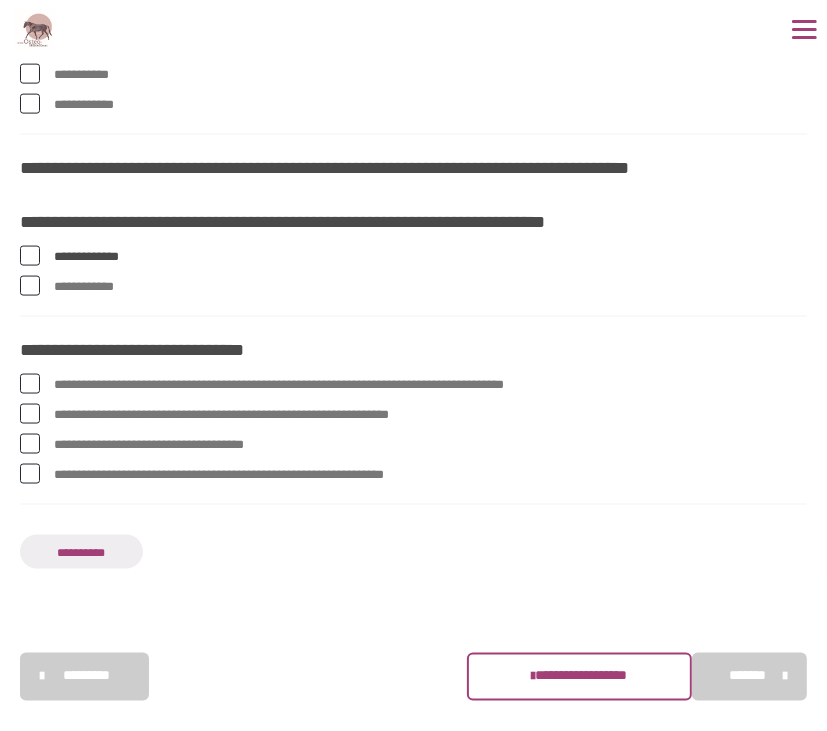 click at bounding box center [30, 384] 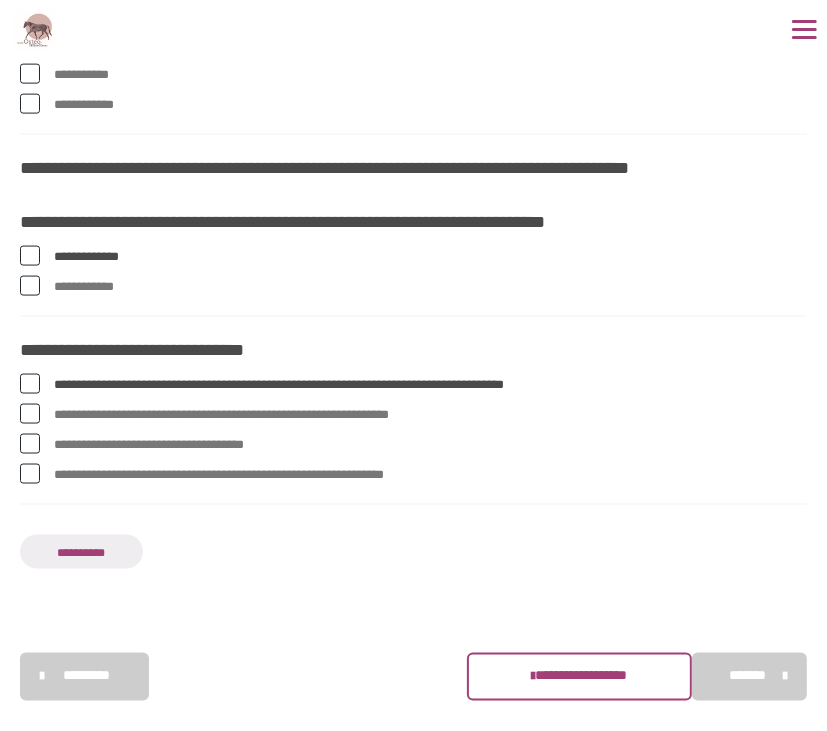 click at bounding box center (30, 444) 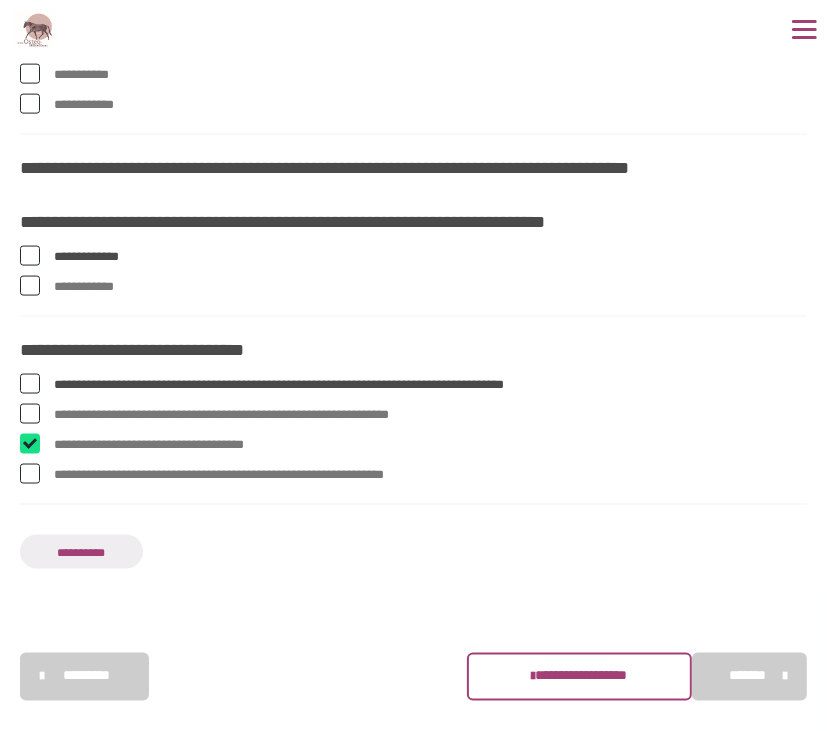 checkbox on "****" 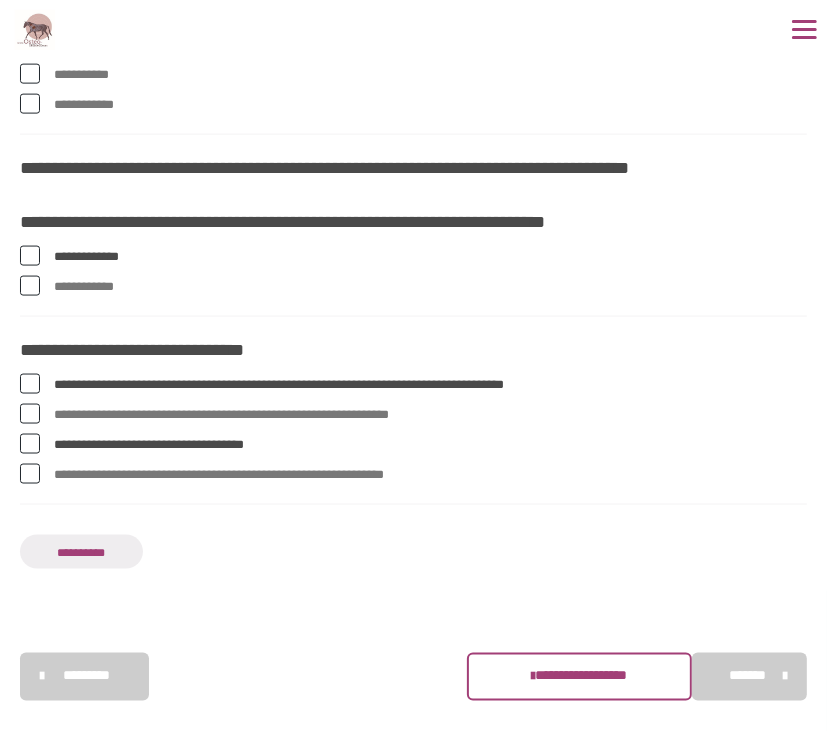 scroll, scrollTop: 1533, scrollLeft: 0, axis: vertical 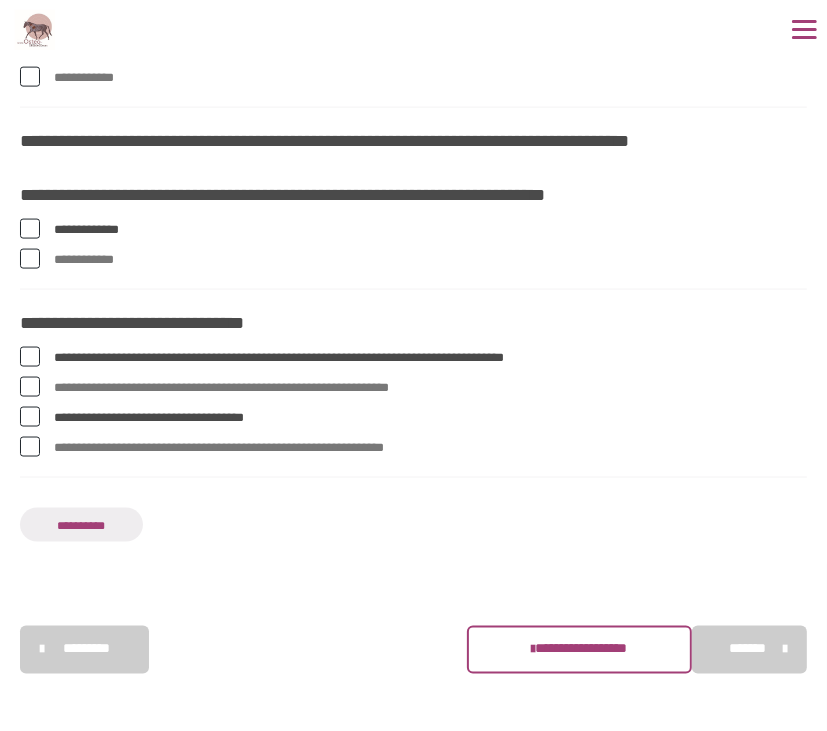 click on "**********" at bounding box center (81, 525) 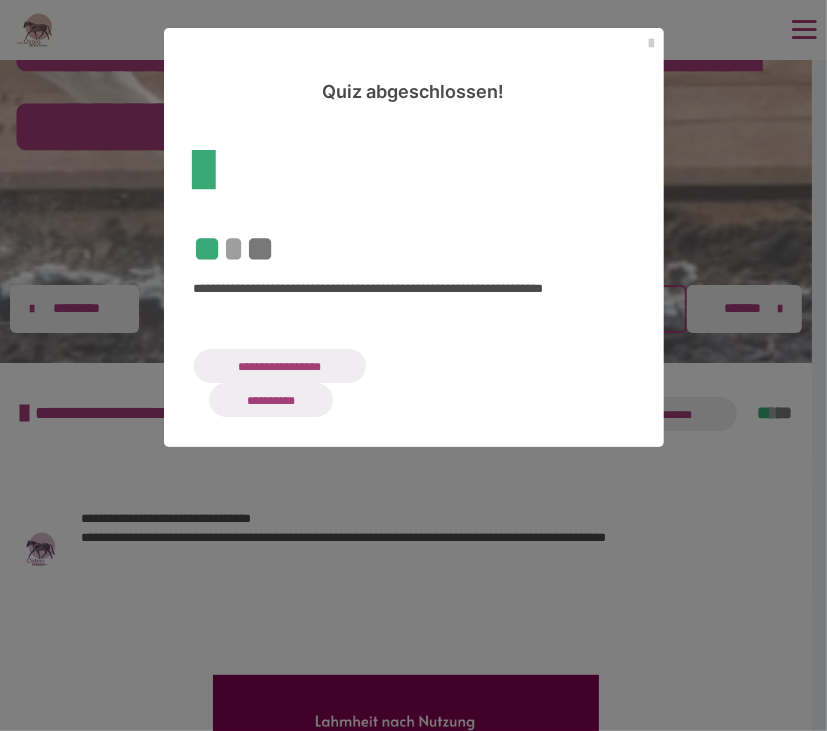 scroll, scrollTop: 505, scrollLeft: 0, axis: vertical 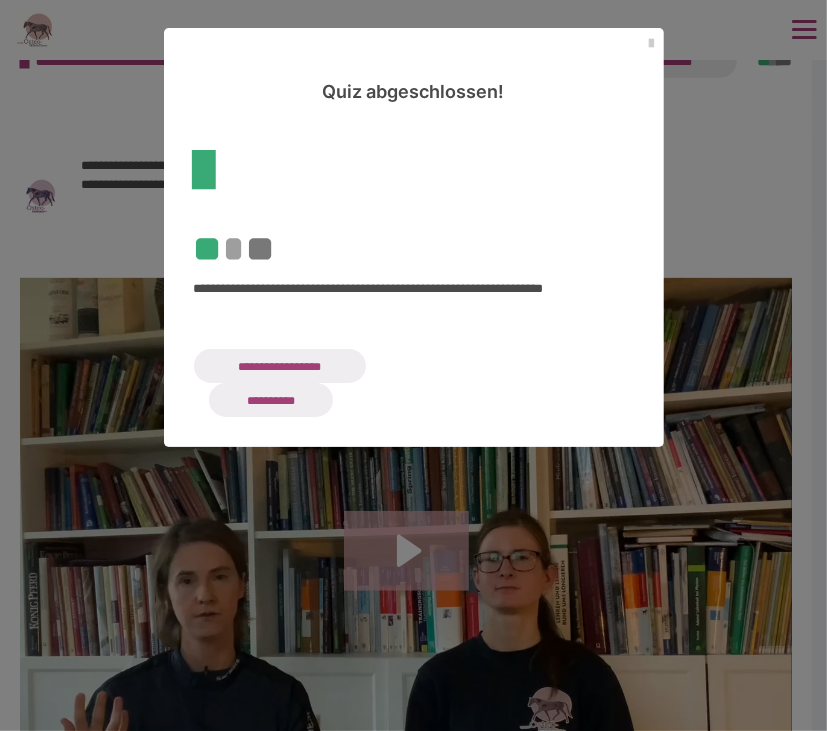 click on "**********" at bounding box center [280, 366] 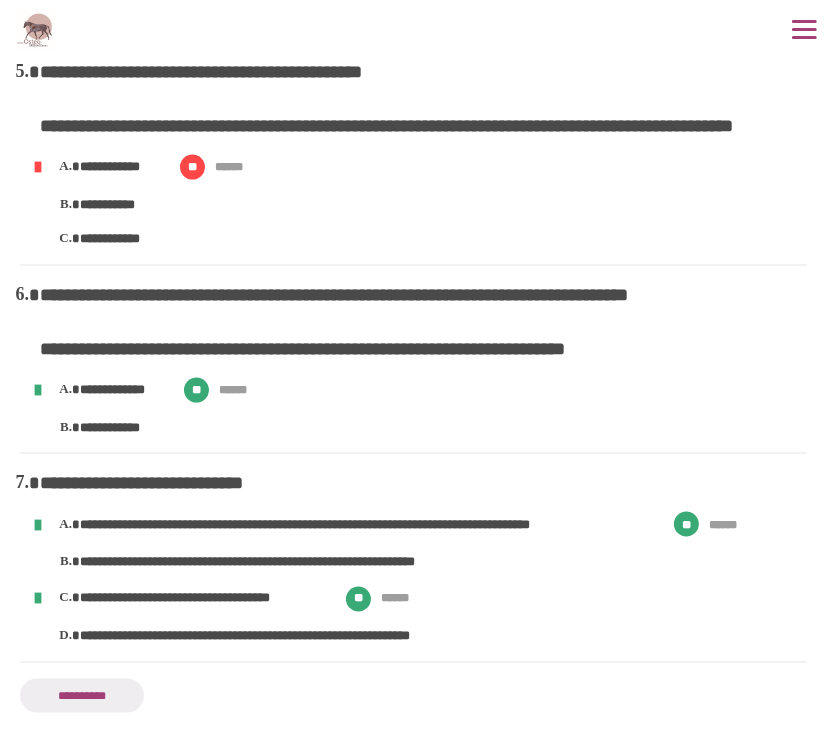 scroll, scrollTop: 1486, scrollLeft: 0, axis: vertical 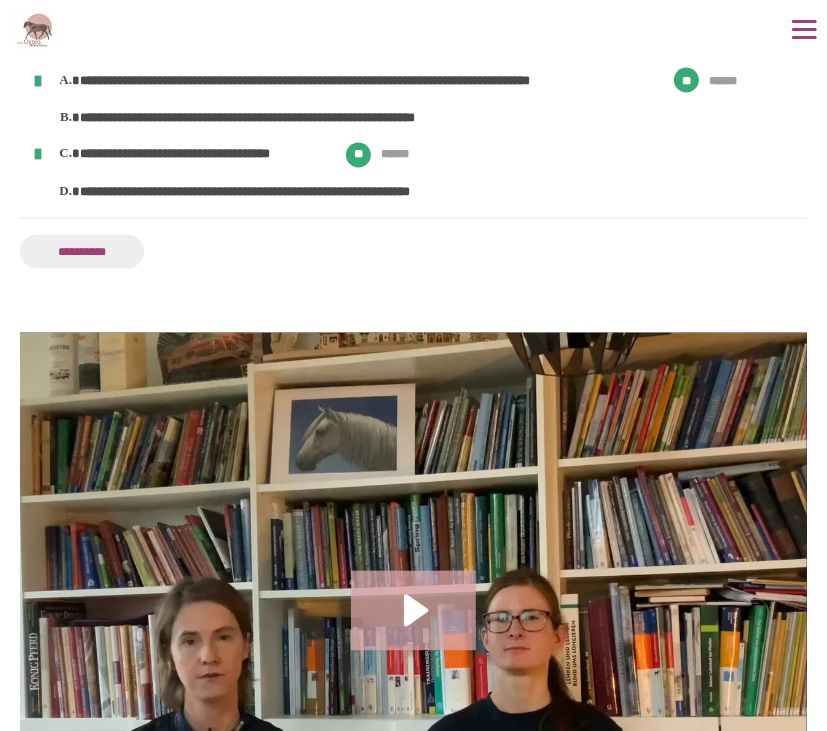 click on "**********" at bounding box center [82, 252] 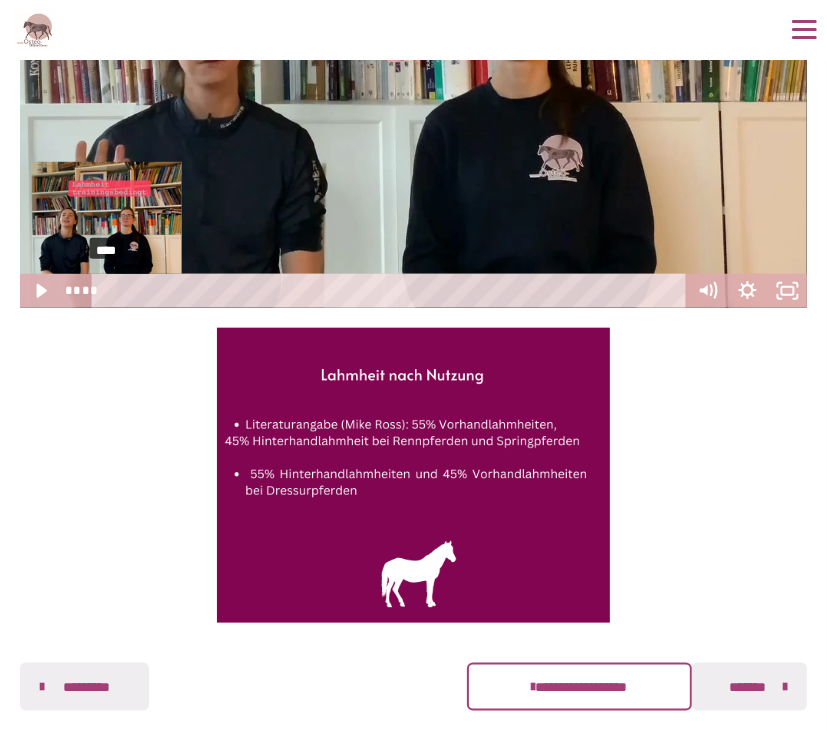 scroll, scrollTop: 1105, scrollLeft: 0, axis: vertical 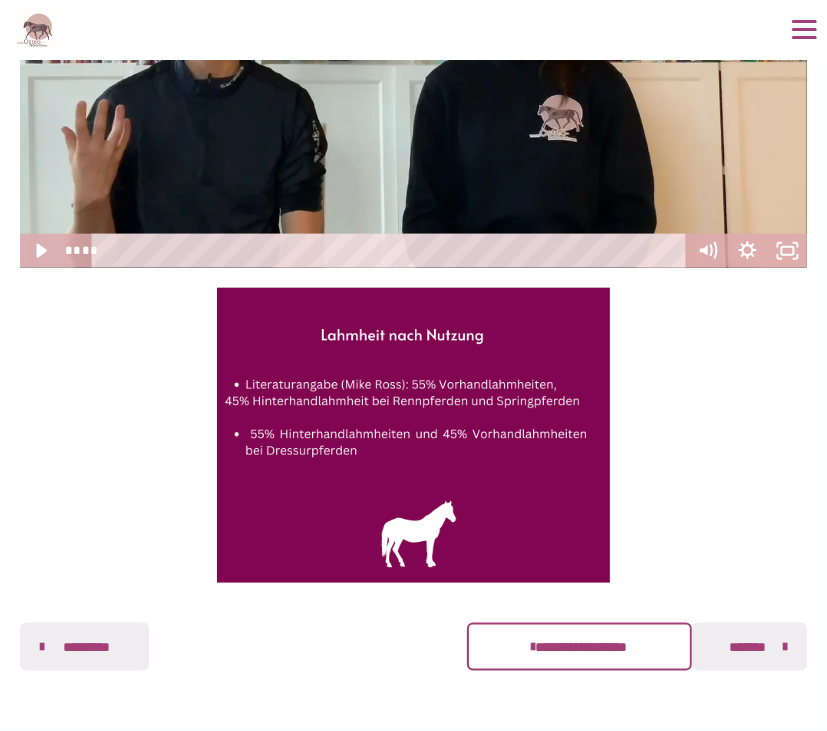 click on "*******" at bounding box center [747, 647] 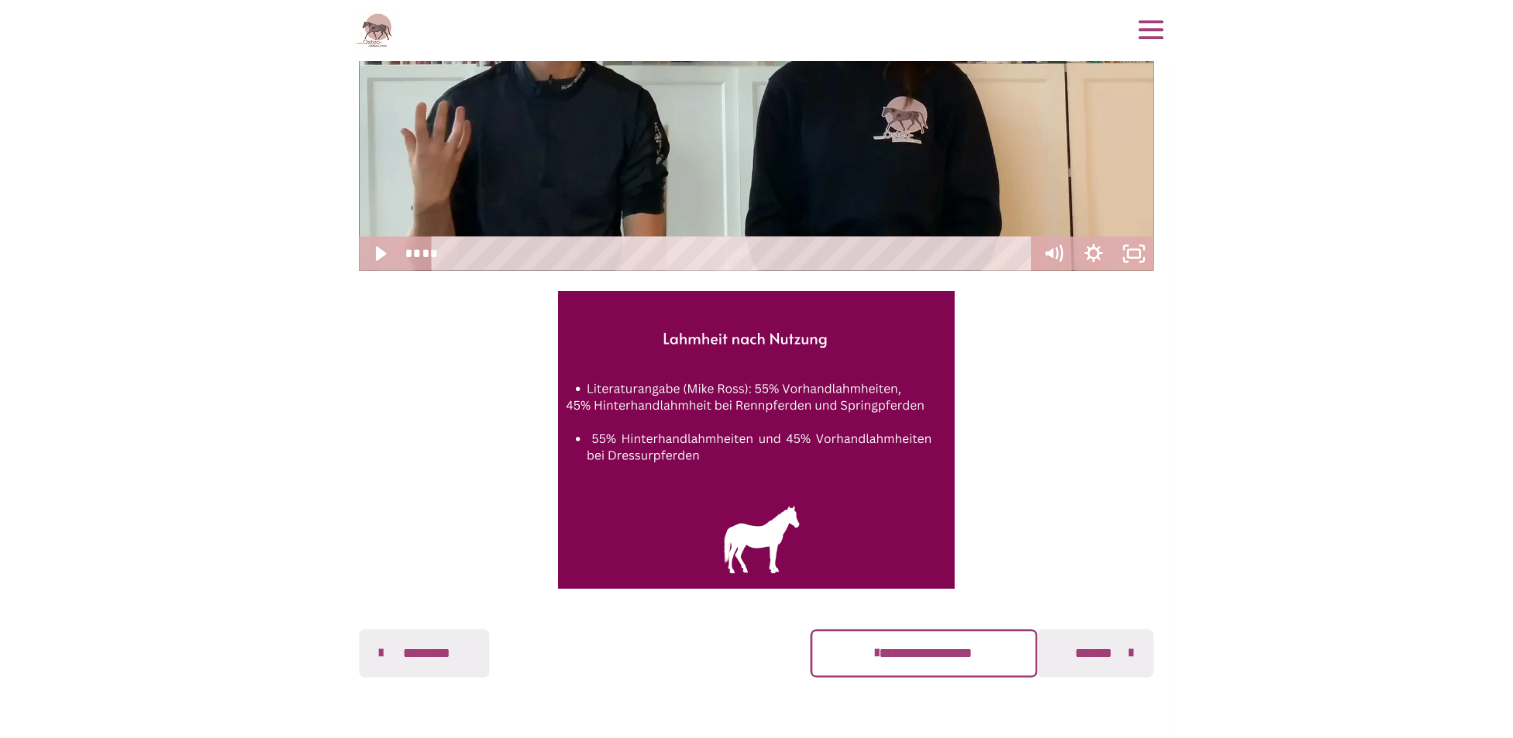 scroll, scrollTop: 778, scrollLeft: 0, axis: vertical 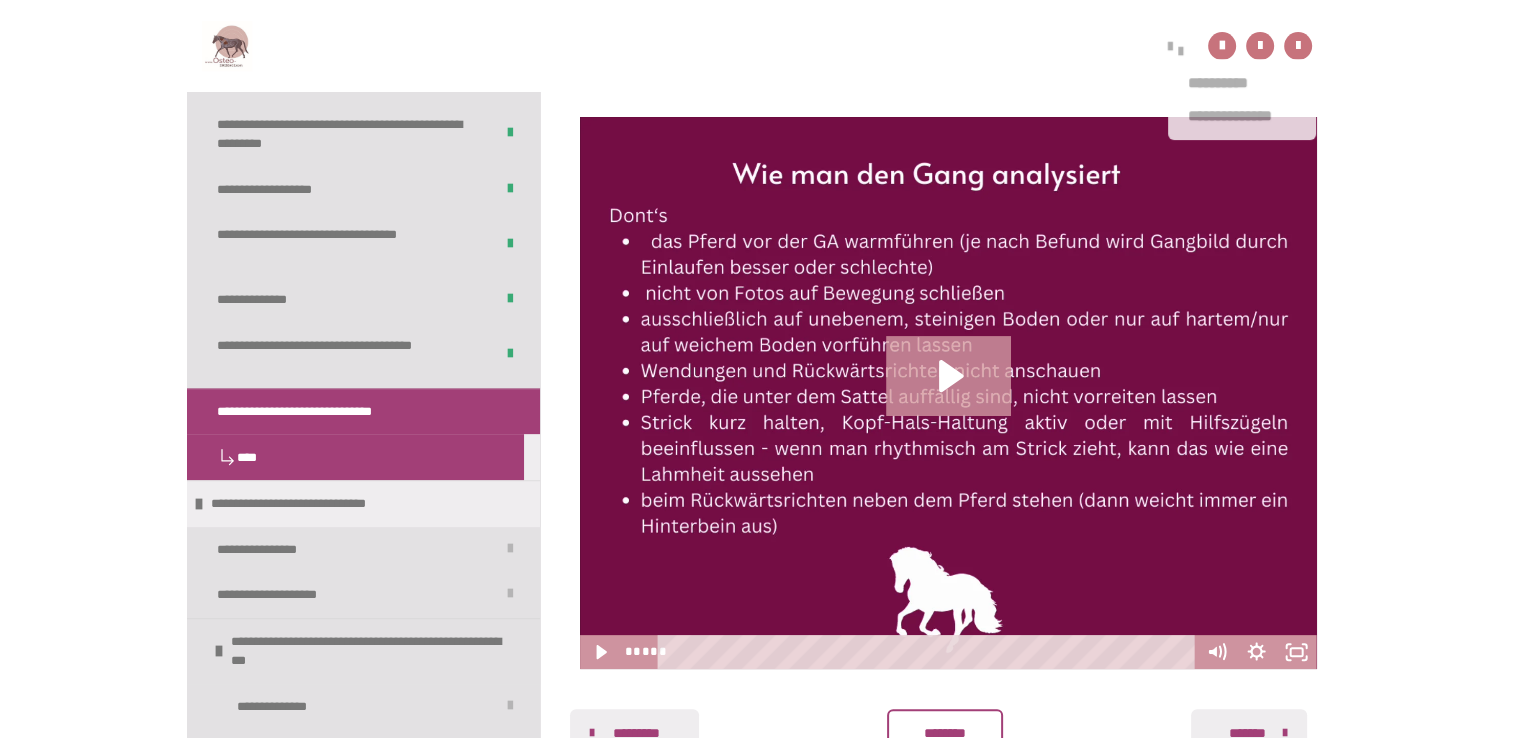 click at bounding box center (1170, 45) 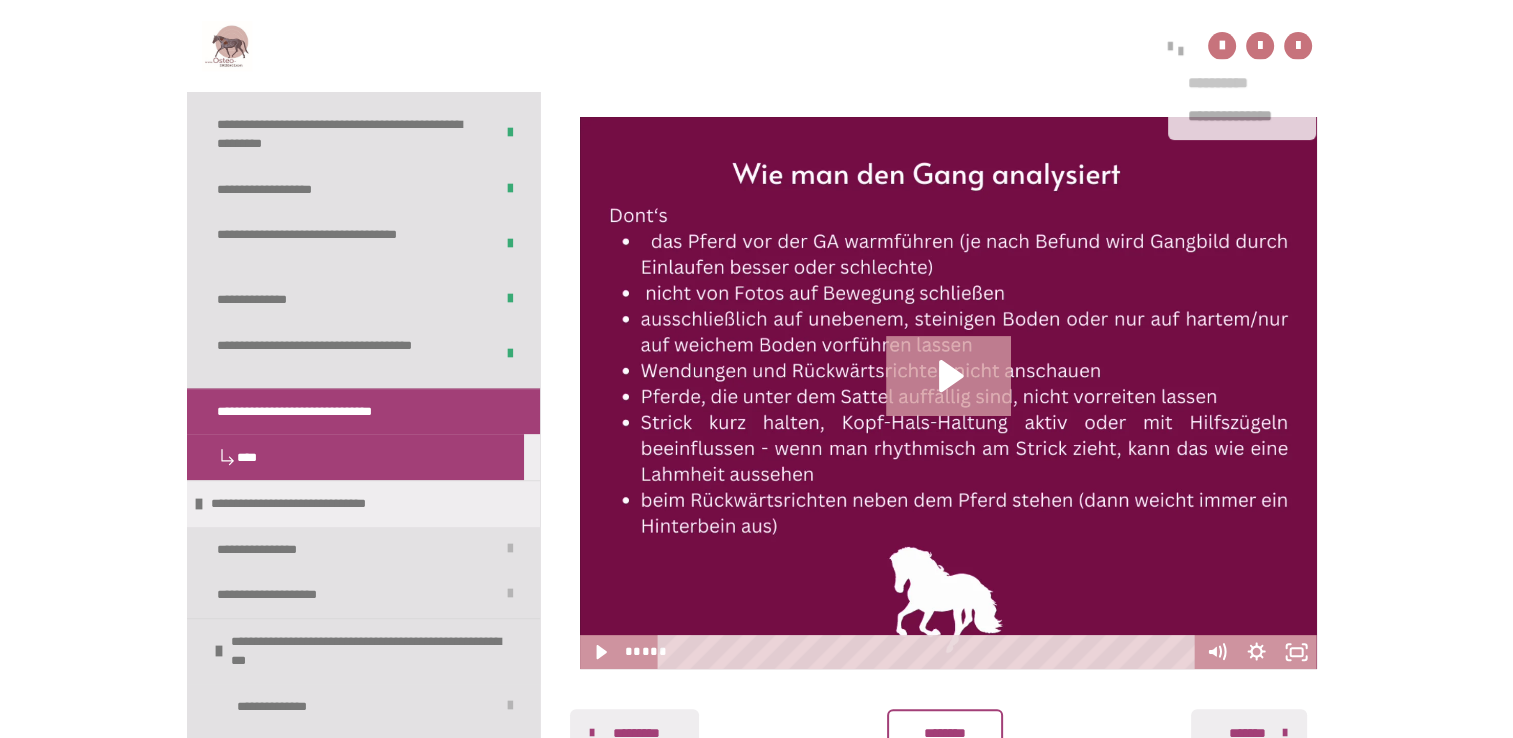 click on "**********" at bounding box center (1242, 83) 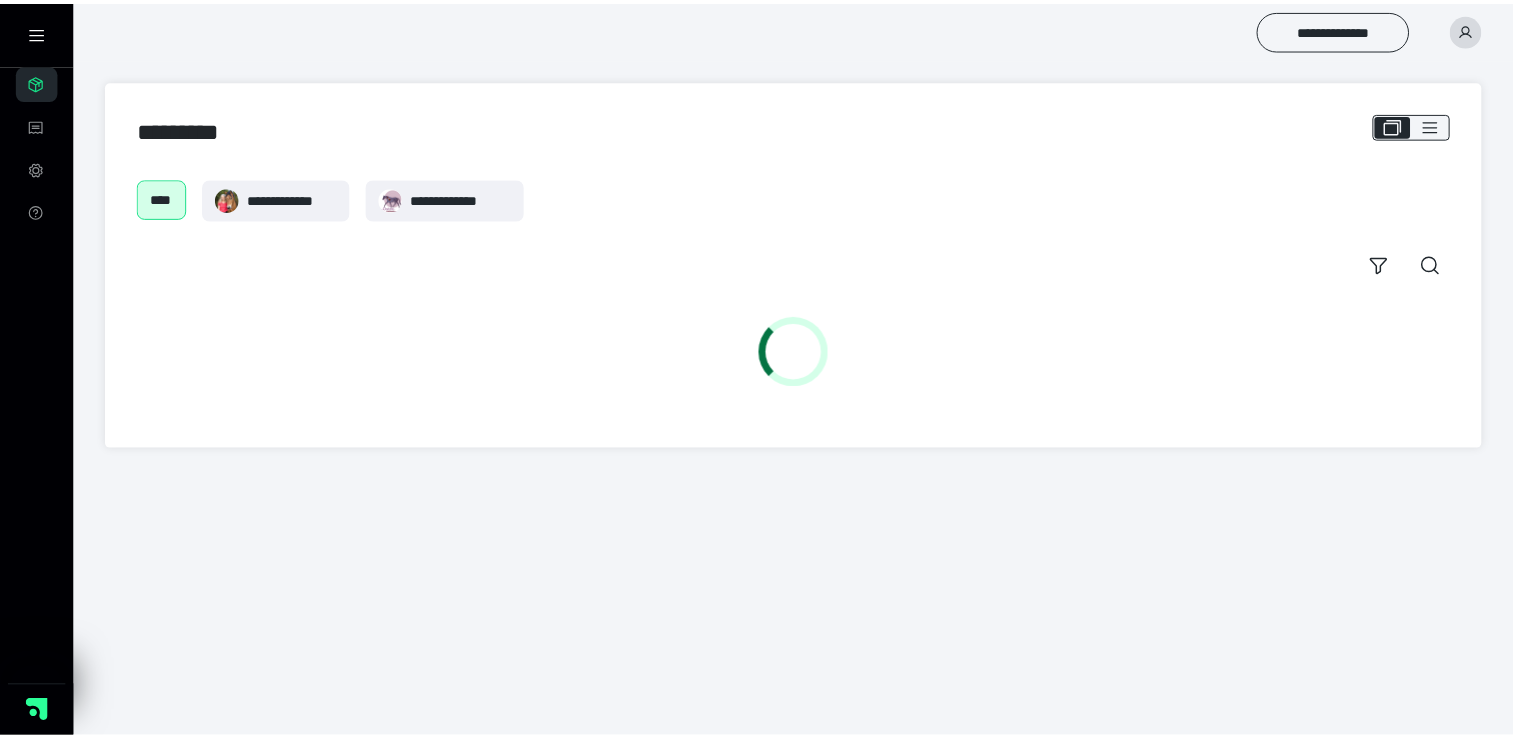 scroll, scrollTop: 0, scrollLeft: 0, axis: both 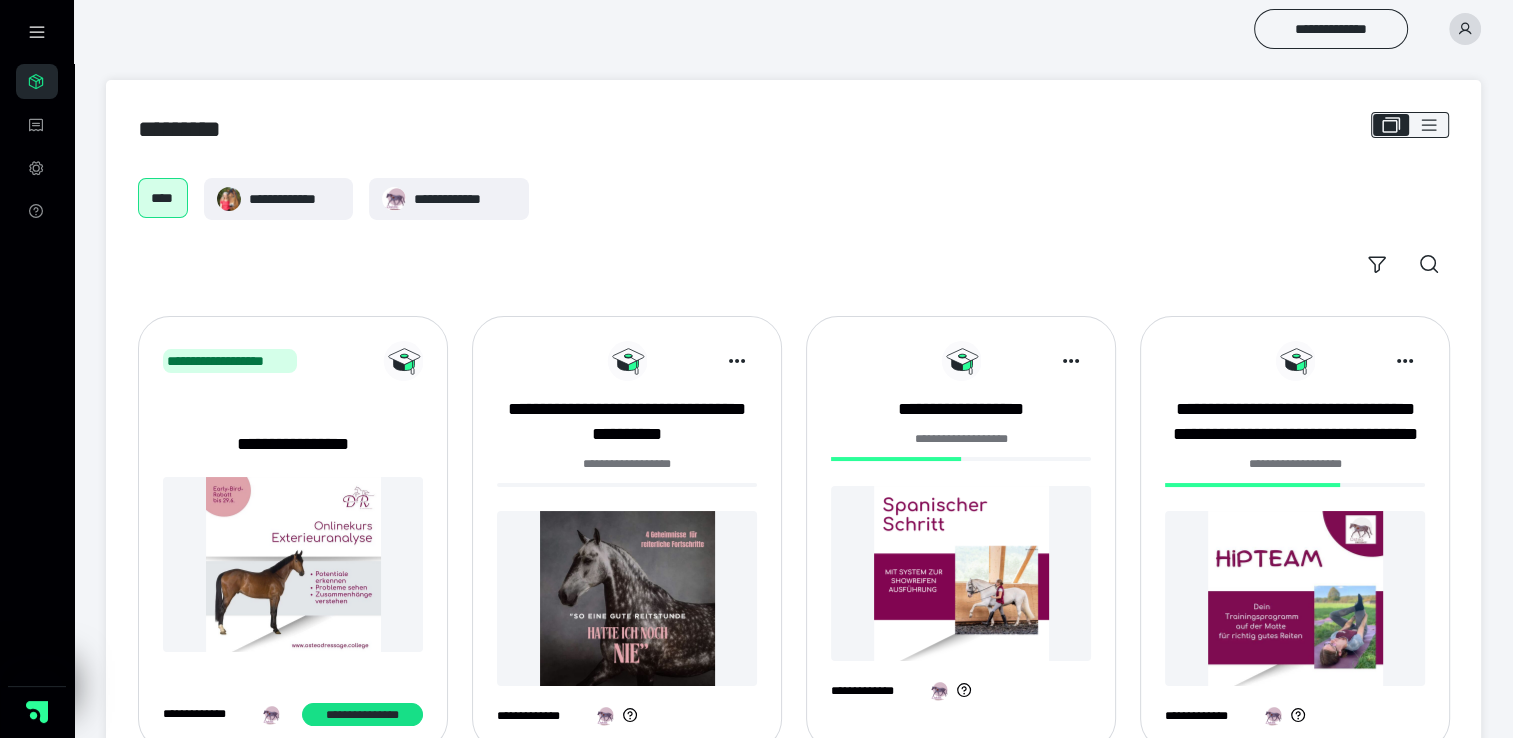 click at bounding box center (1465, 29) 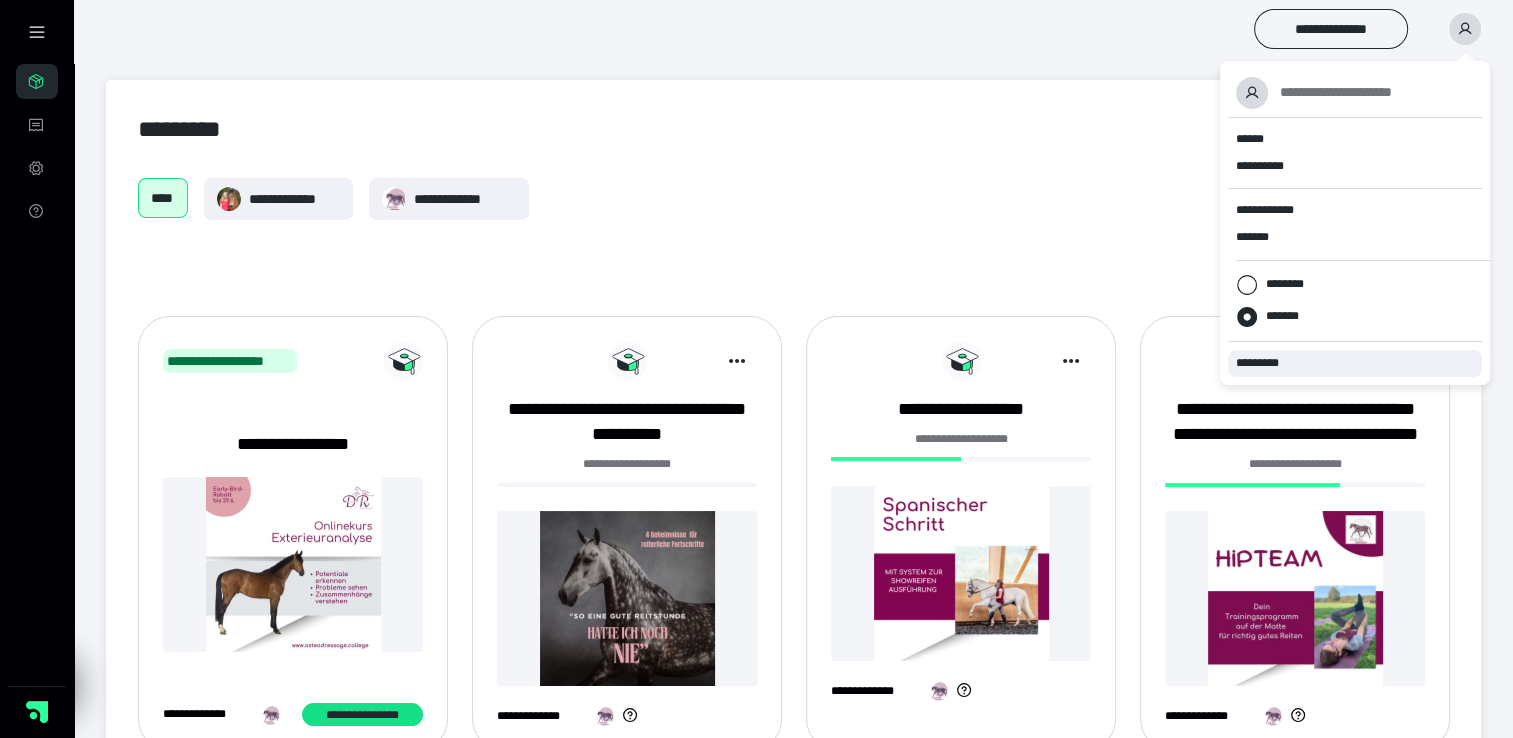 click on "*********" at bounding box center (1266, 363) 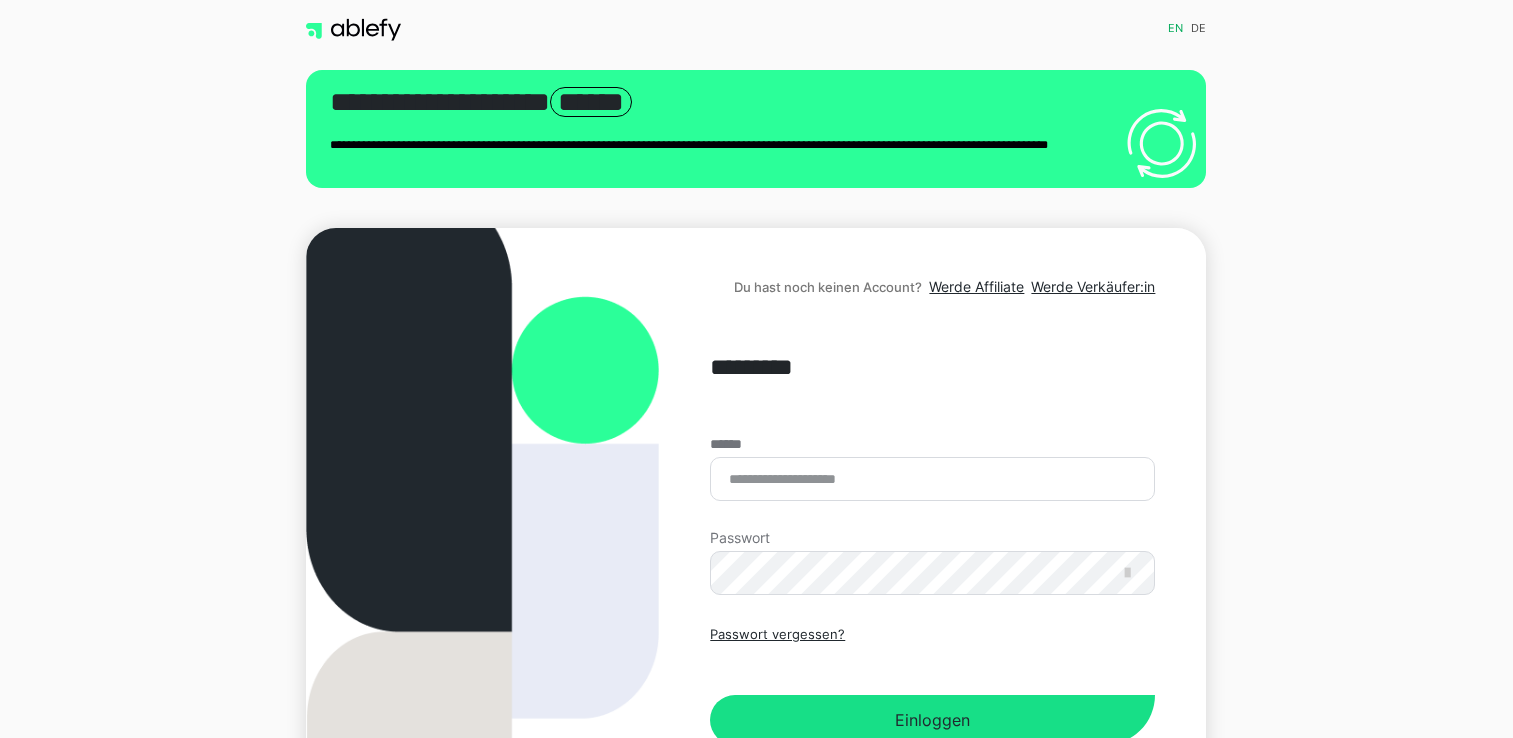 scroll, scrollTop: 0, scrollLeft: 0, axis: both 